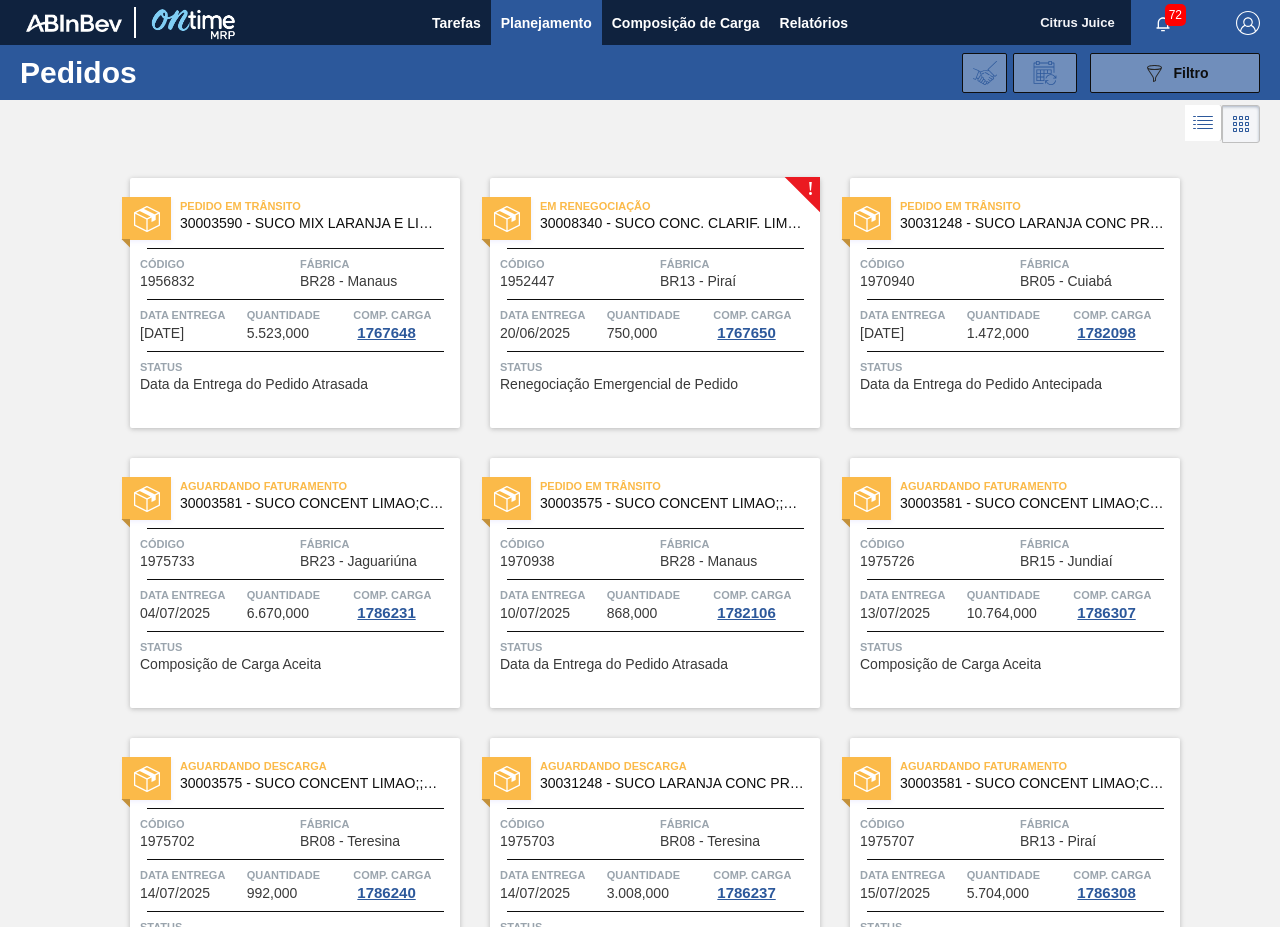 scroll, scrollTop: 0, scrollLeft: 0, axis: both 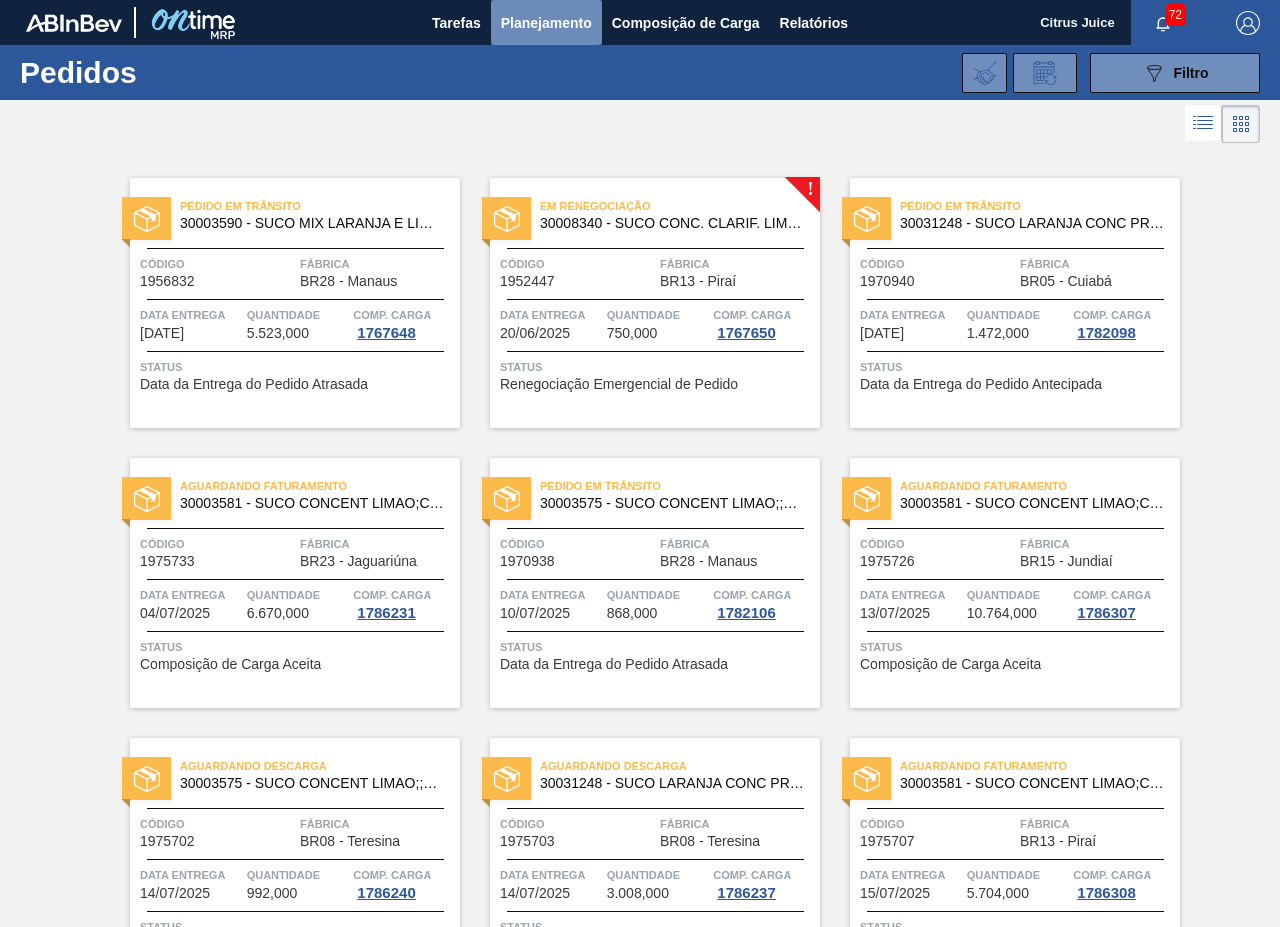 click on "Planejamento" at bounding box center (546, 23) 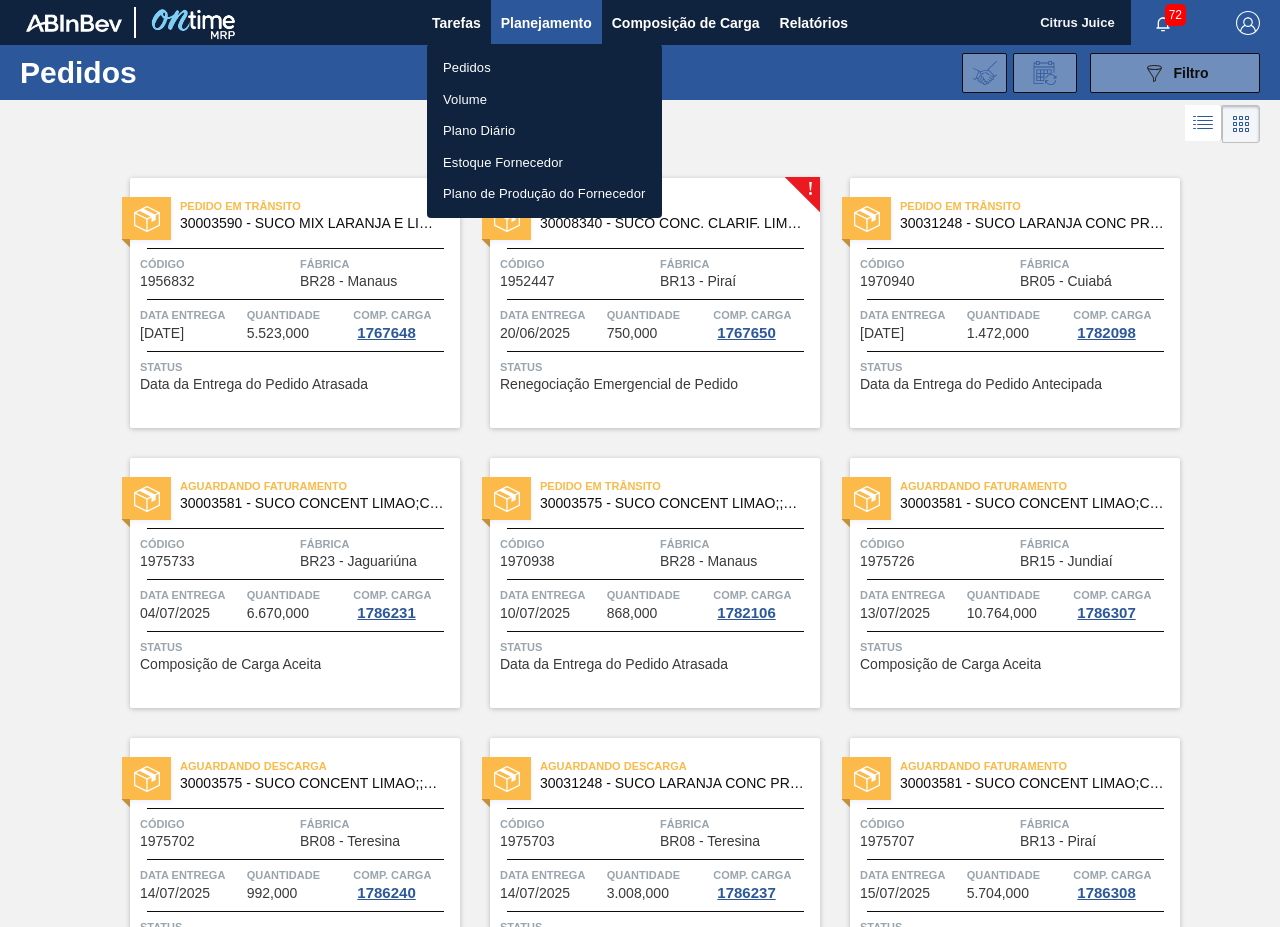 click on "Pedidos" at bounding box center (544, 68) 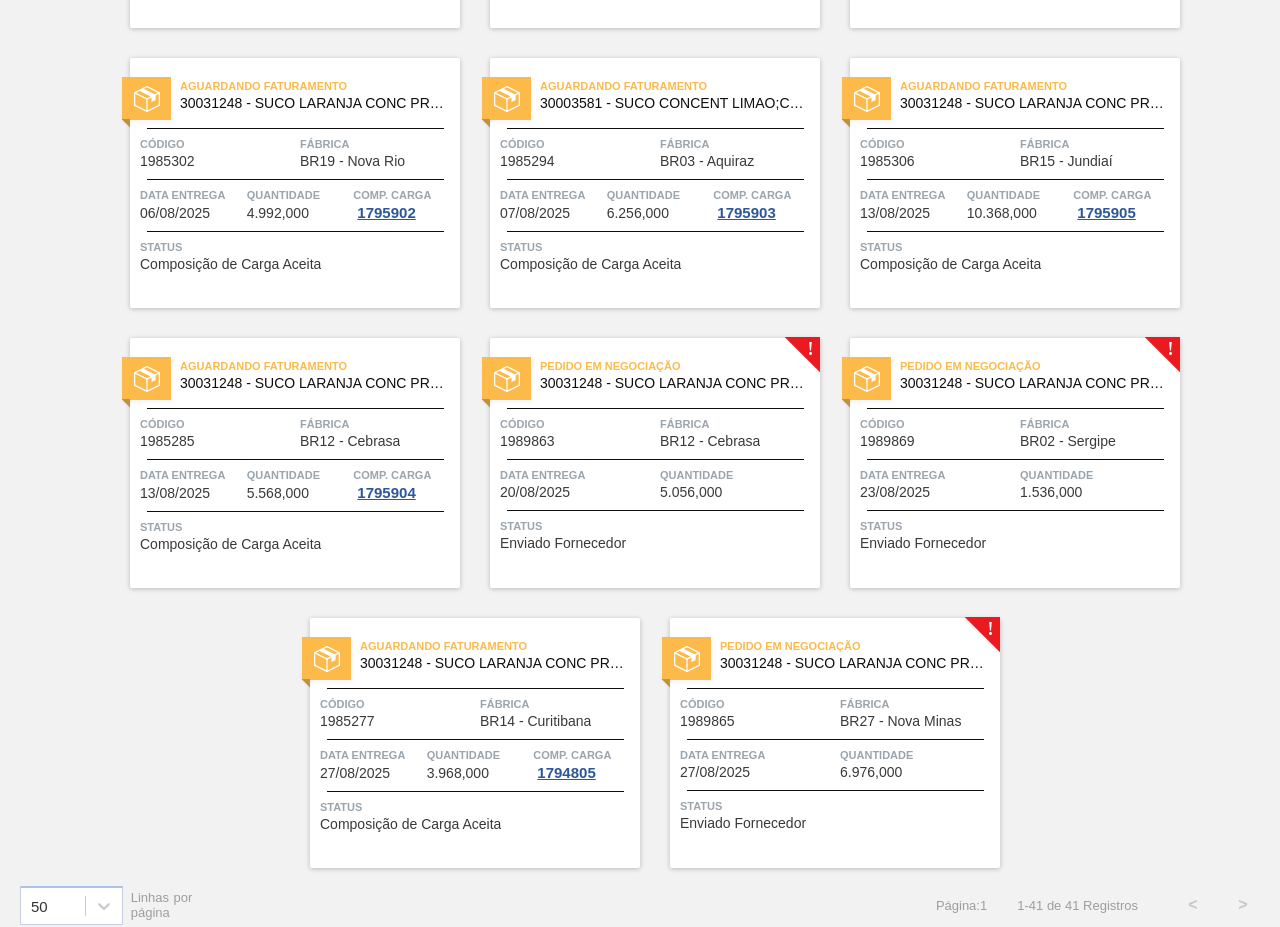 scroll, scrollTop: 3215, scrollLeft: 0, axis: vertical 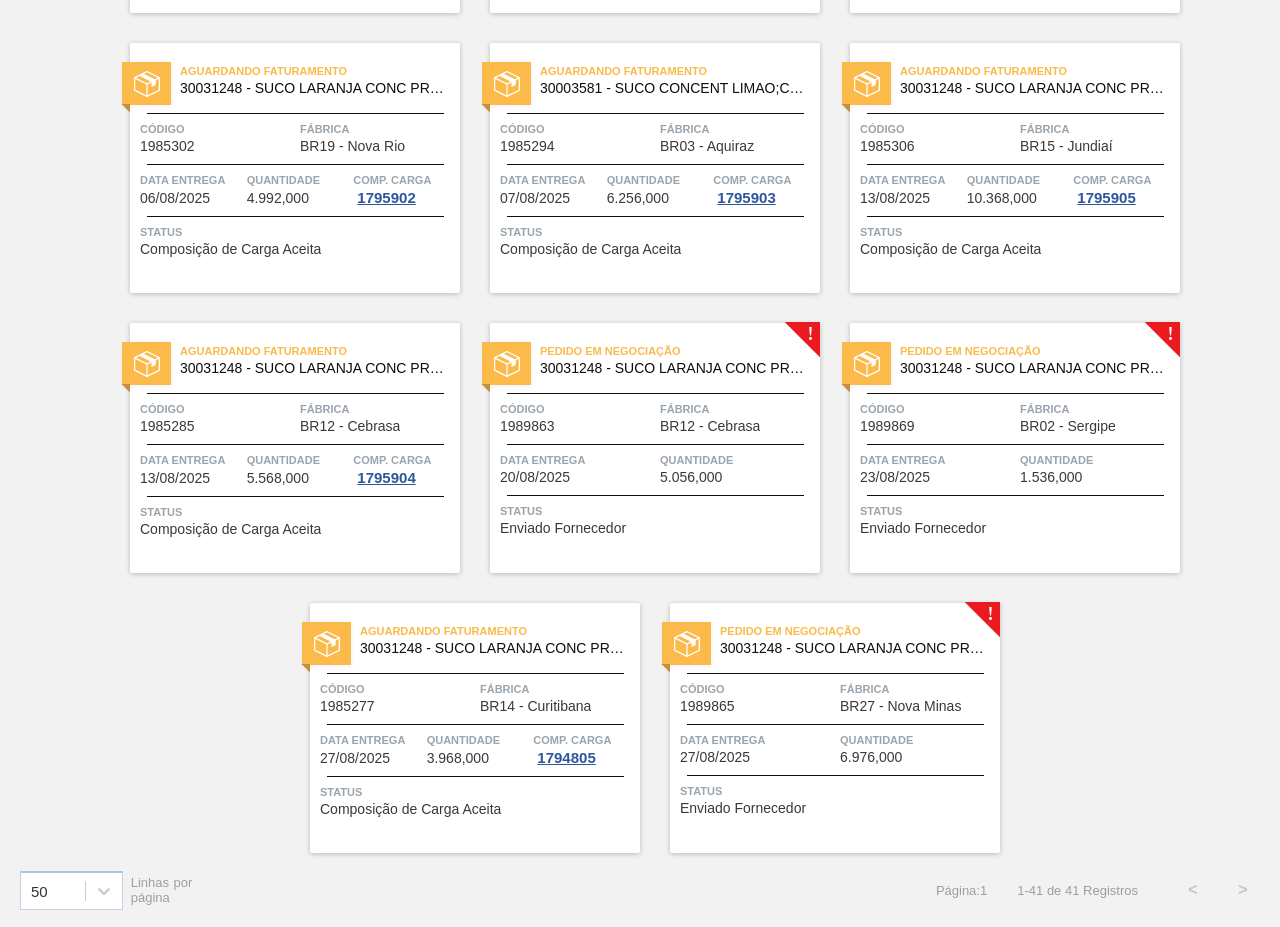 click on "Código" at bounding box center [757, 689] 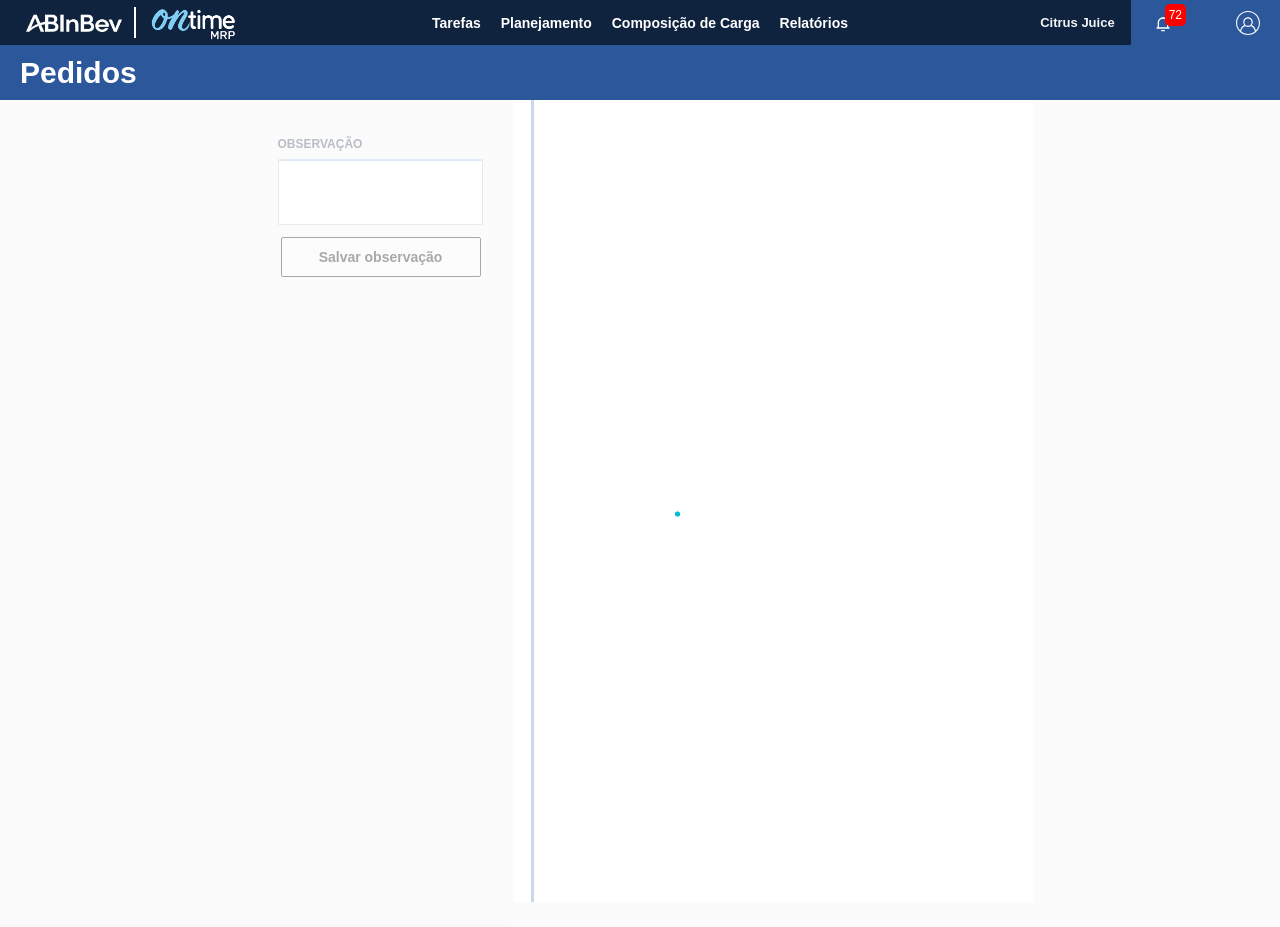 scroll, scrollTop: 0, scrollLeft: 0, axis: both 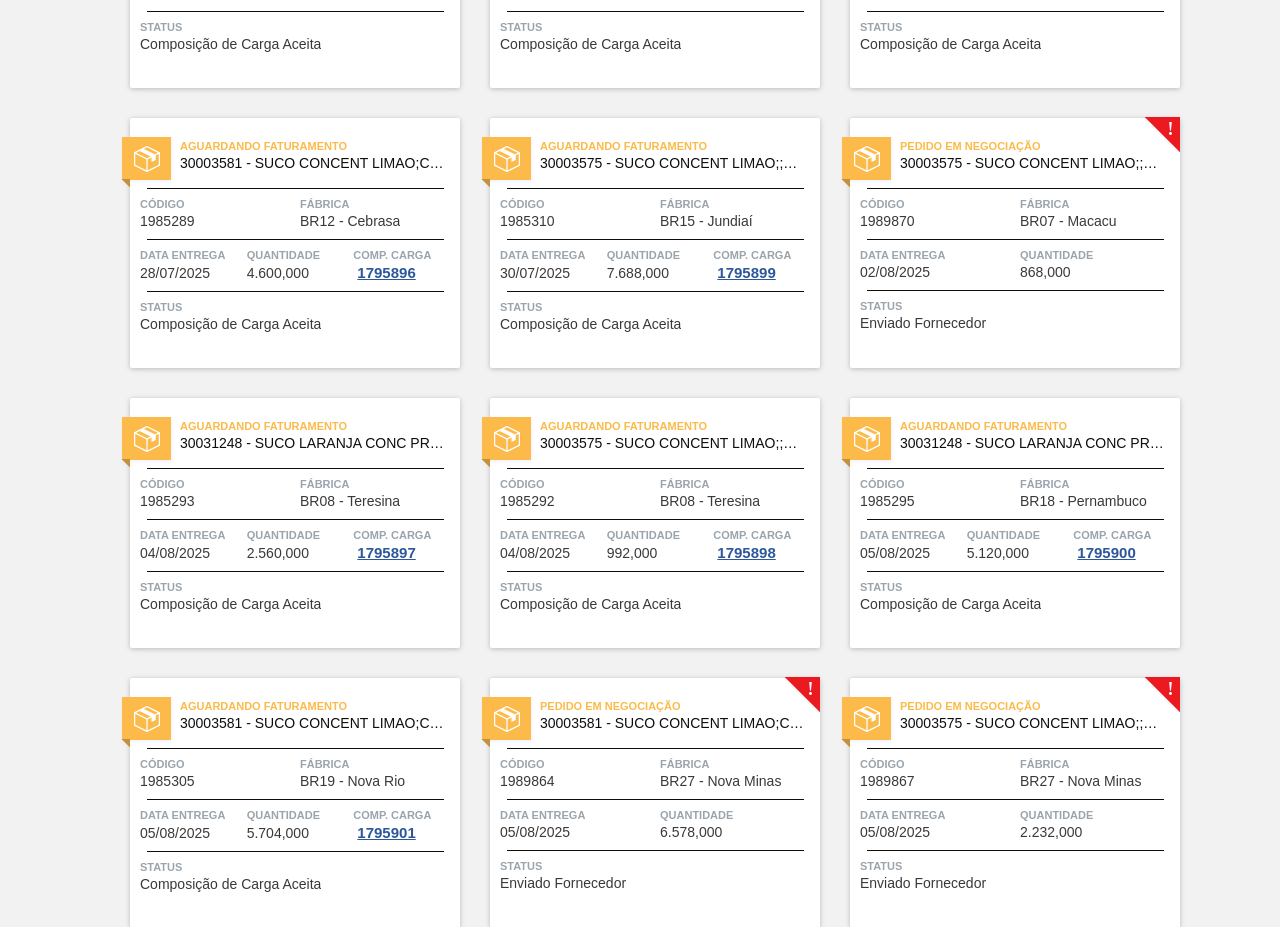 click on "Pedido em Negociação [NUMBER] - SUCO CONCENT LIMAO;;BRAHMA;BOMBONA 62KG; Código [NUMBER] Fábrica BR07 - [CITY] Data entrega [DATE] Quantidade 868,000 Status Enviado Fornecedor" at bounding box center (1015, 243) 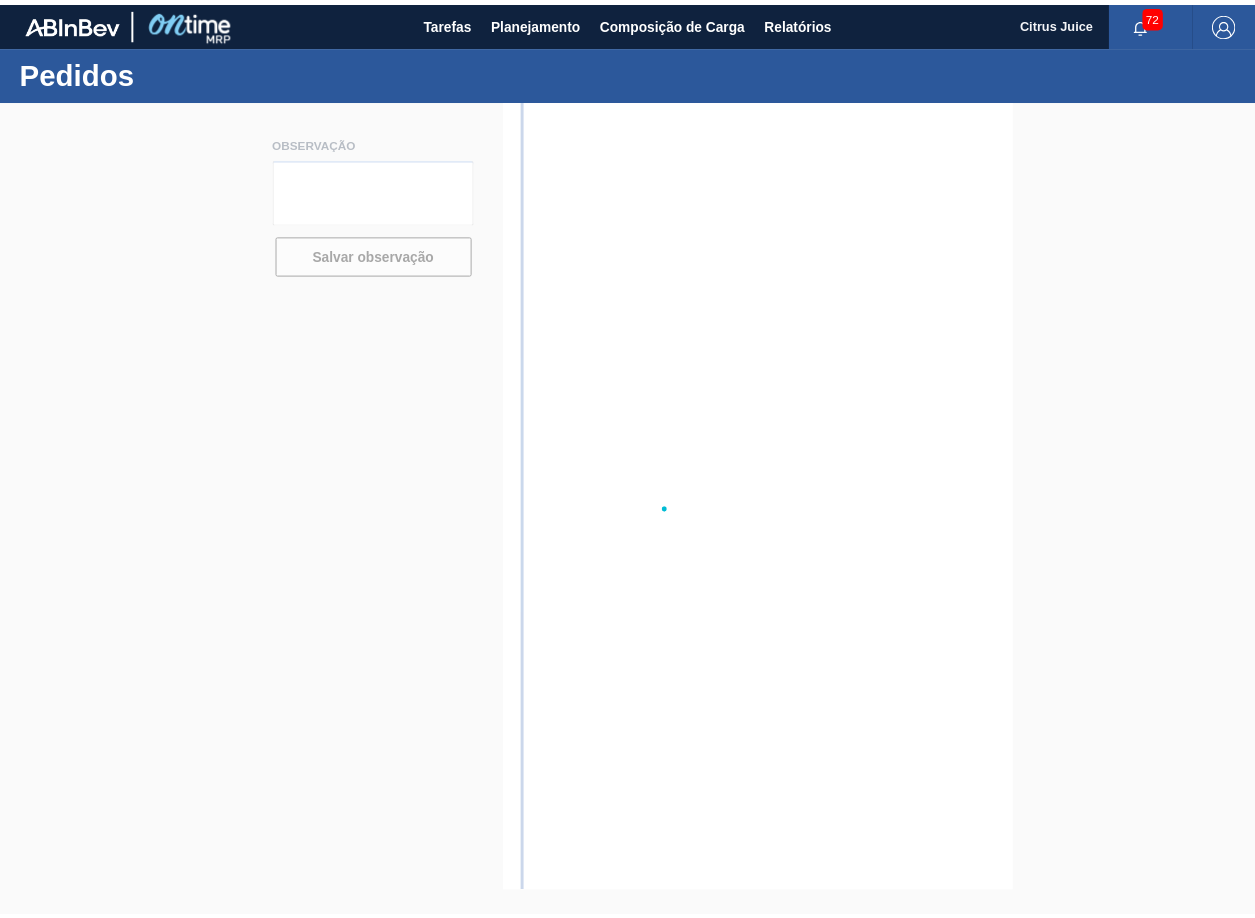 scroll, scrollTop: 0, scrollLeft: 0, axis: both 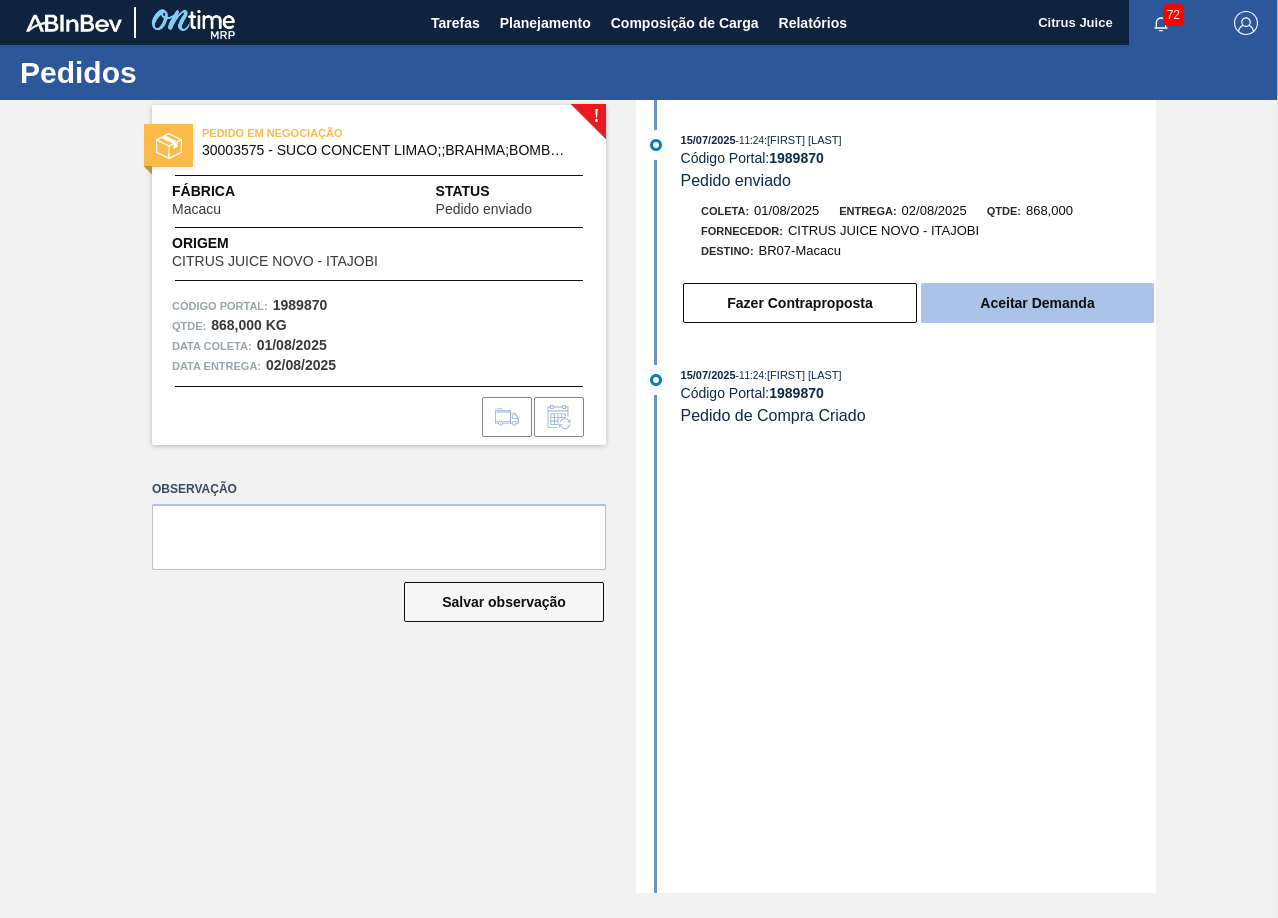click on "Aceitar Demanda" at bounding box center (1037, 303) 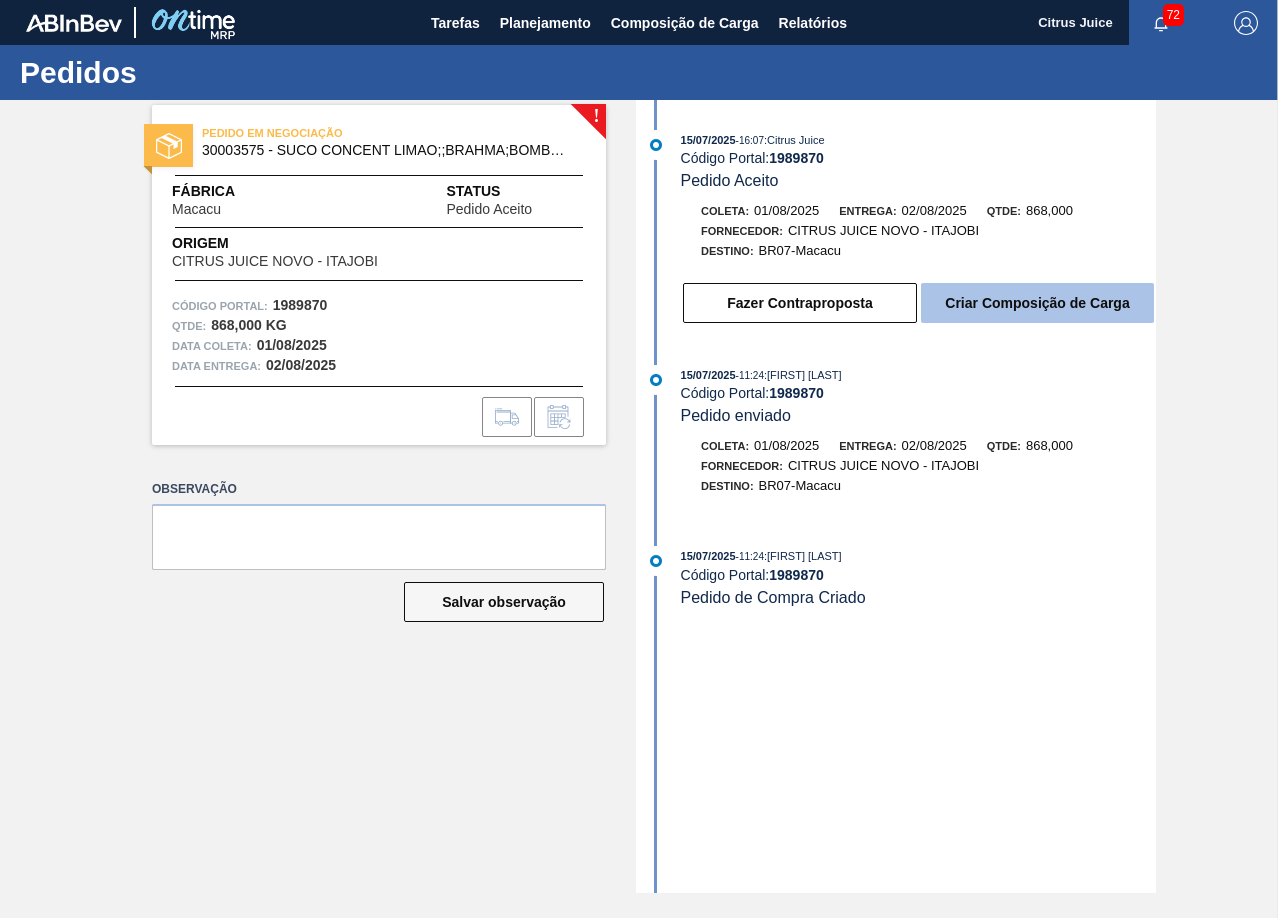 click on "Criar Composição de Carga" at bounding box center [1037, 303] 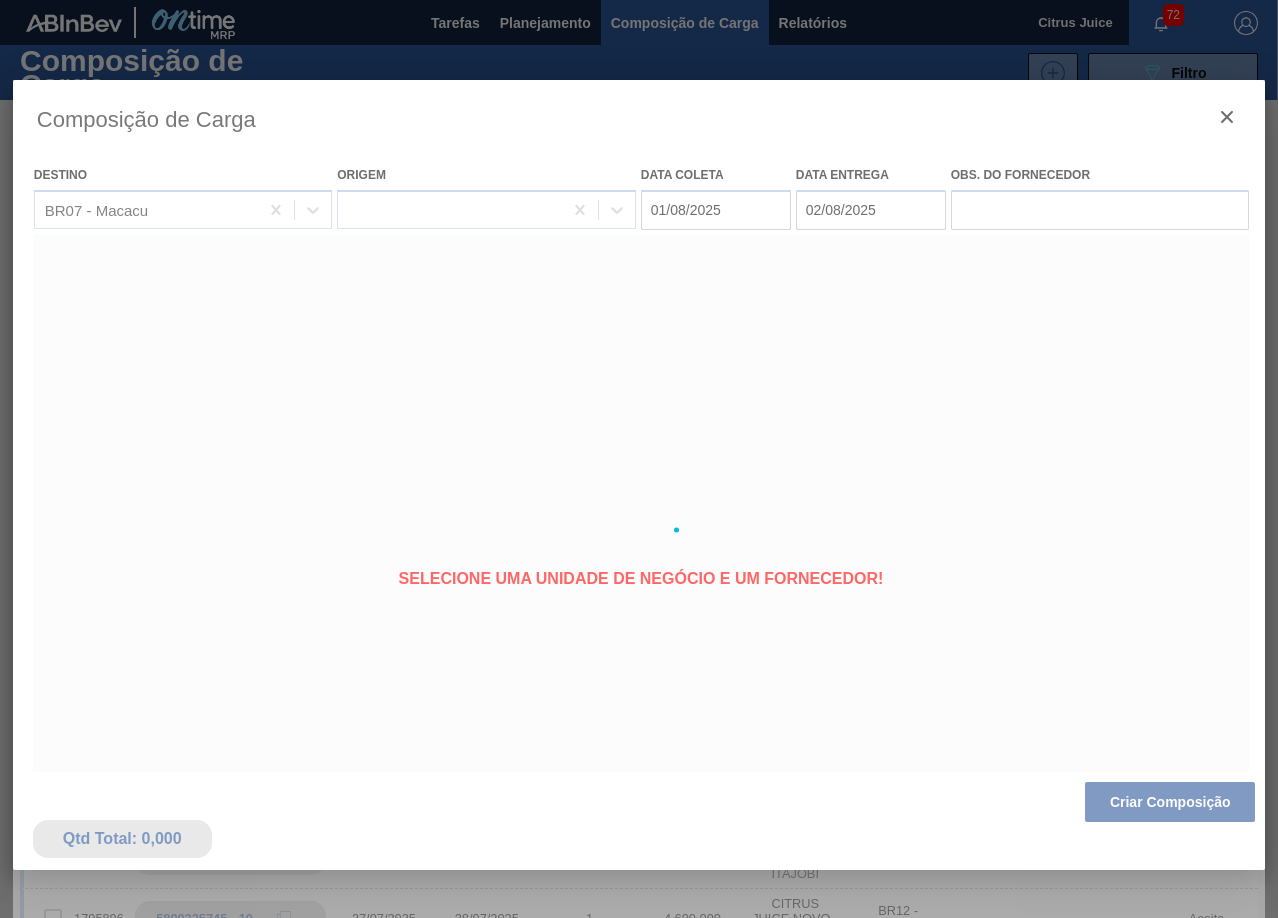 type on "01/08/2025" 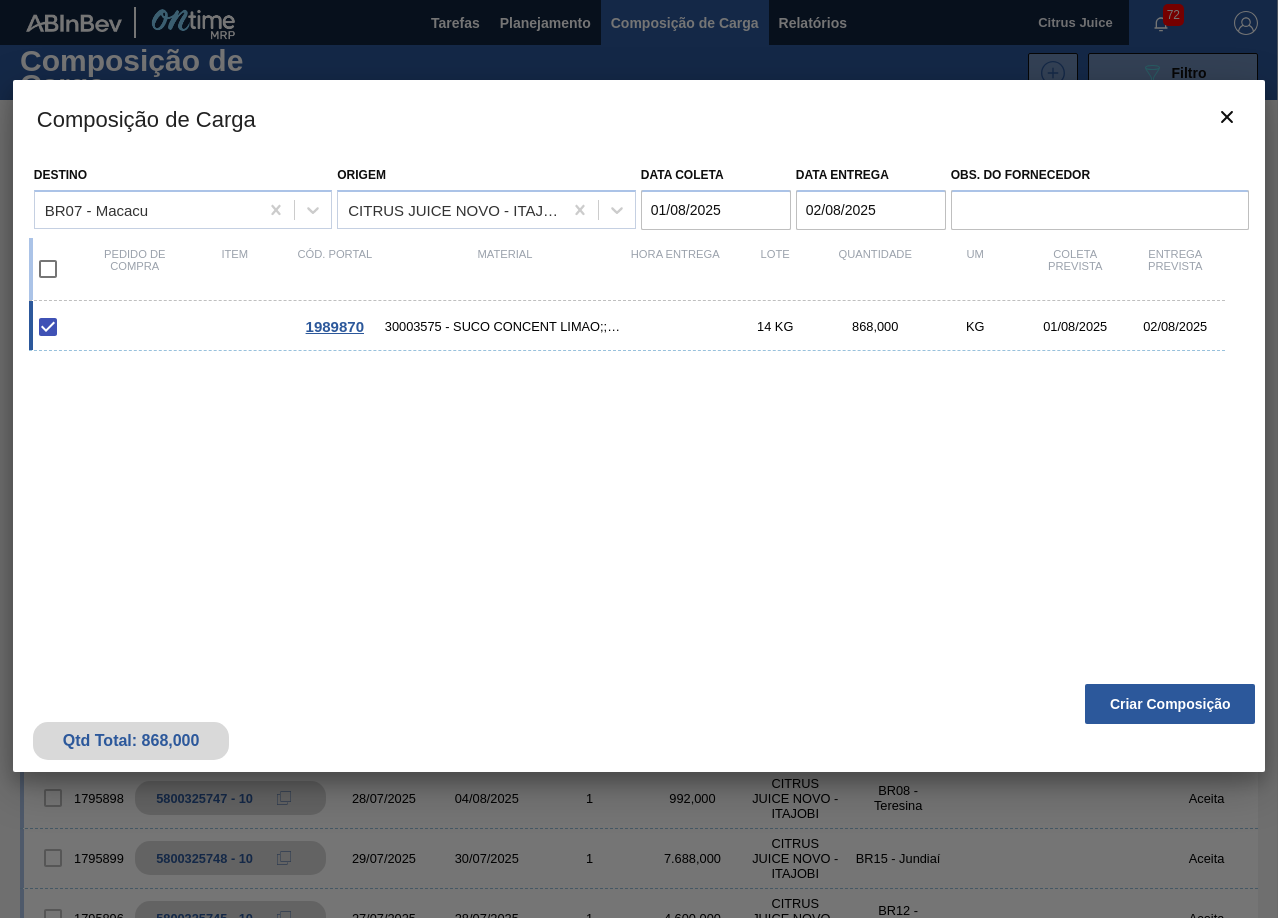 click on "30003575 - SUCO CONCENT LIMAO;;BRAHMA;BOMBONA 62KG;" at bounding box center [505, 326] 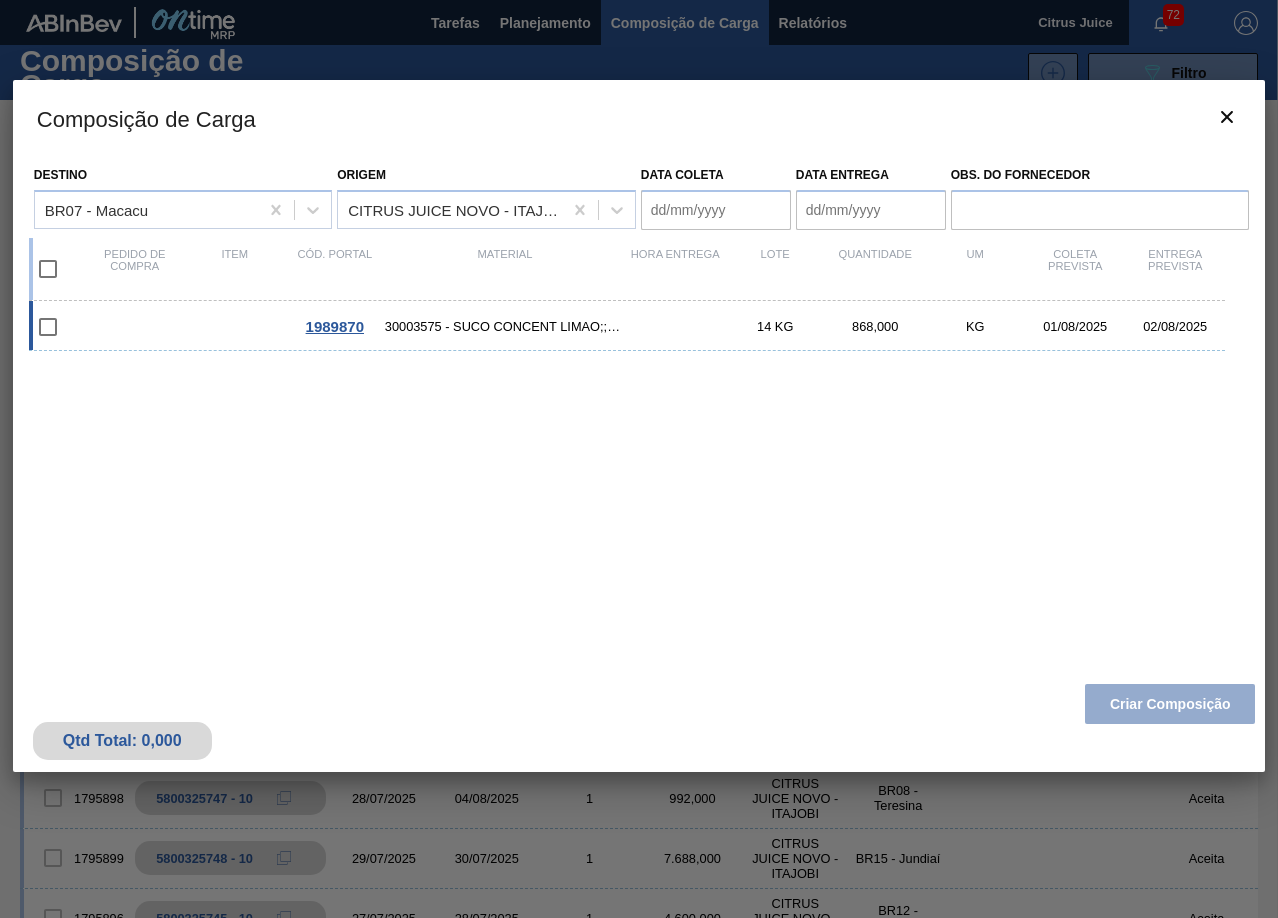 click on "30003575 - SUCO CONCENT LIMAO;;BRAHMA;BOMBONA 62KG;" at bounding box center (505, 326) 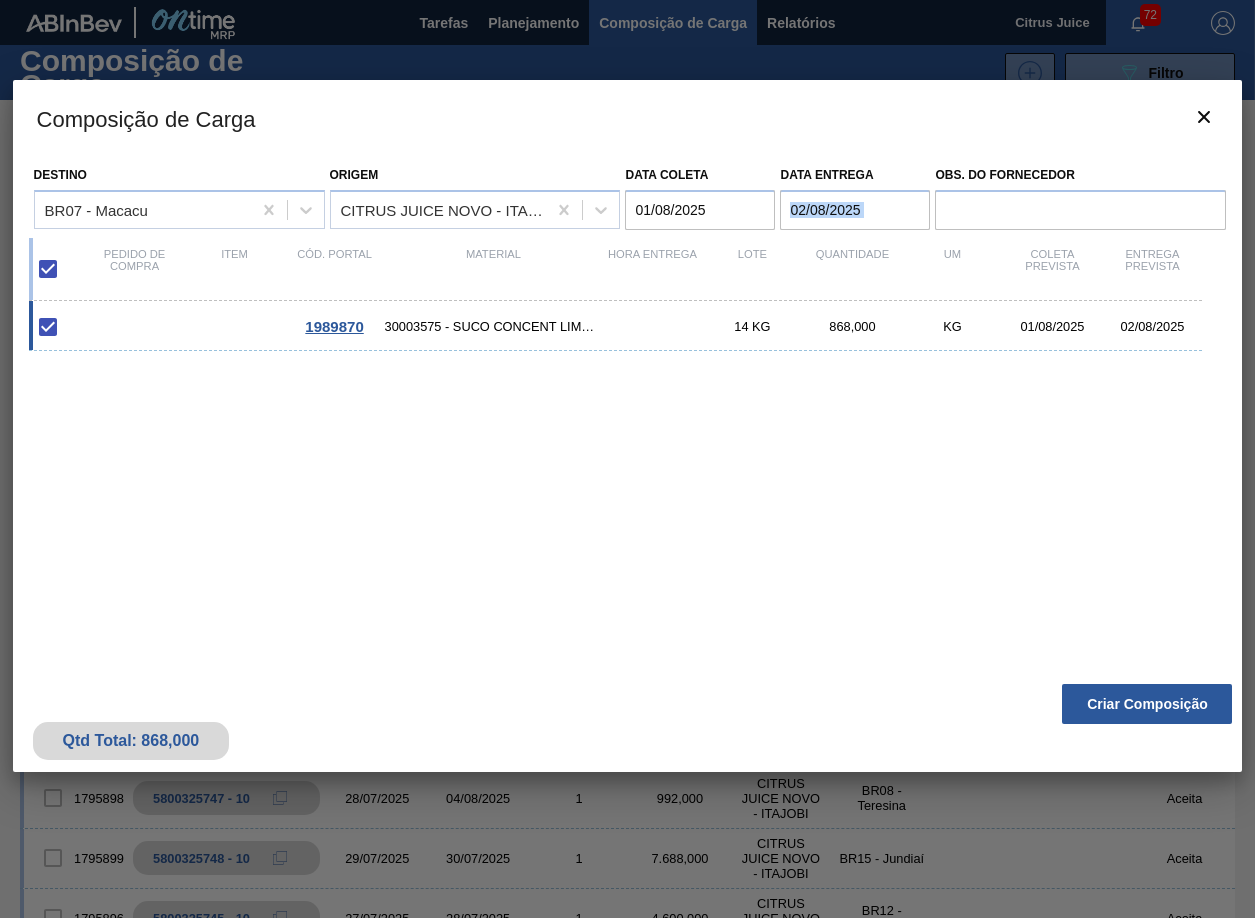 click on "Destino BR07 - [CITY] Origem CITRUS JUICE NOVO - ITAJOBI Data coleta [DATE] Data entrega [DATE] Obs. do Fornecedor" at bounding box center [628, 193] 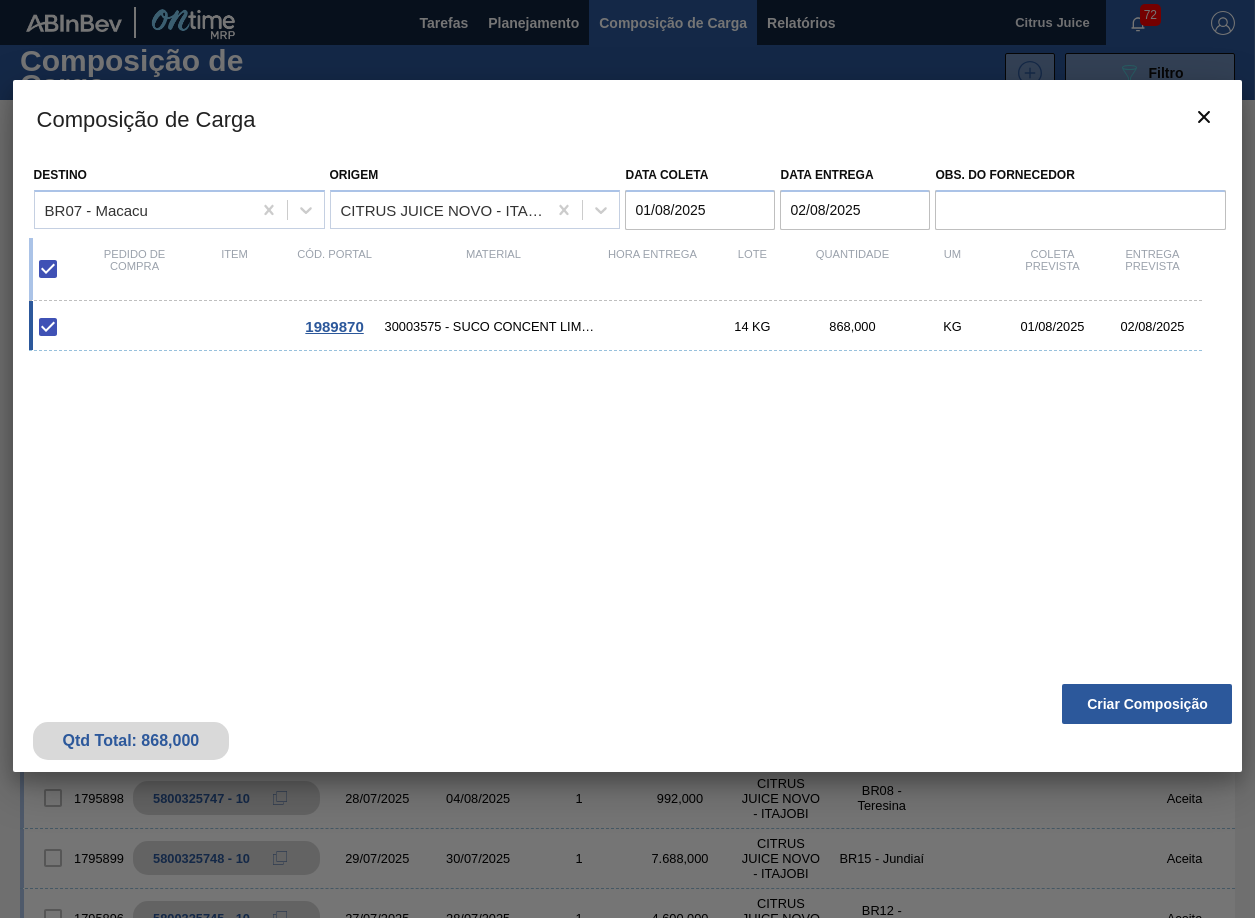 click on "[NUMBER] [NUMBER] - SUCO CONCENT LIMAO;;BRAHMA;BOMBONA 62KG; 14 KG 868,000 KG [DATE] [DATE]" at bounding box center (624, 475) 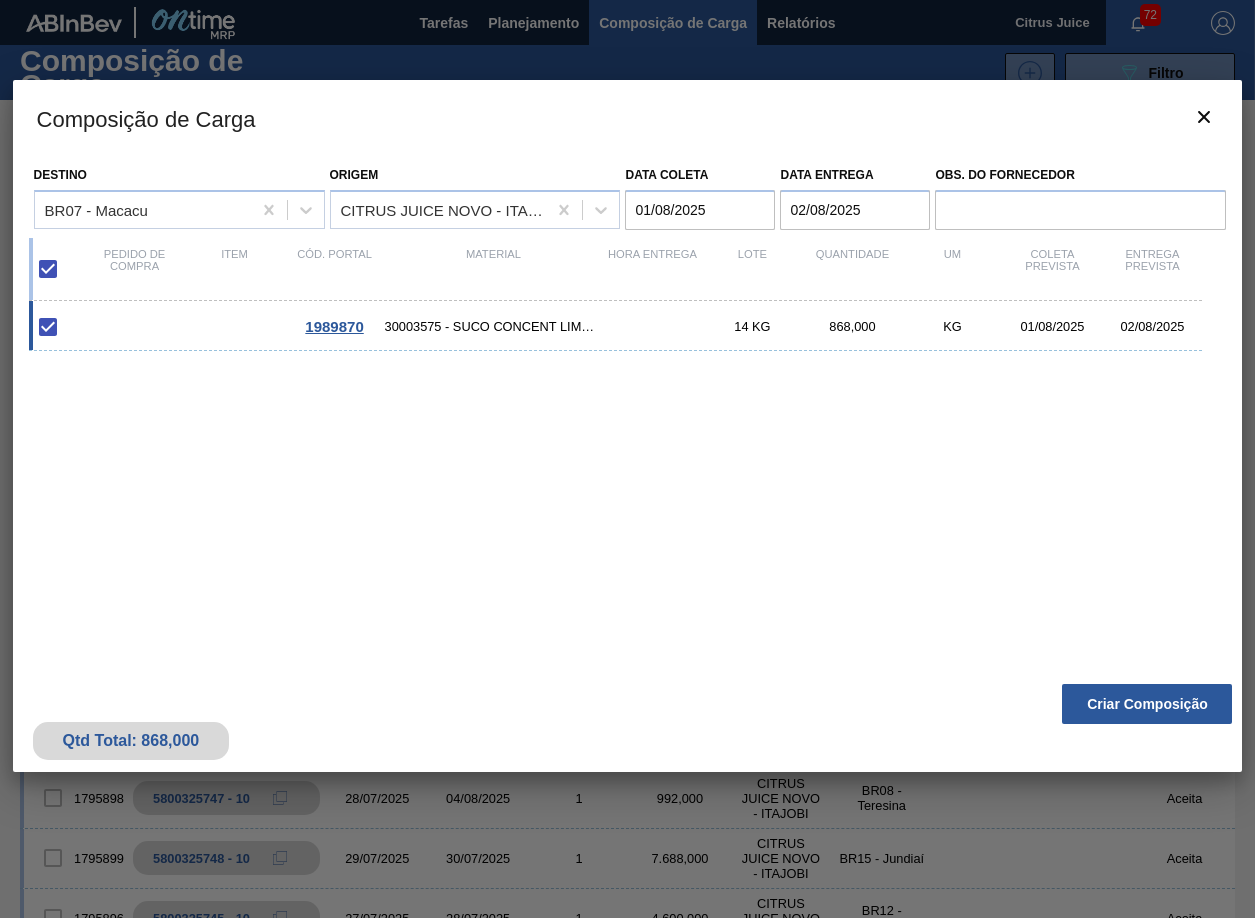 click on "[NUMBER] [NUMBER] - SUCO CONCENT LIMAO;;BRAHMA;BOMBONA 62KG; 14 KG 868,000 KG [DATE] [DATE]" at bounding box center [616, 326] 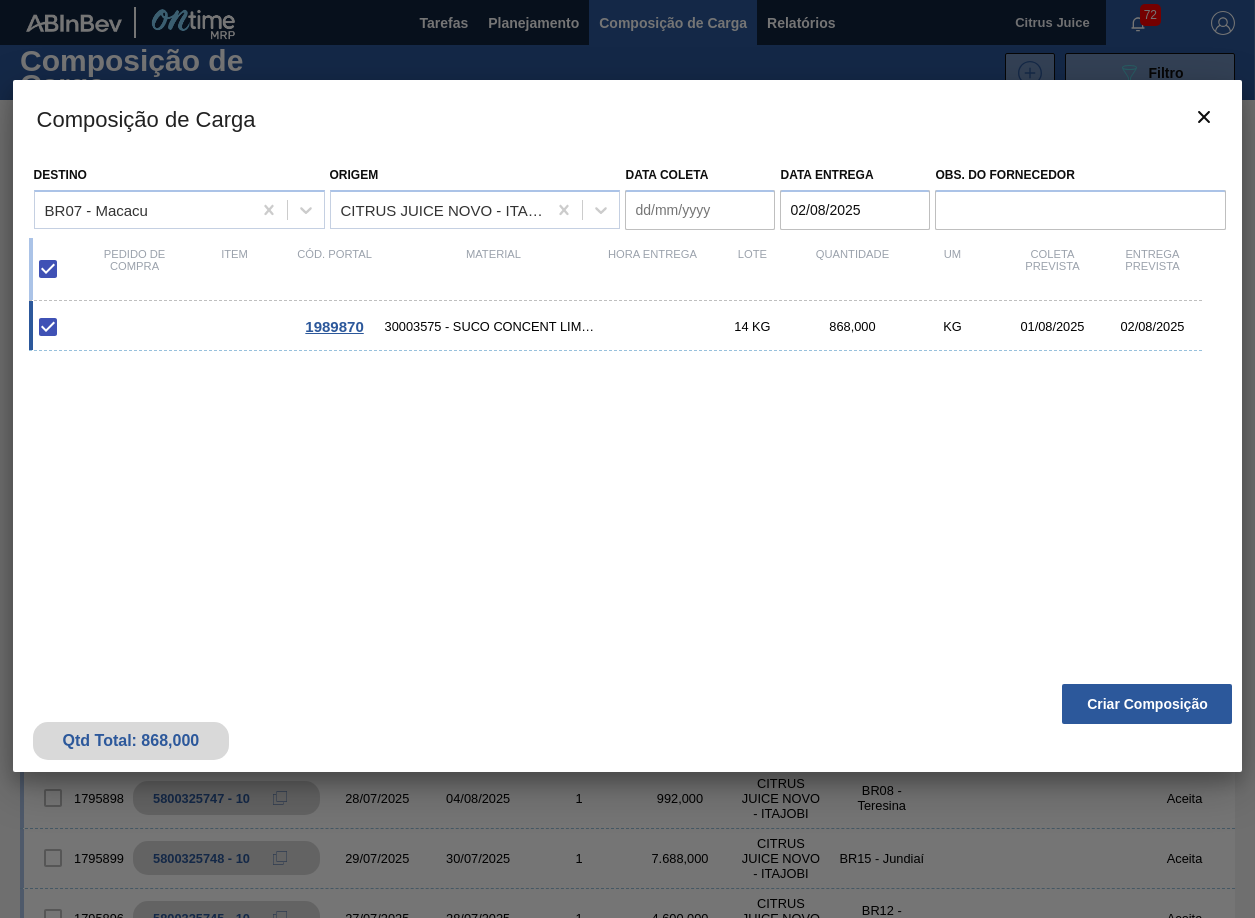 type 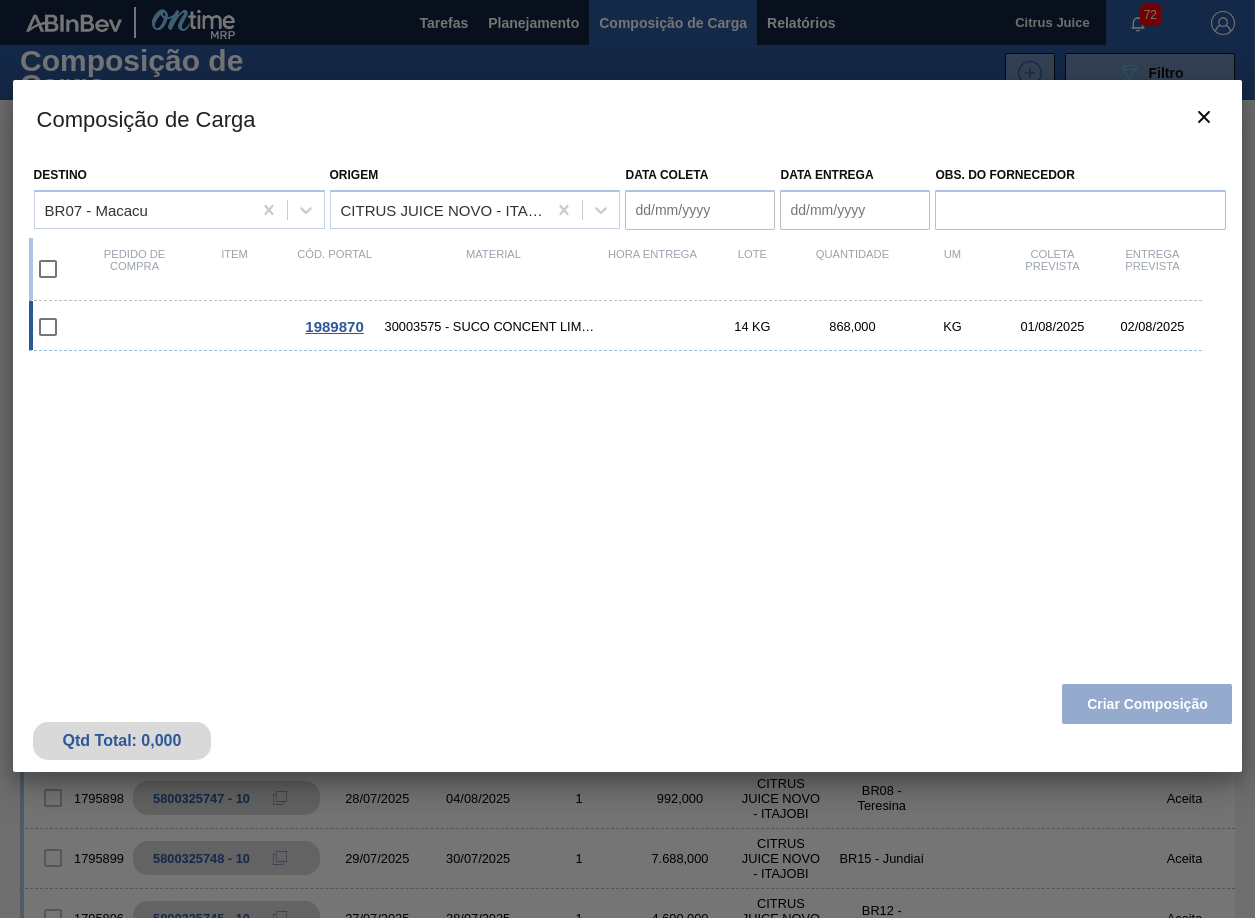 click on "1989870" at bounding box center (334, 326) 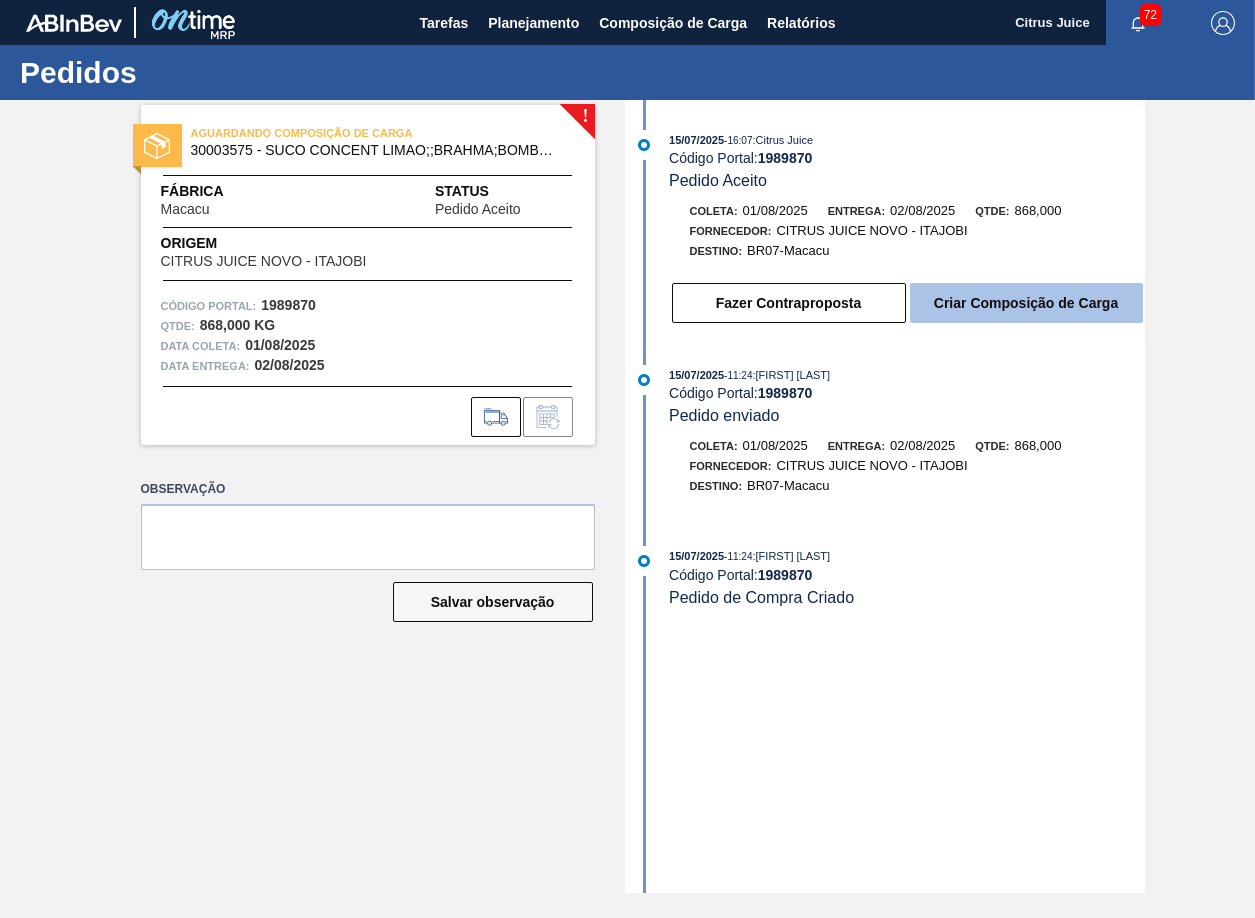 click on "Criar Composição de Carga" at bounding box center [1026, 303] 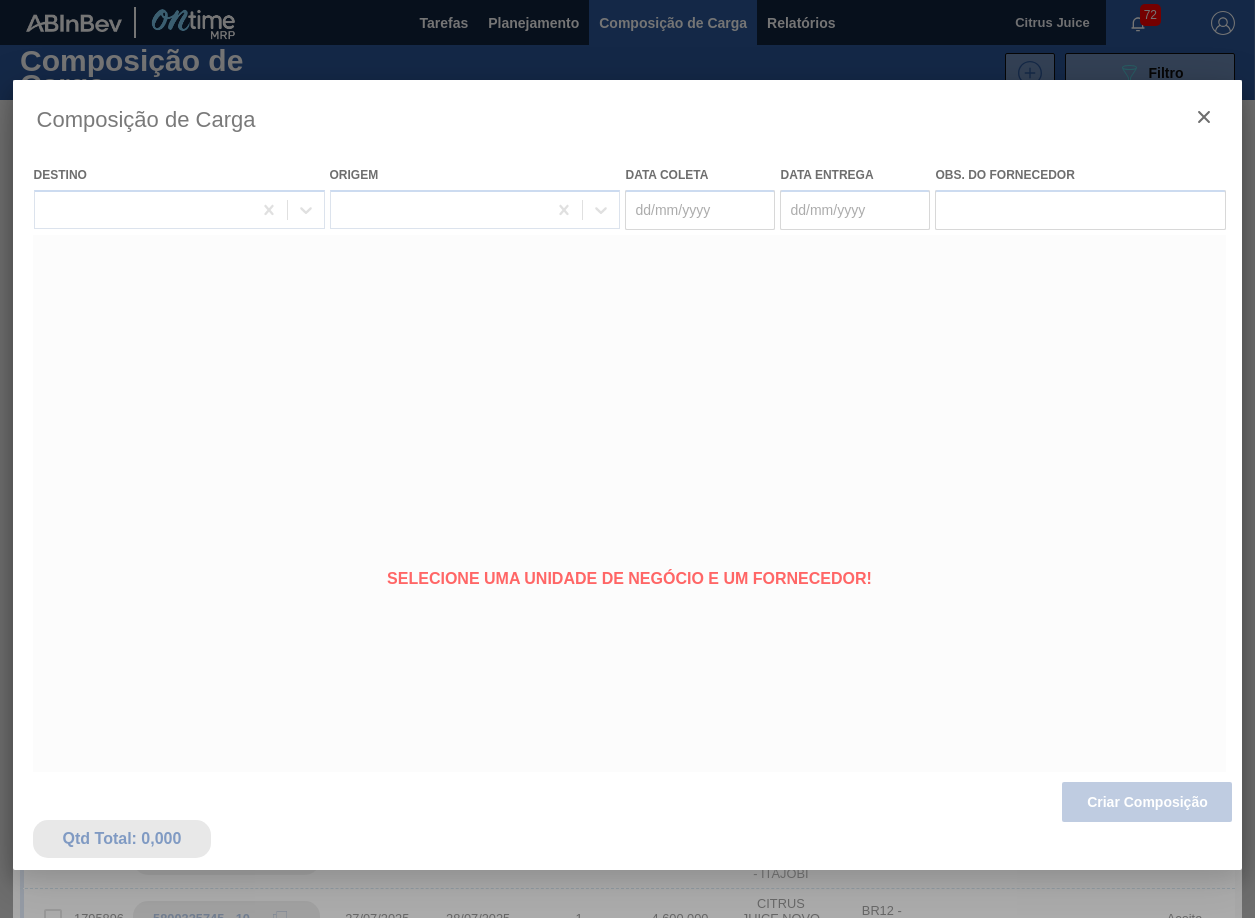 type on "01/08/2025" 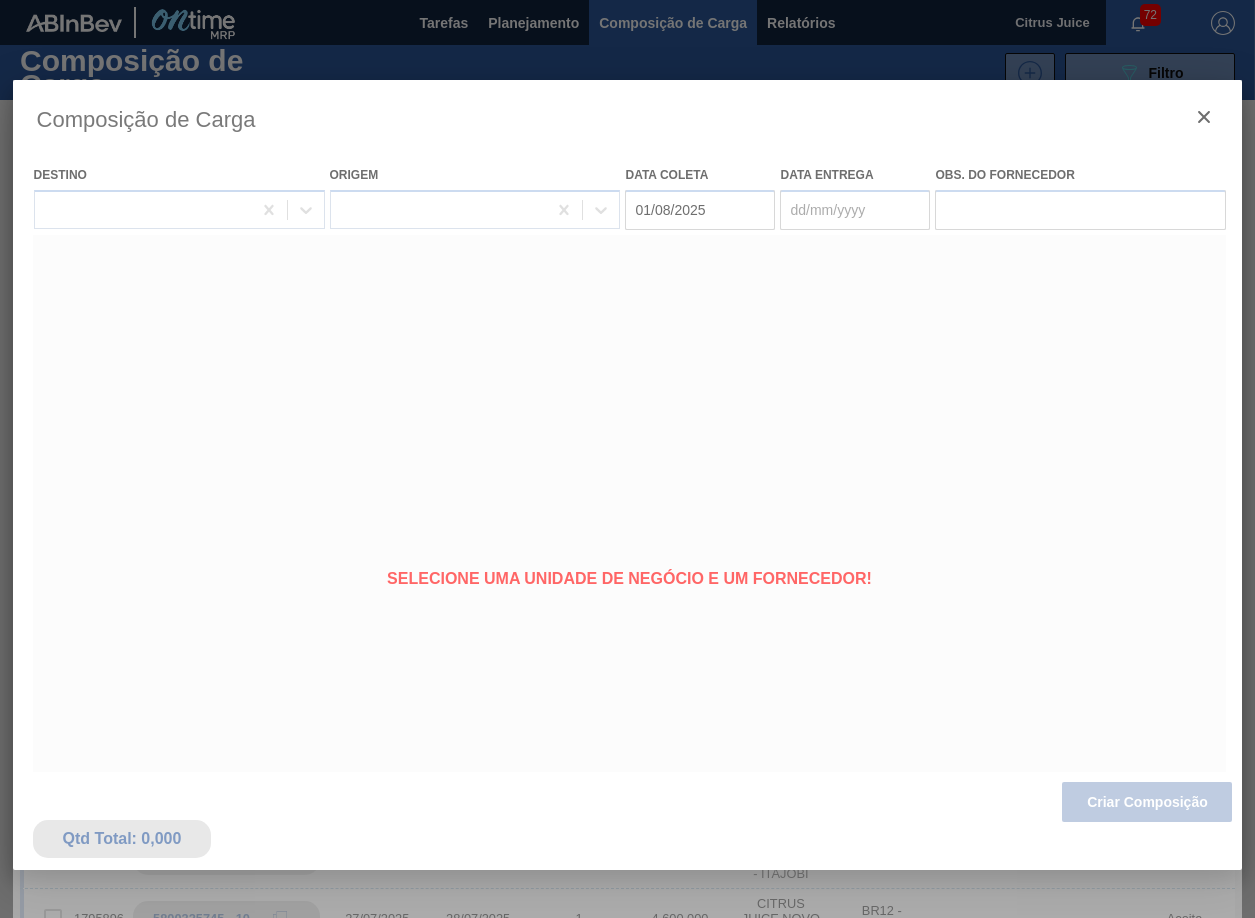 type on "02/08/2025" 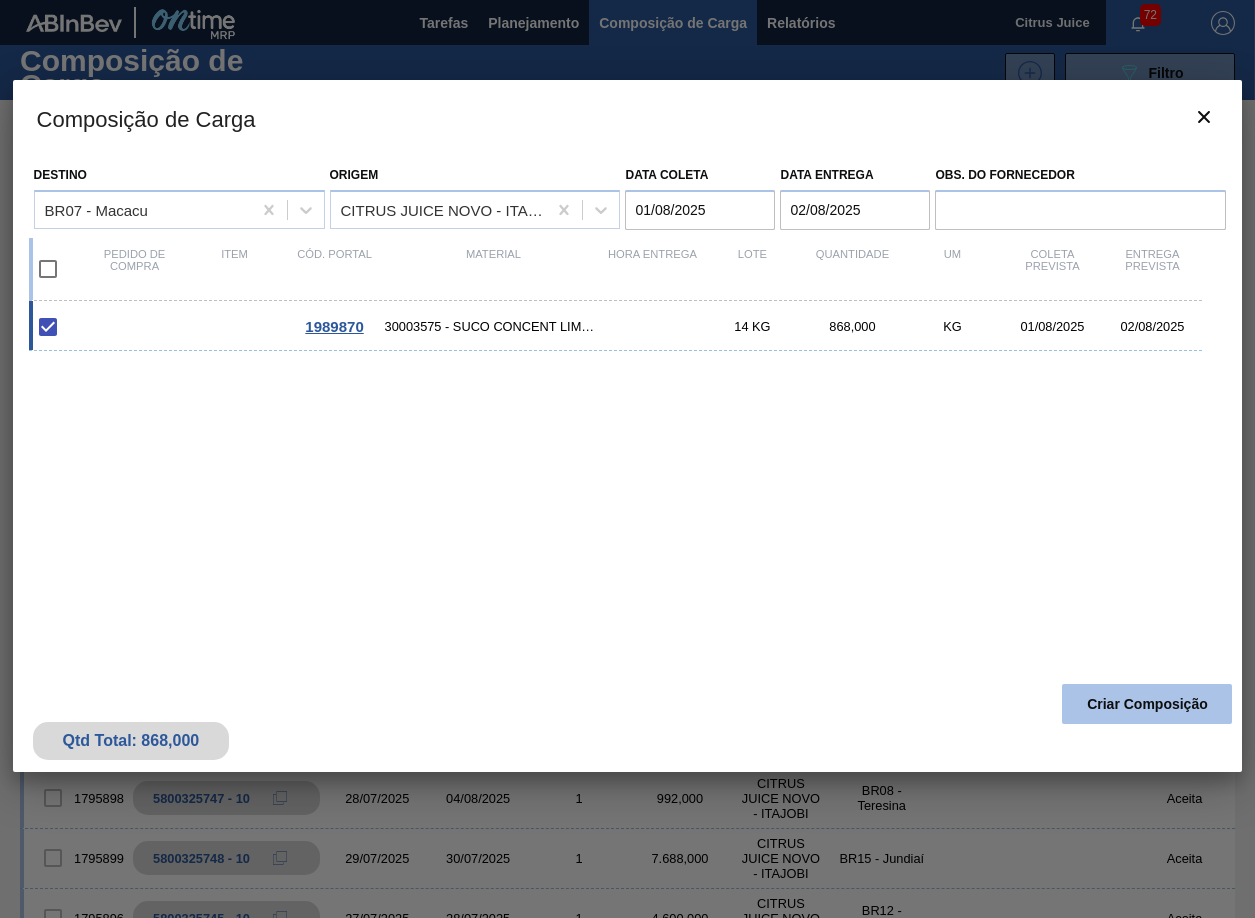 click on "Criar Composição" at bounding box center (1147, 704) 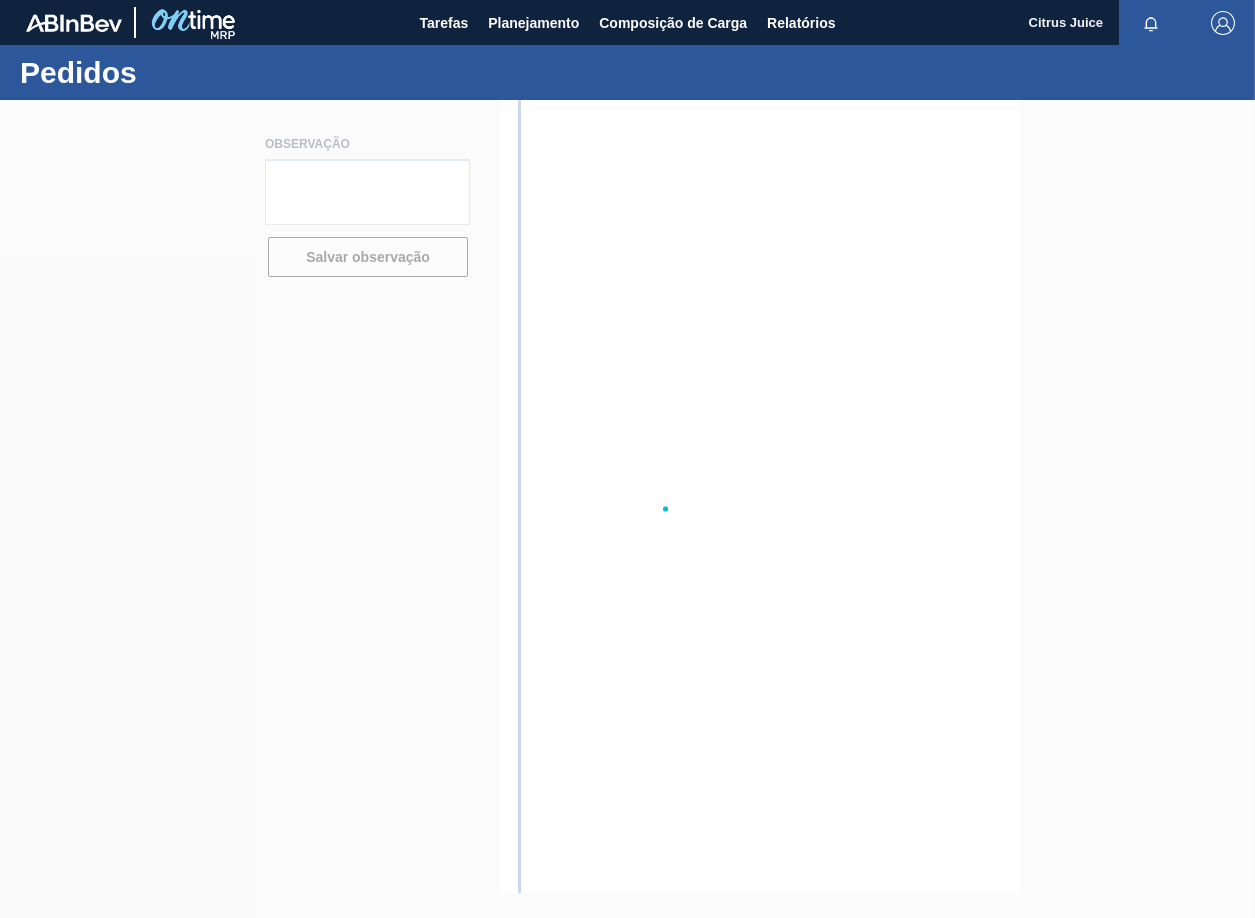 scroll, scrollTop: 0, scrollLeft: 0, axis: both 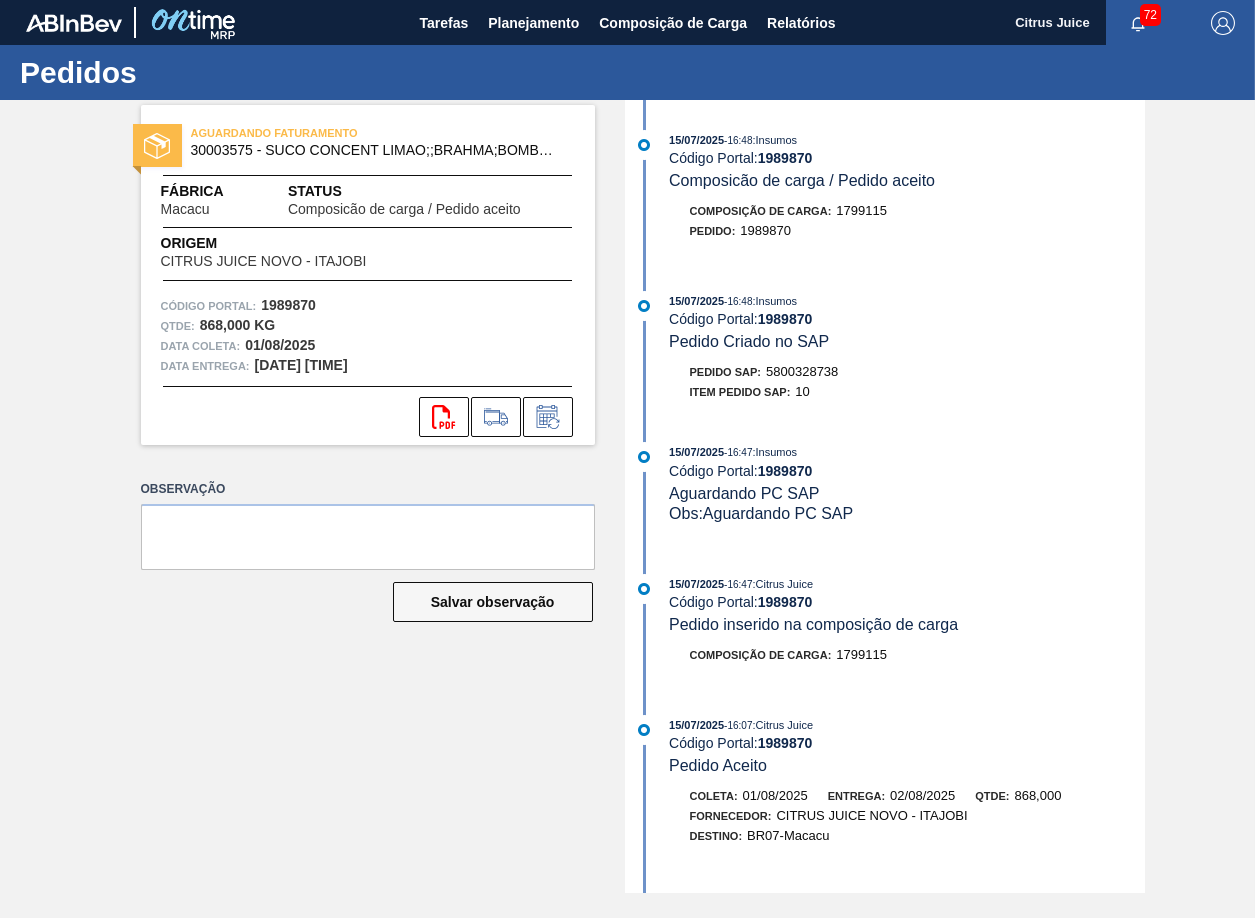 click on "5800328738" at bounding box center [802, 371] 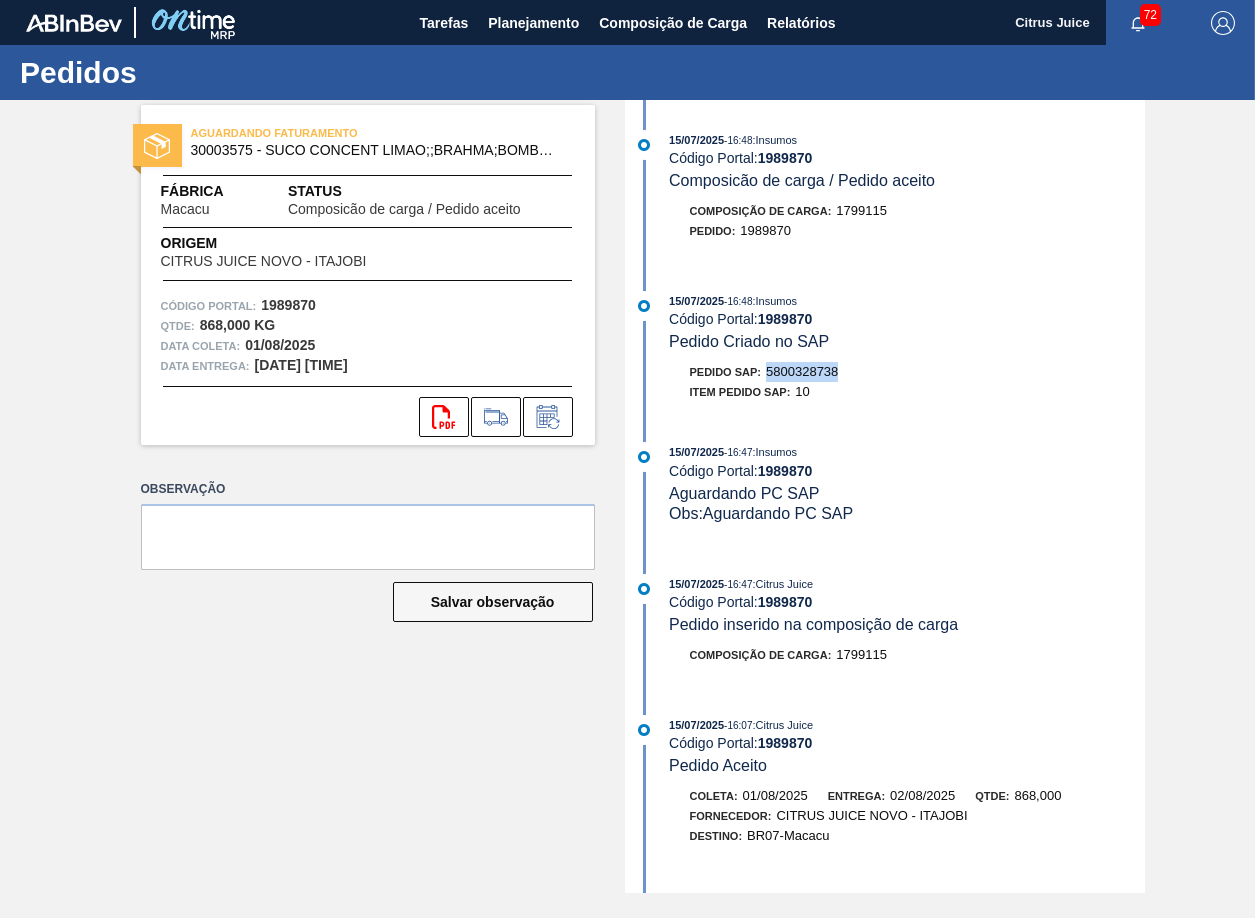 click on "5800328738" at bounding box center (802, 371) 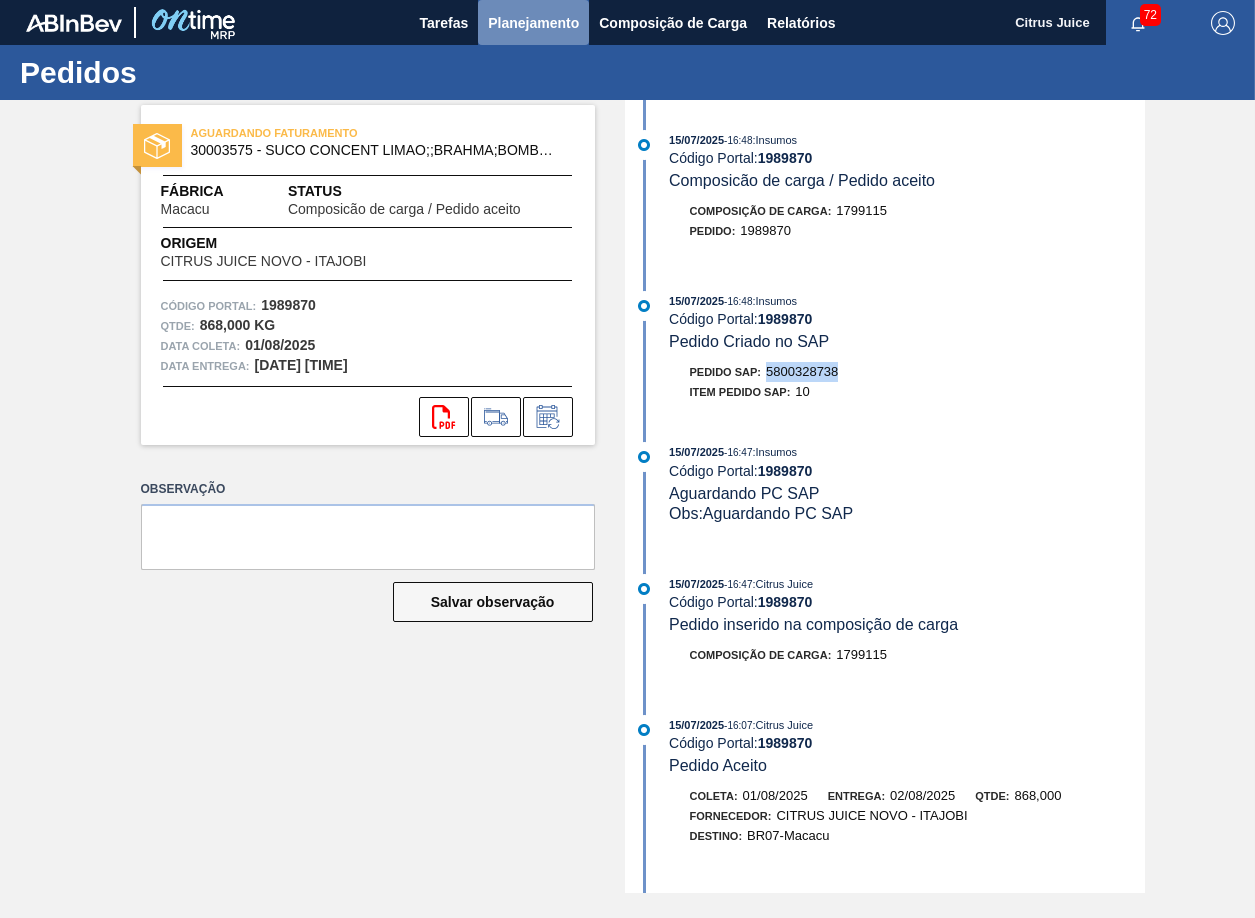 click on "Planejamento" at bounding box center [533, 23] 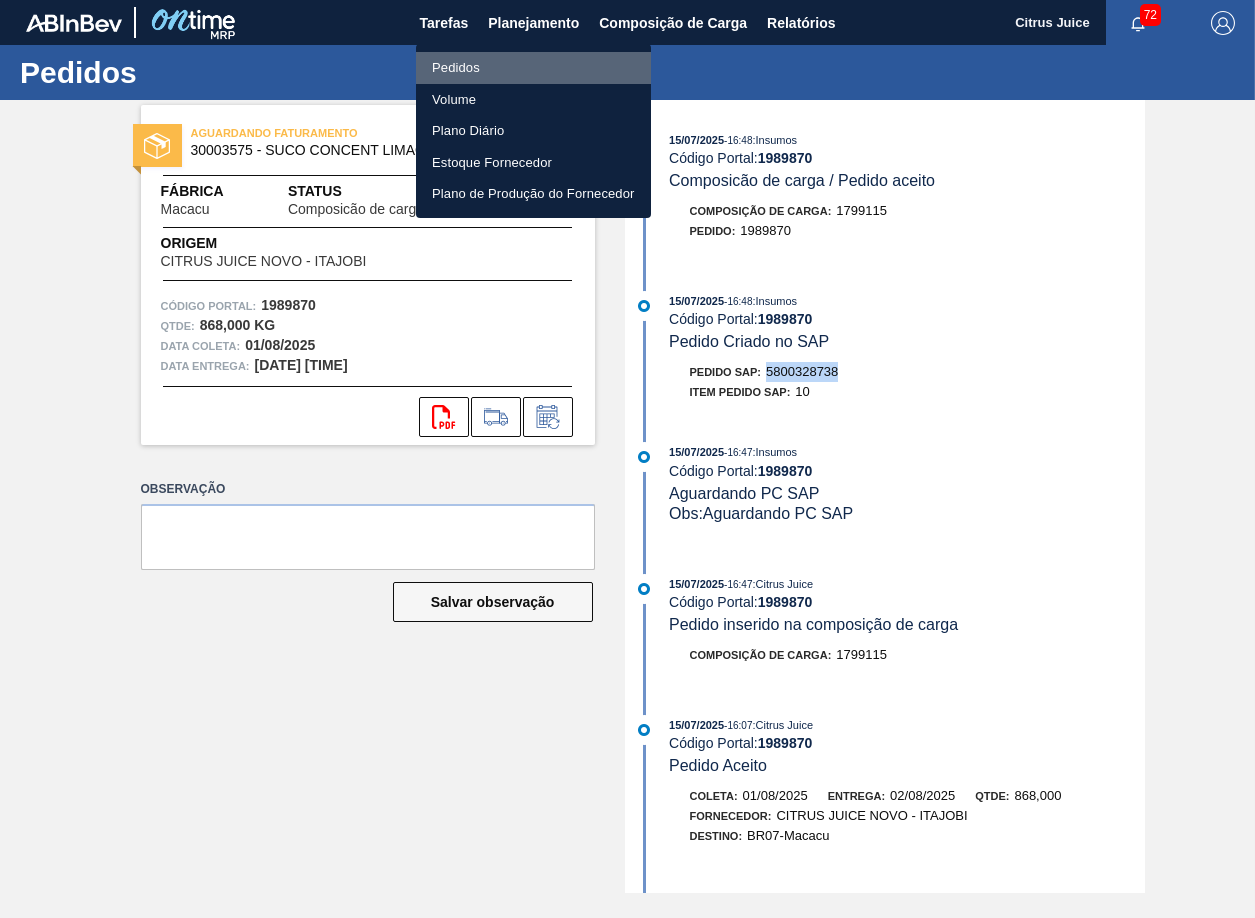 click on "Pedidos" at bounding box center (533, 68) 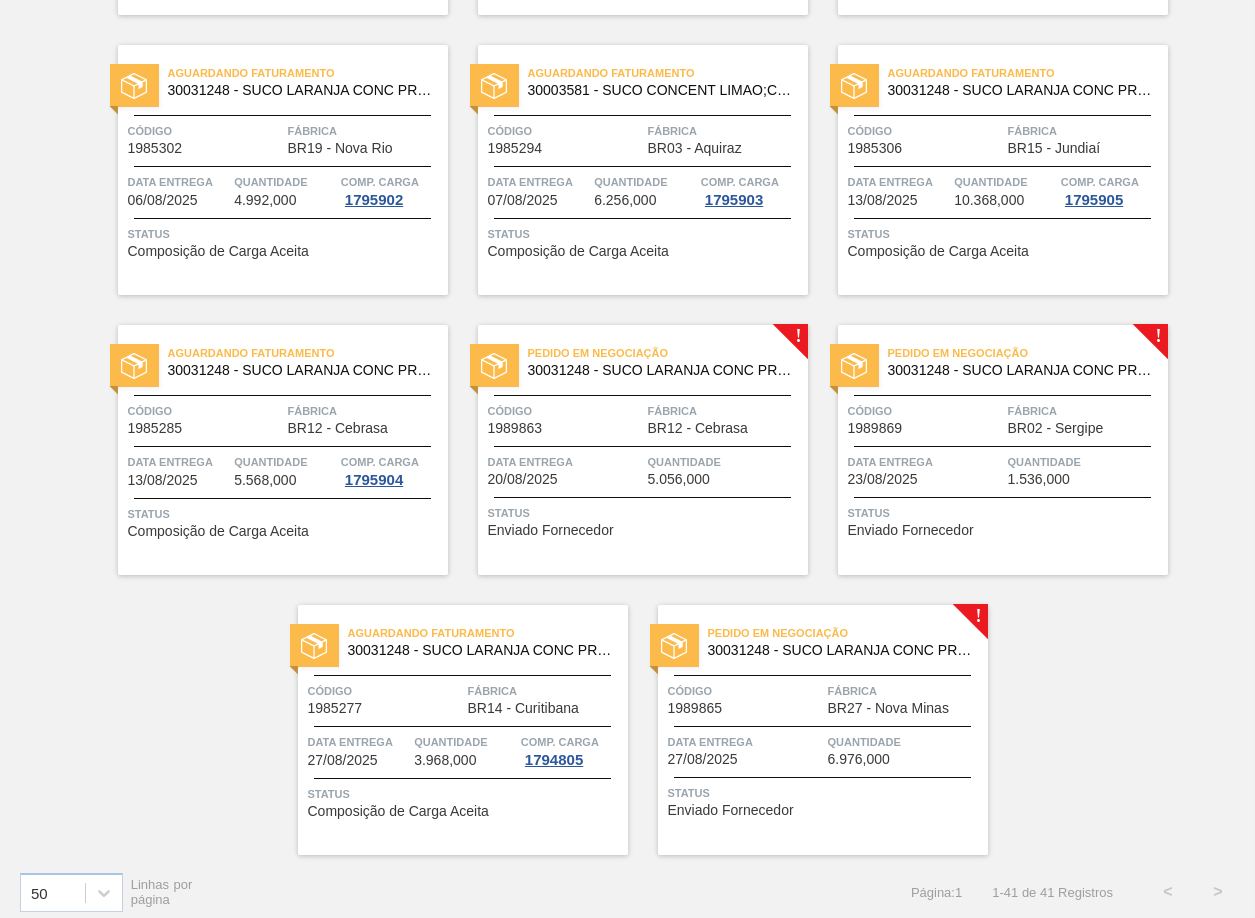 scroll, scrollTop: 3224, scrollLeft: 0, axis: vertical 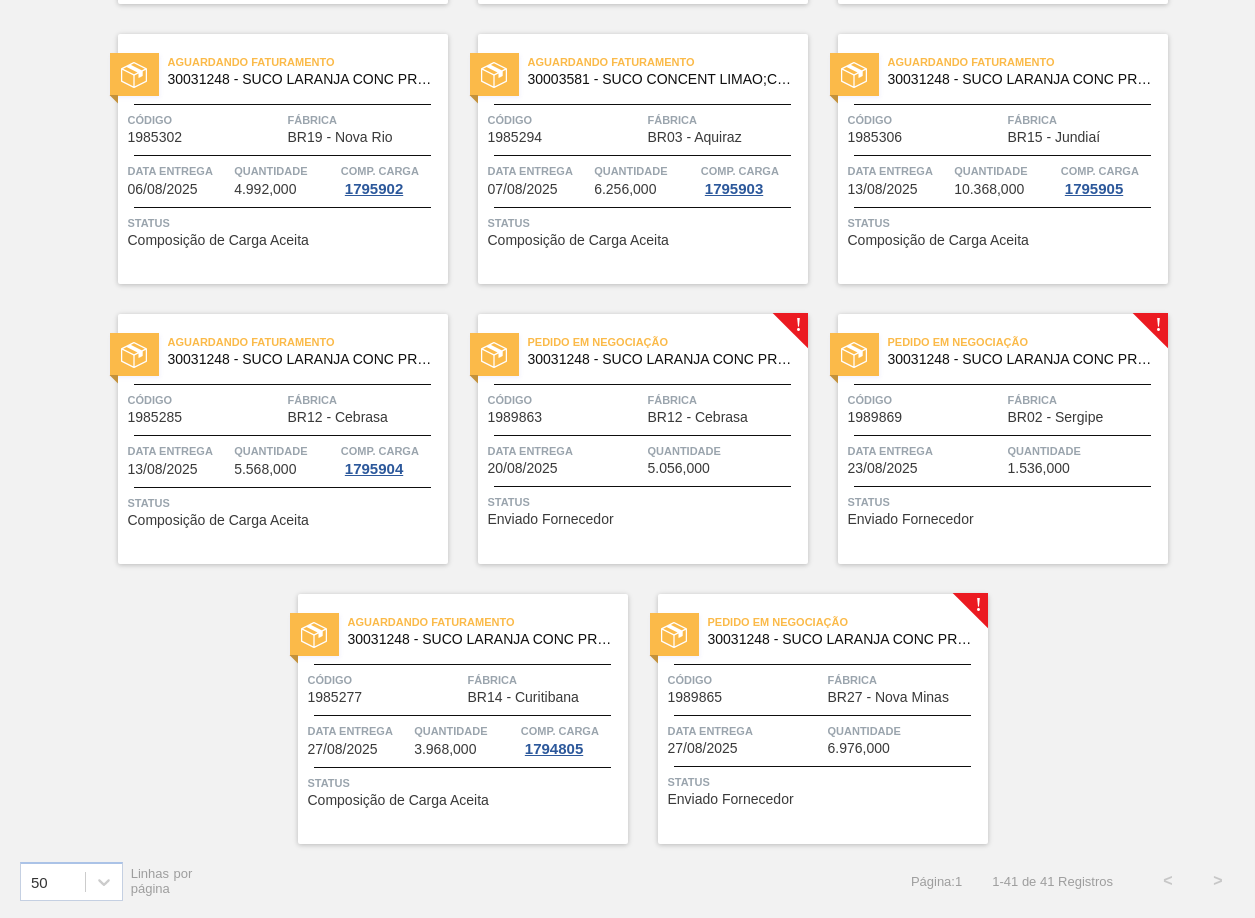 click on "Pedido em Negociação 30031248 - SUCO LARANJA CONC PRESV 63 5 KG Código 1989863 Fábrica BR12 - Cebrasa Data entrega 20/08/2025 Quantidade 5.056,000 Status Enviado Fornecedor" at bounding box center [643, 439] 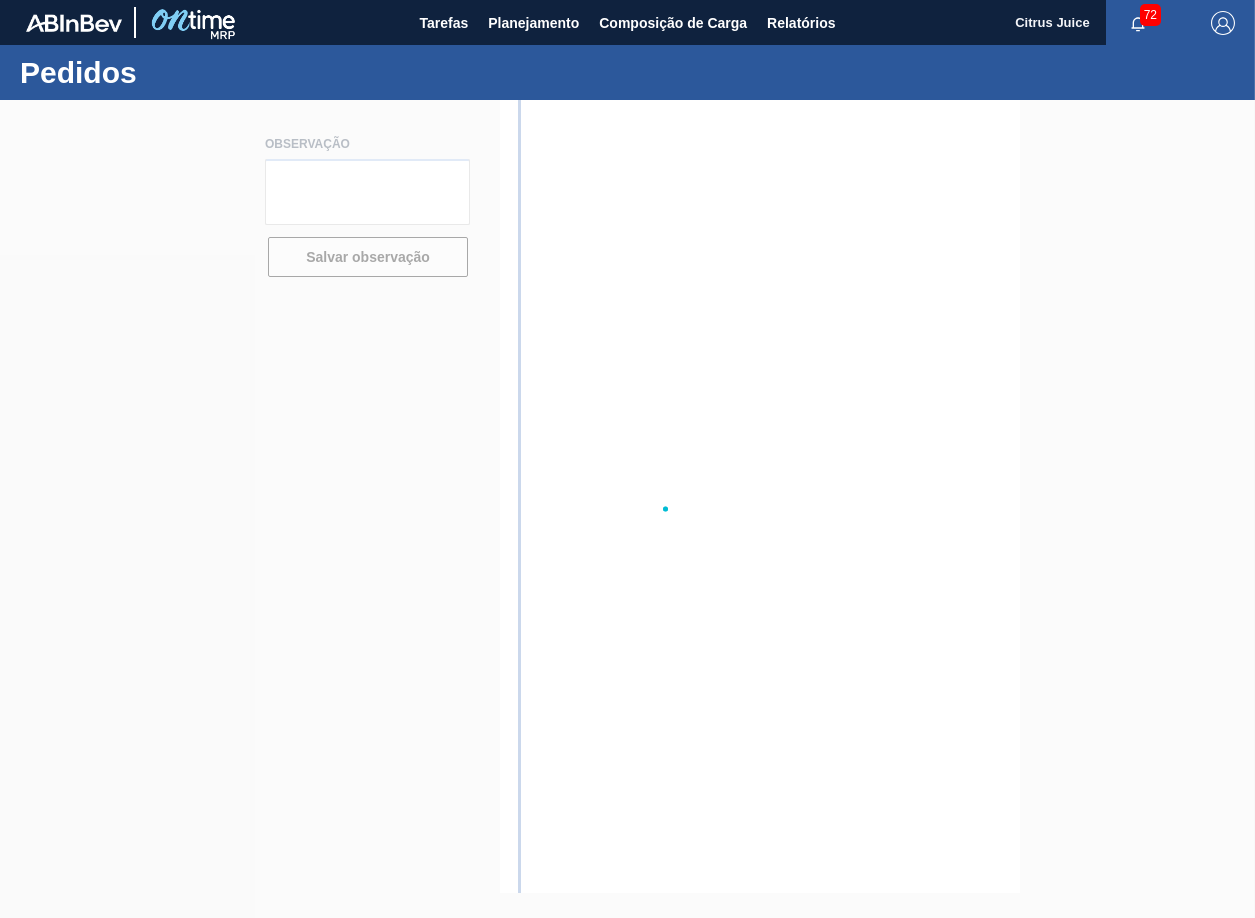 scroll, scrollTop: 0, scrollLeft: 0, axis: both 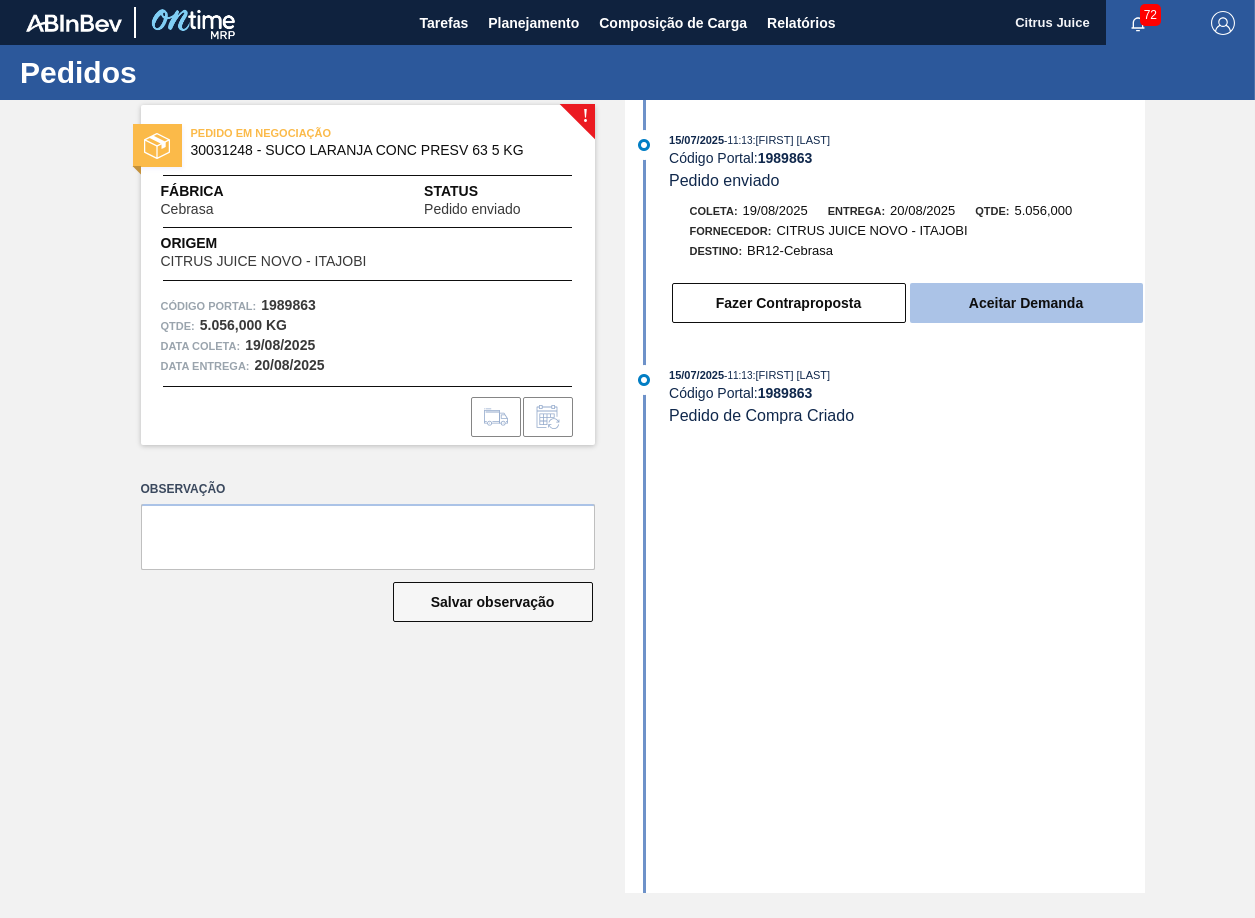 click on "Aceitar Demanda" at bounding box center (1026, 303) 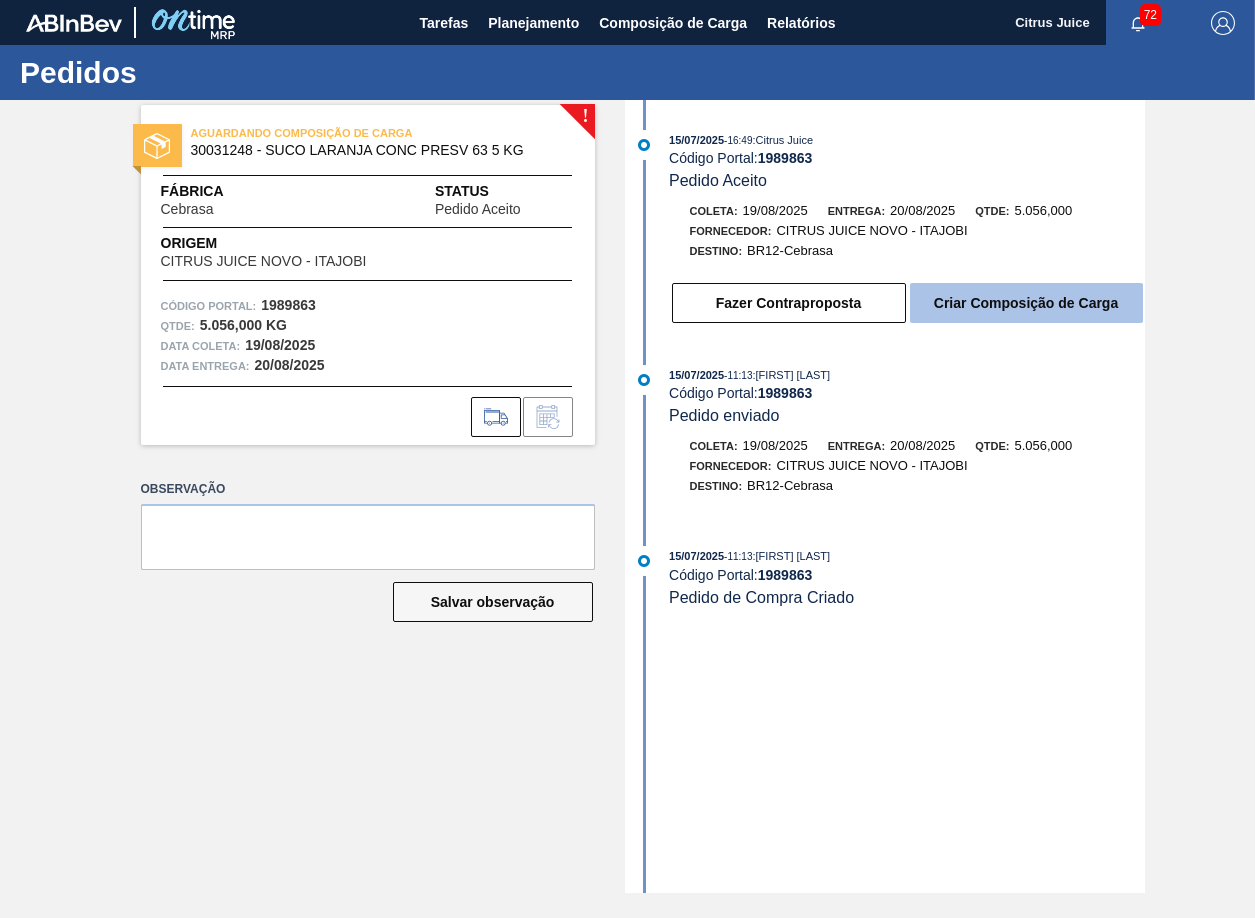 click on "Criar Composição de Carga" at bounding box center [1026, 303] 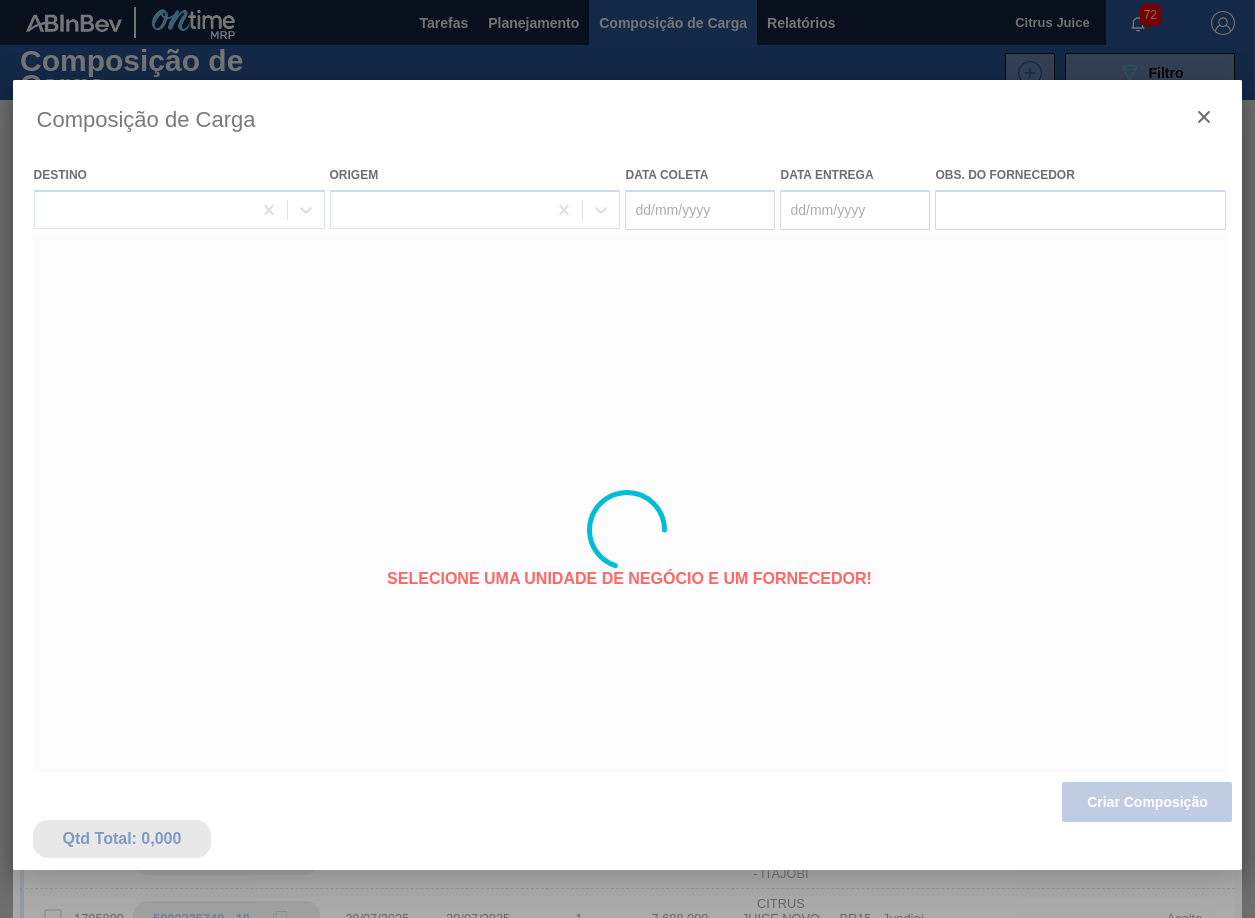 type on "19/08/2025" 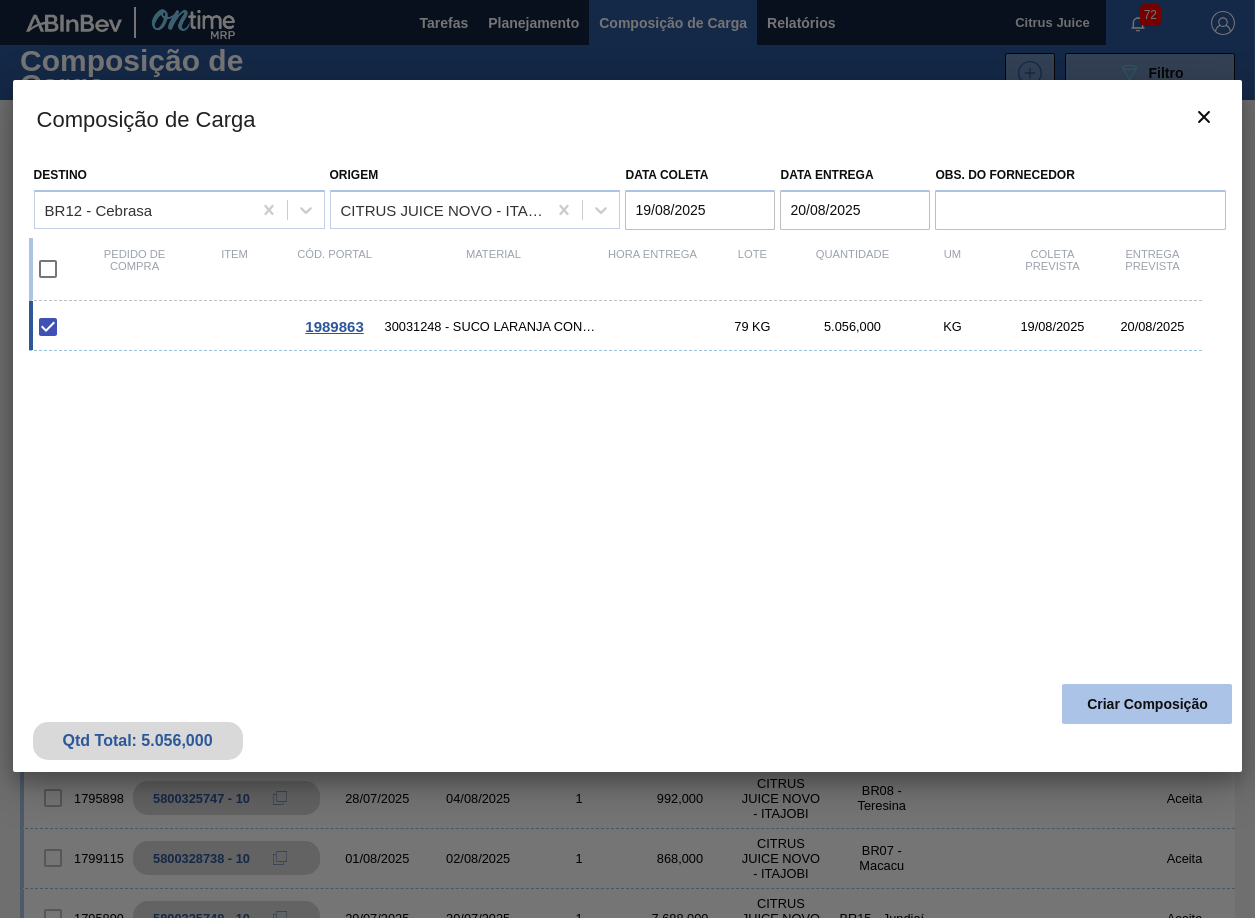click on "Criar Composição" at bounding box center [1147, 704] 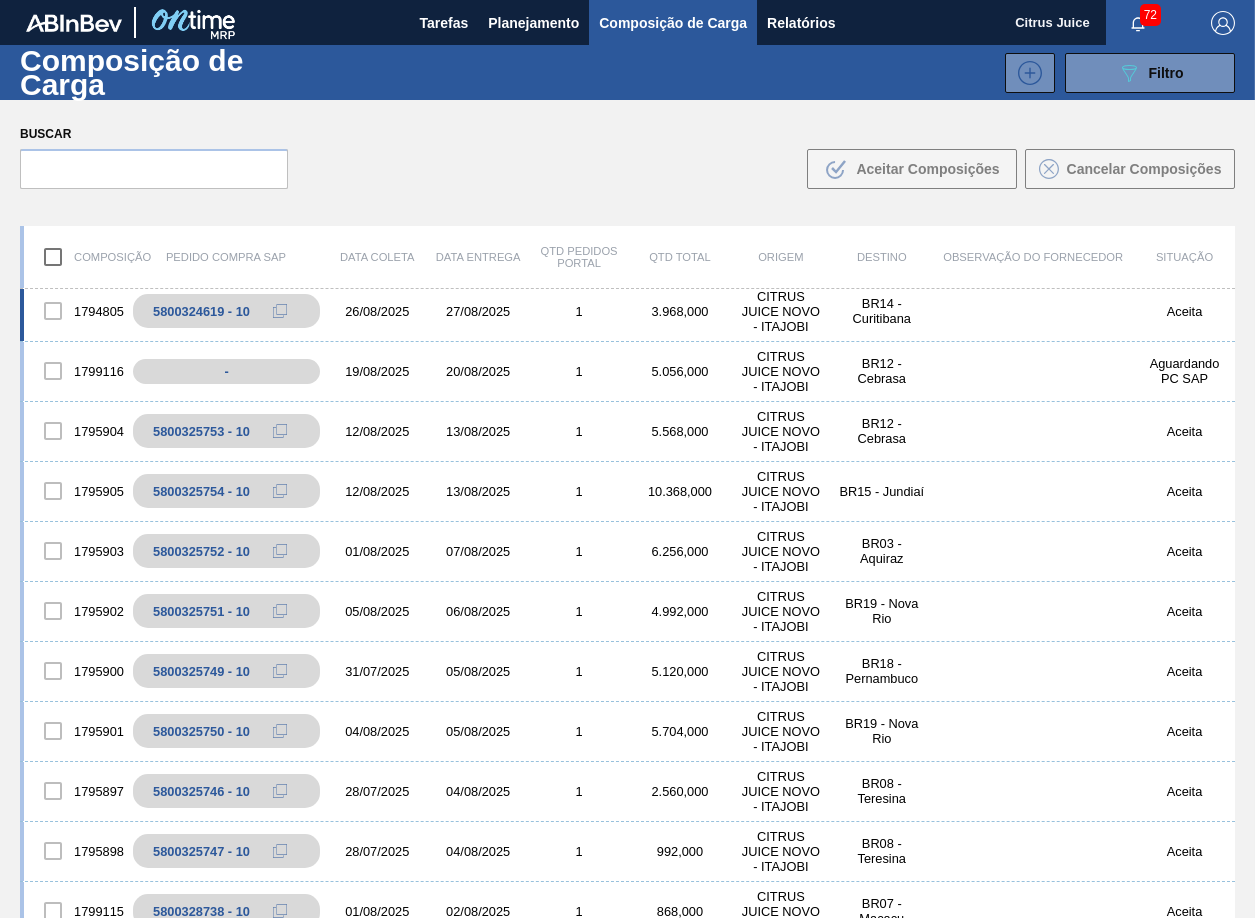 scroll, scrollTop: 0, scrollLeft: 0, axis: both 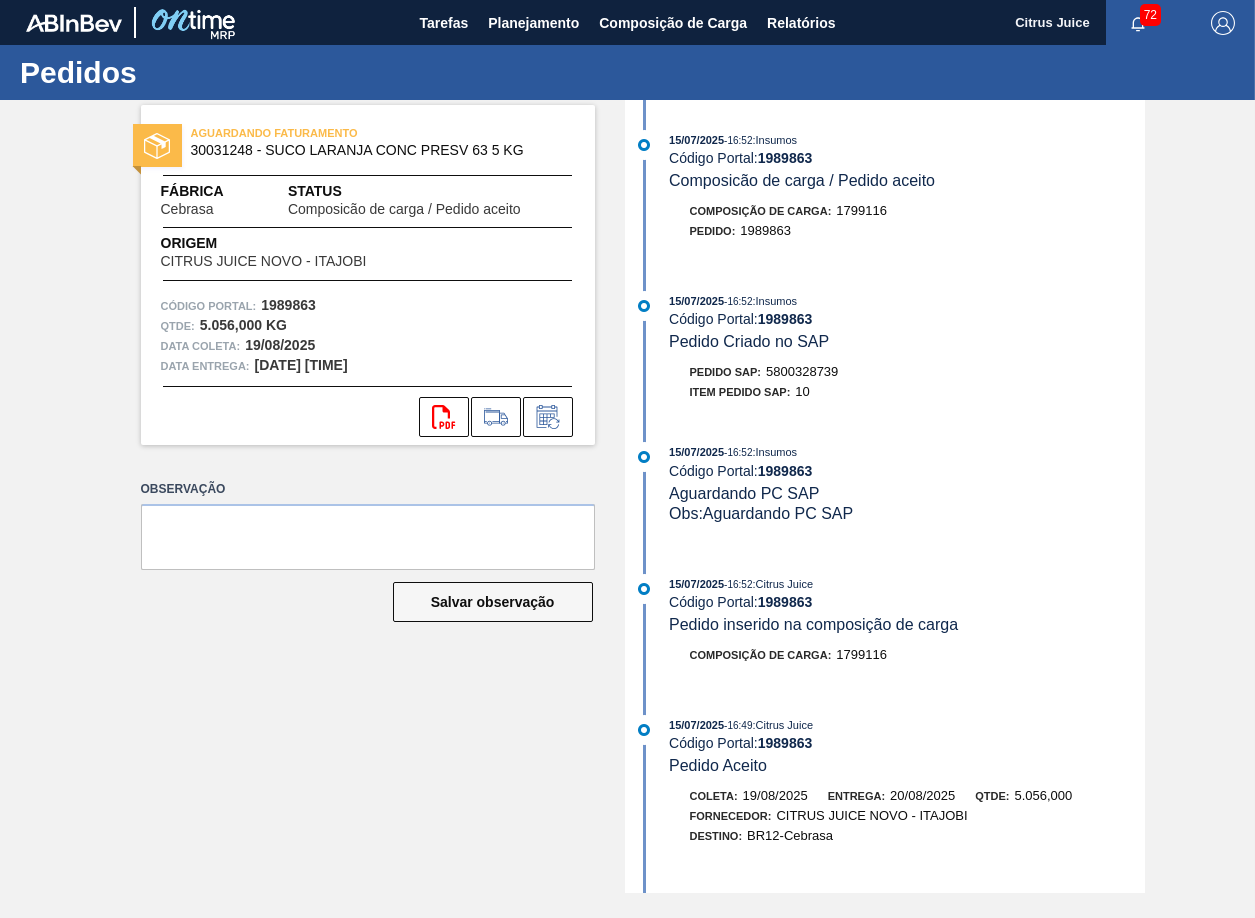 click on "5800328739" at bounding box center [802, 371] 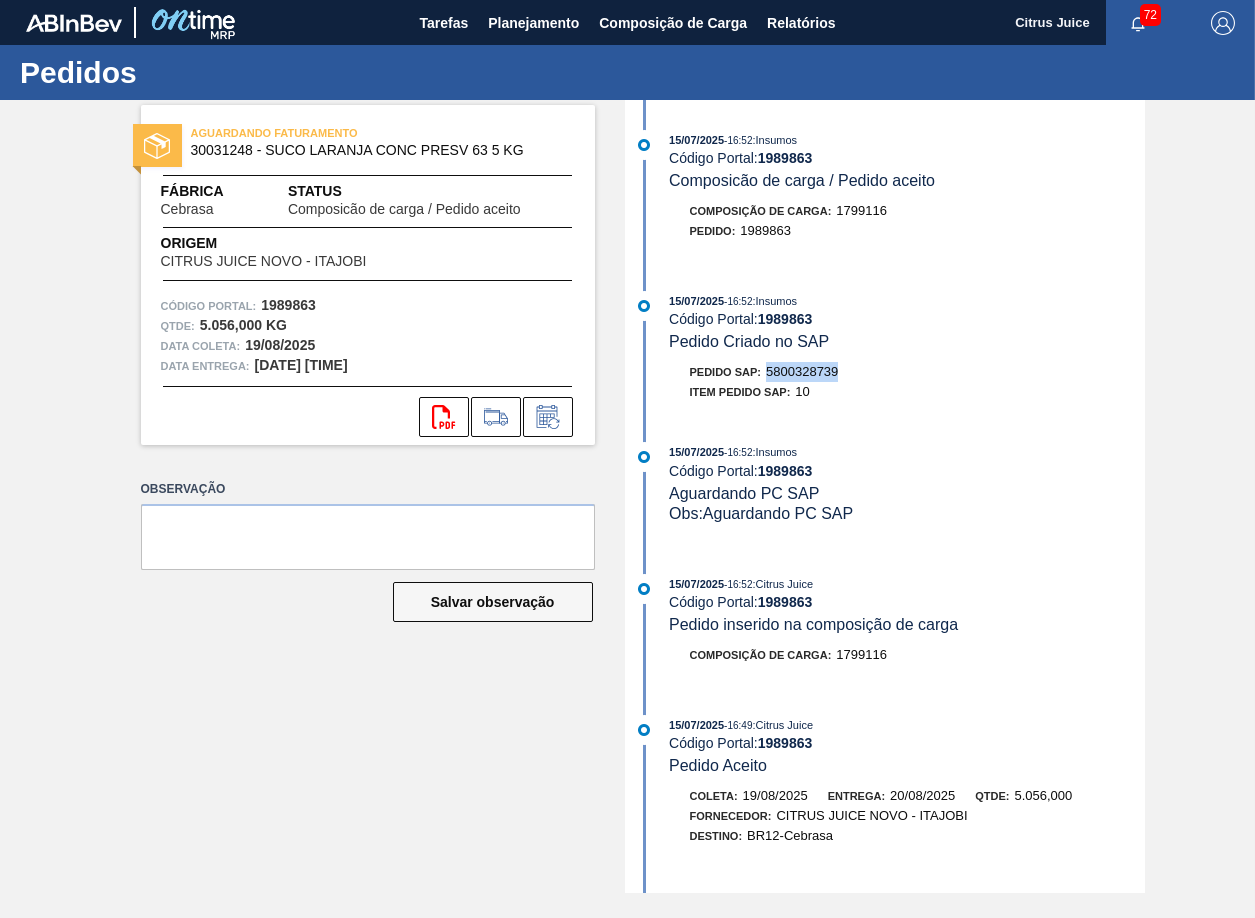 click on "5800328739" at bounding box center [802, 371] 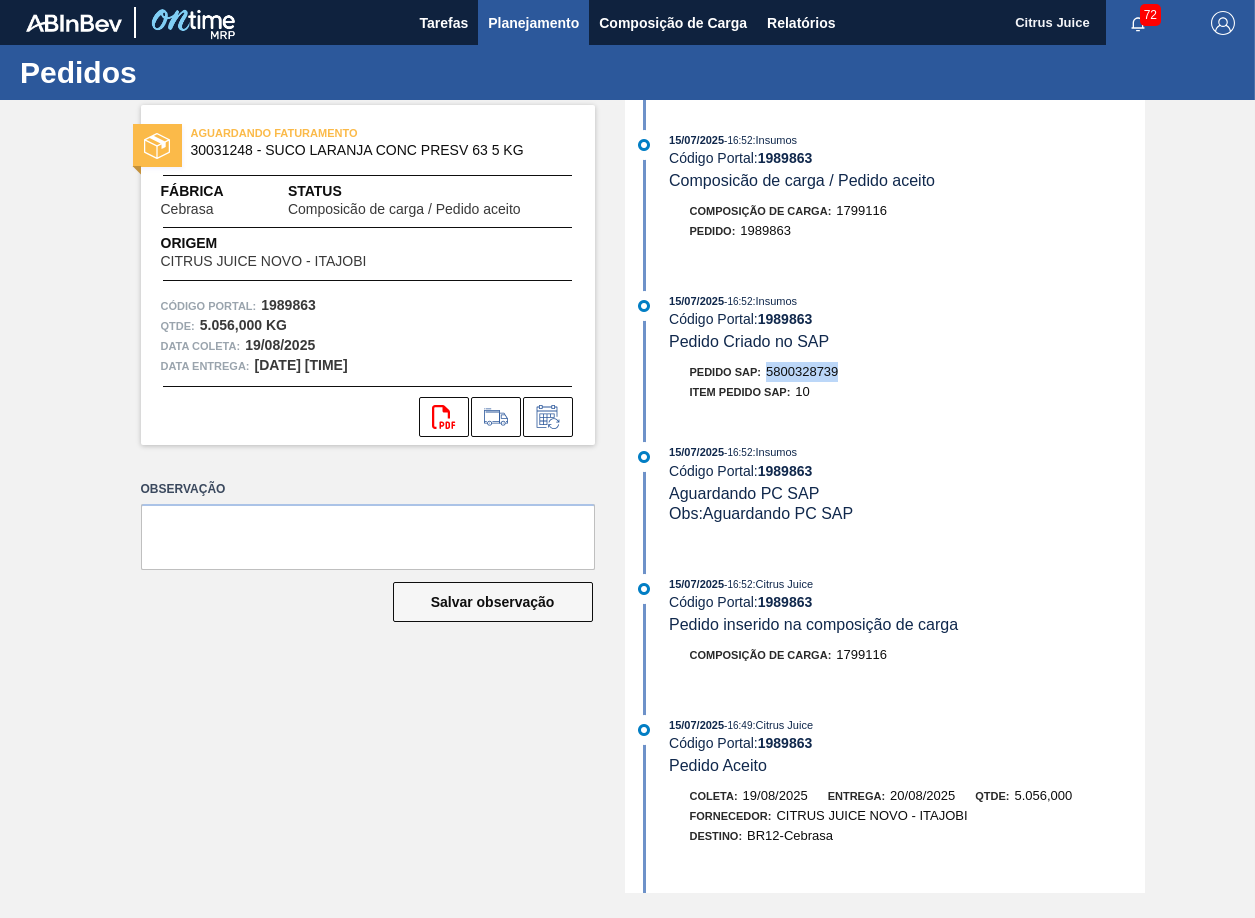 click on "Planejamento" at bounding box center (533, 23) 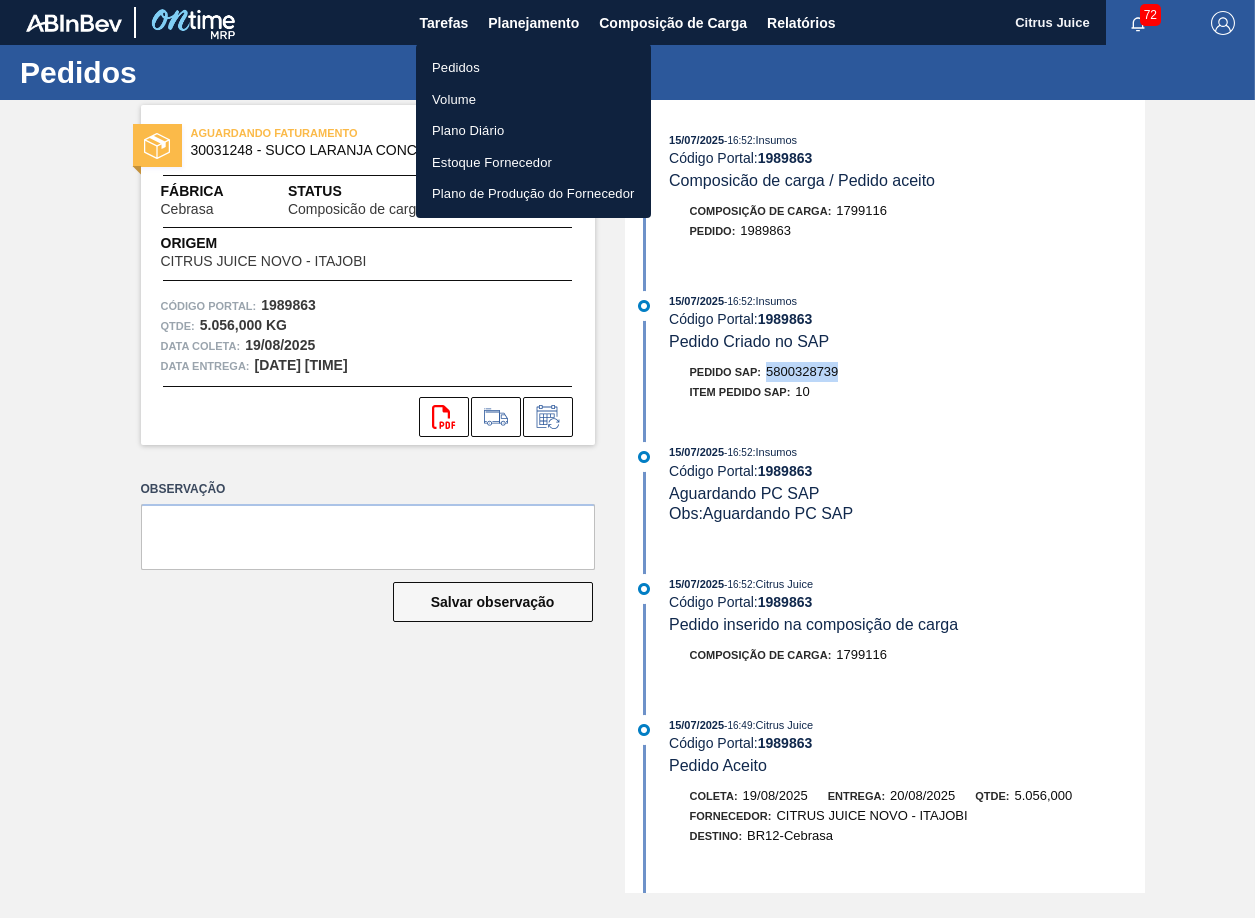 click on "Pedidos" at bounding box center [533, 68] 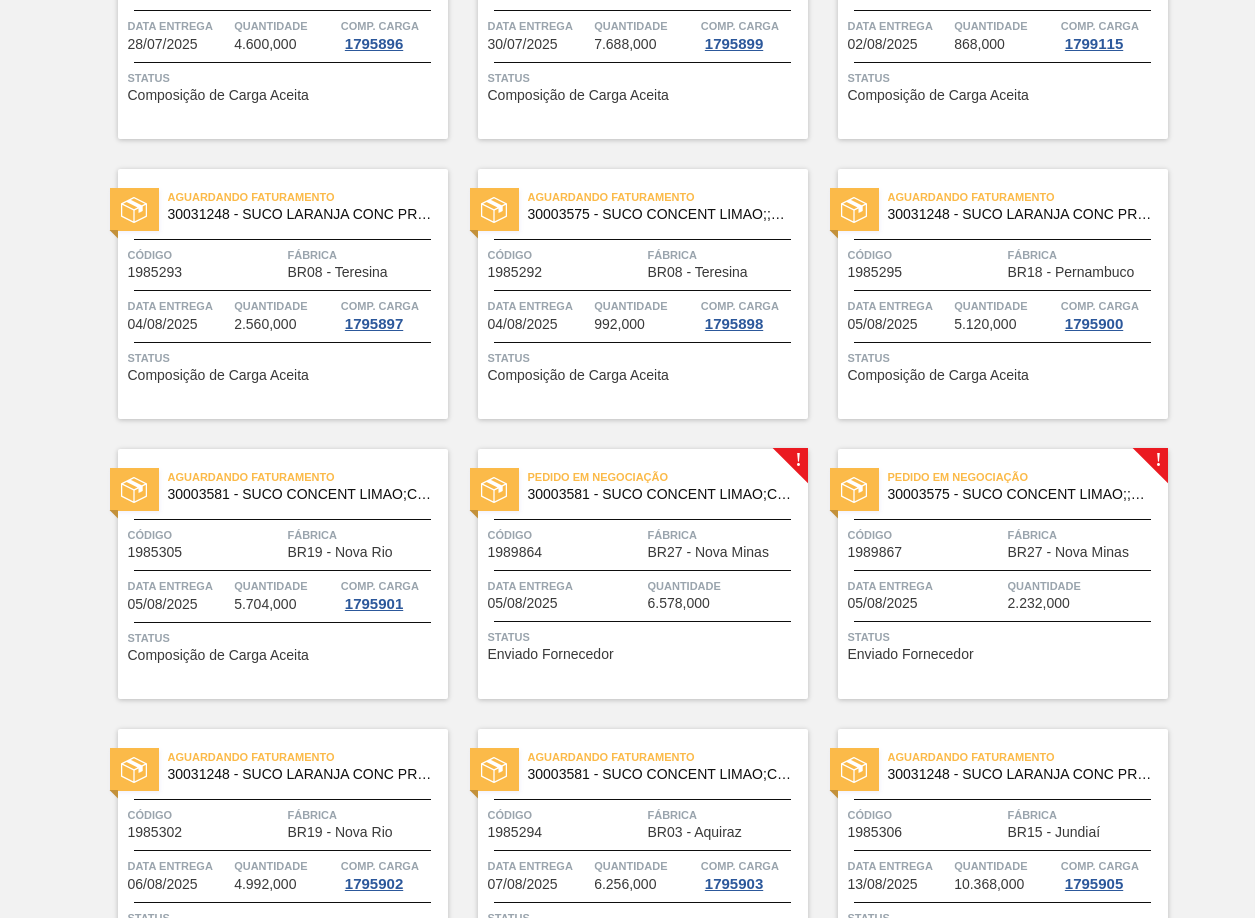 scroll, scrollTop: 2600, scrollLeft: 0, axis: vertical 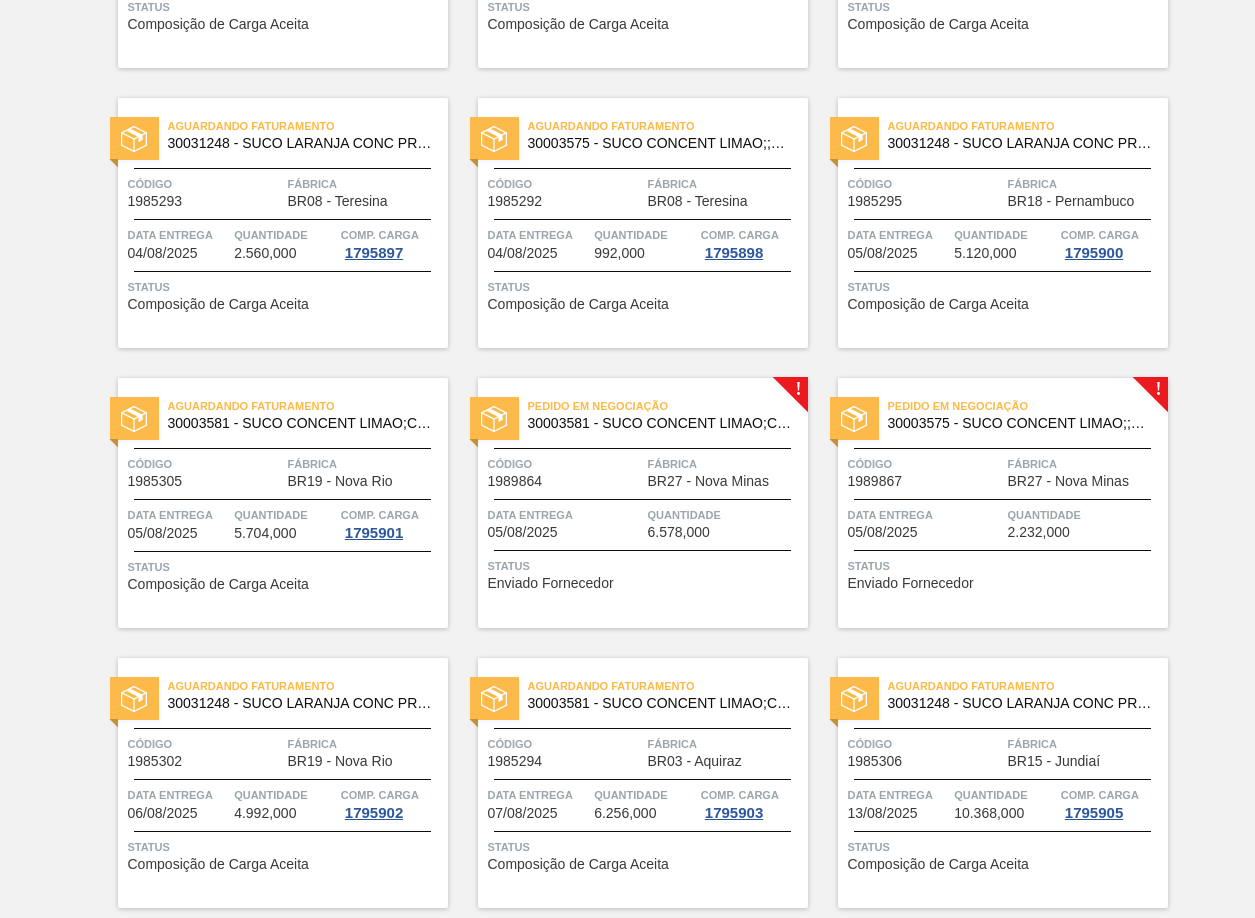 click on "30003581 - SUCO CONCENT LIMAO;CLARIFIC.C/SO2;PEPSI;" at bounding box center [660, 423] 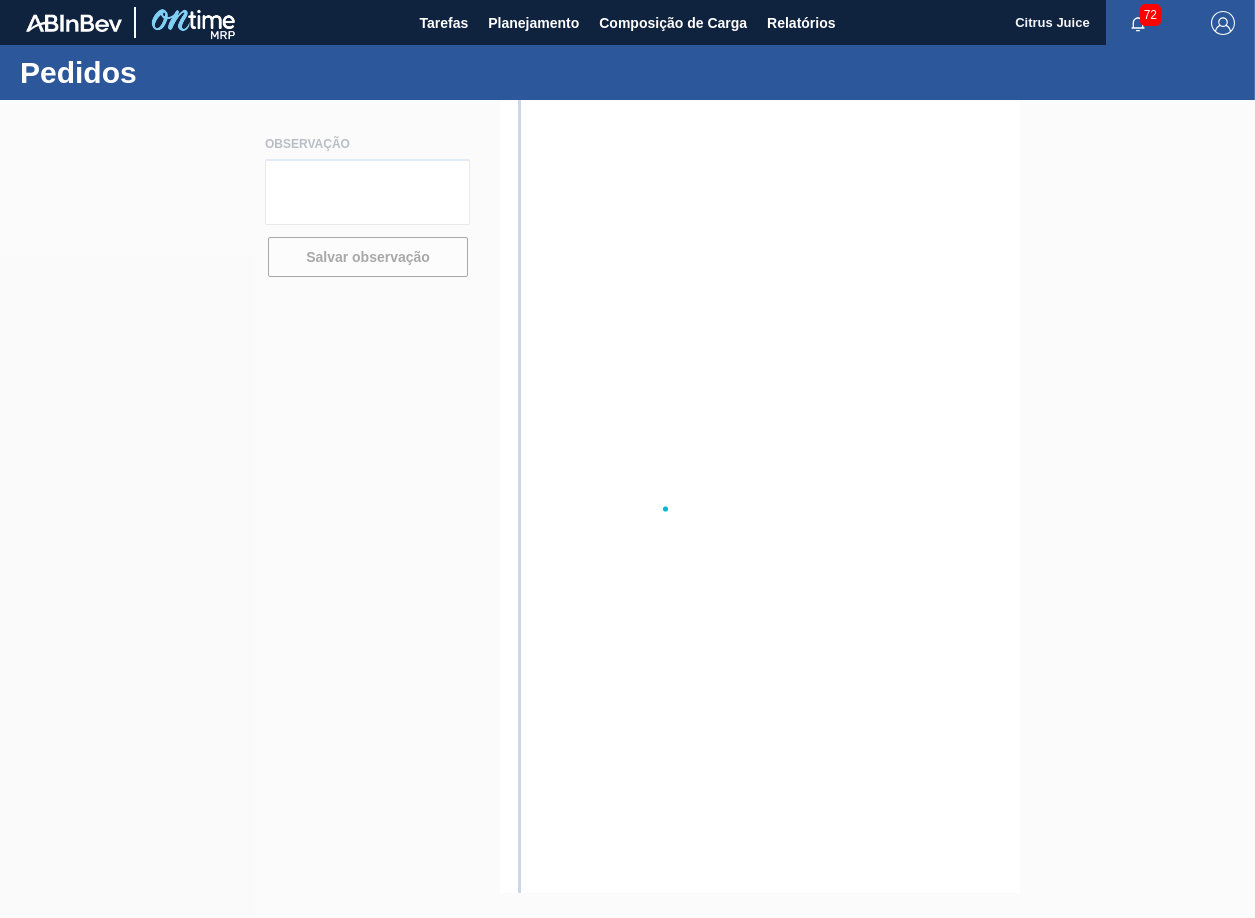 scroll, scrollTop: 0, scrollLeft: 0, axis: both 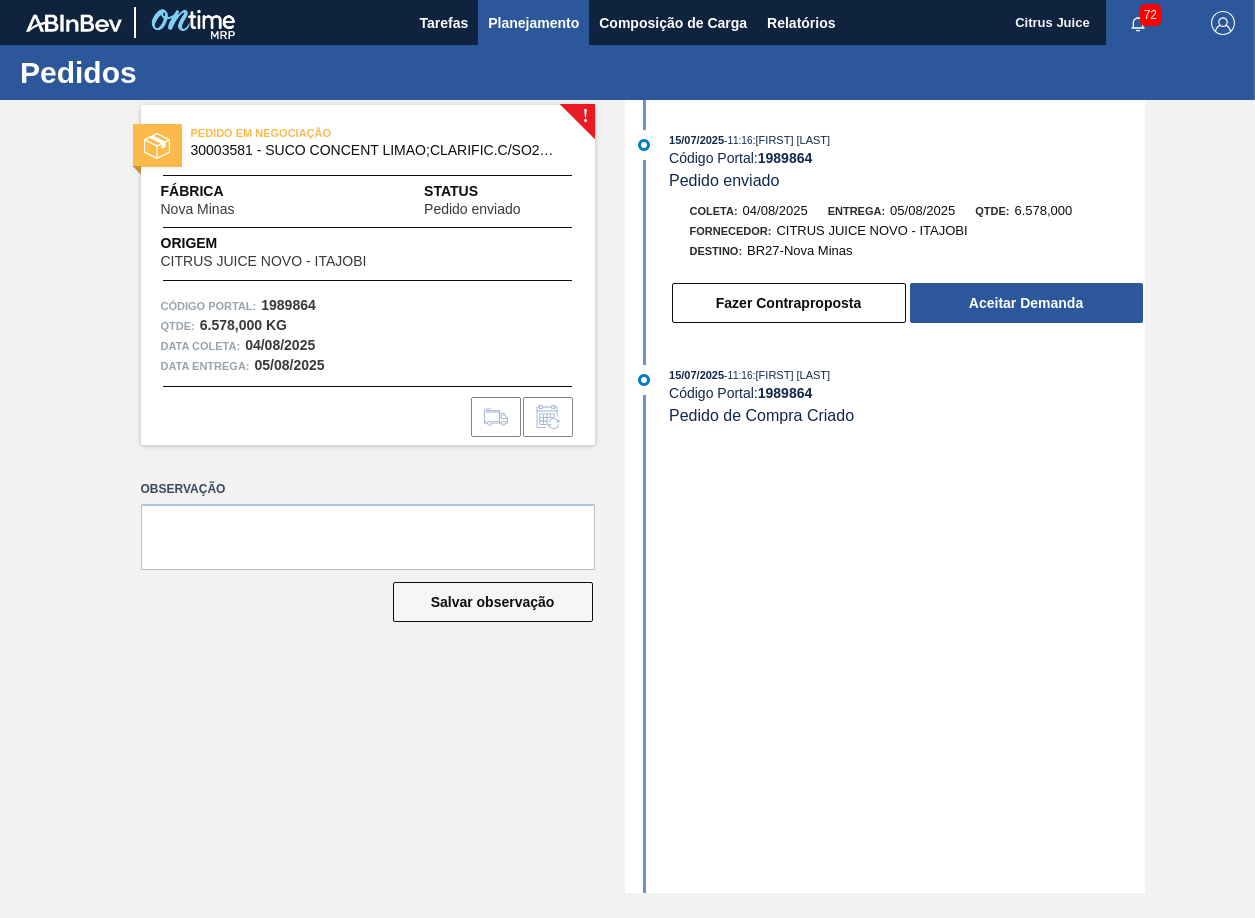 click on "Planejamento" at bounding box center [533, 23] 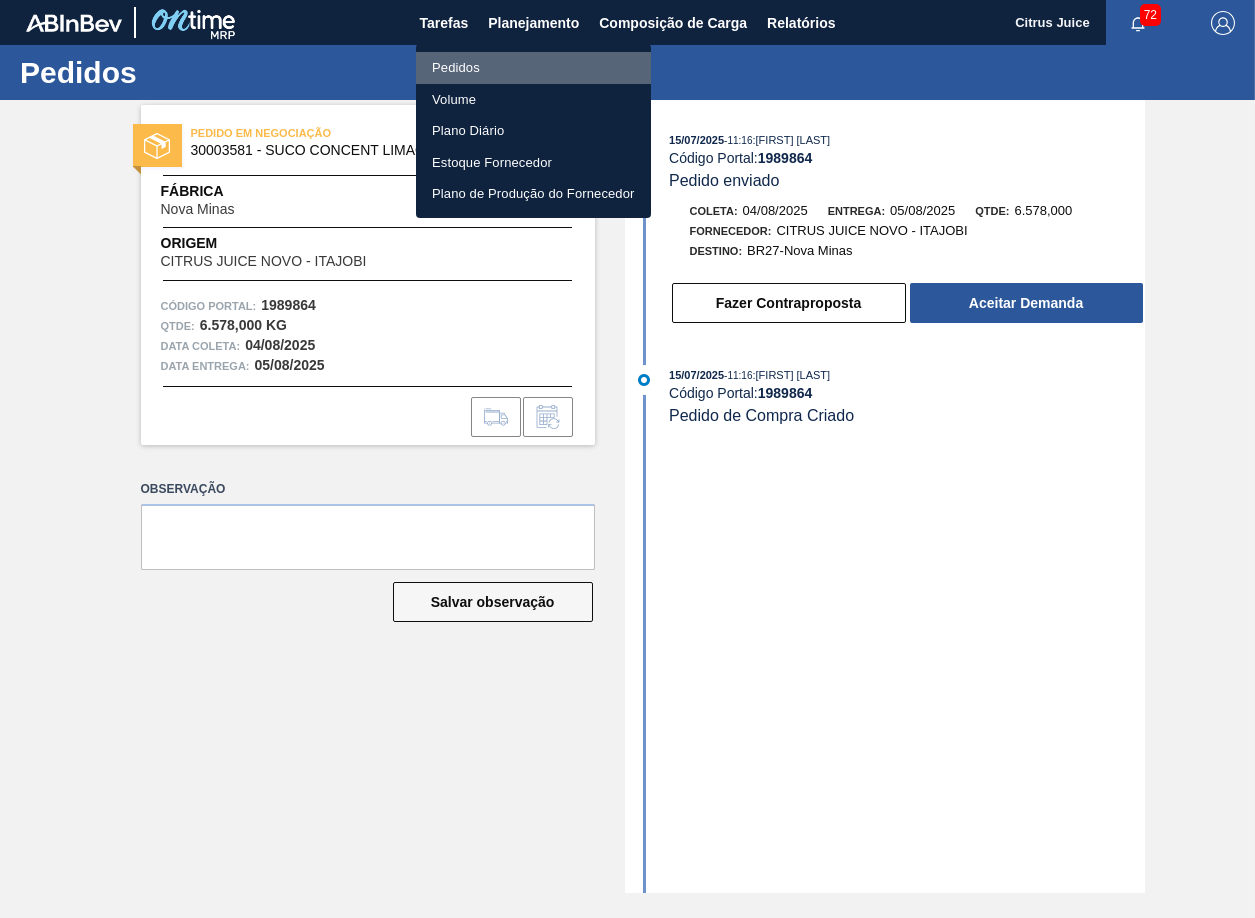 click on "Pedidos" at bounding box center [533, 68] 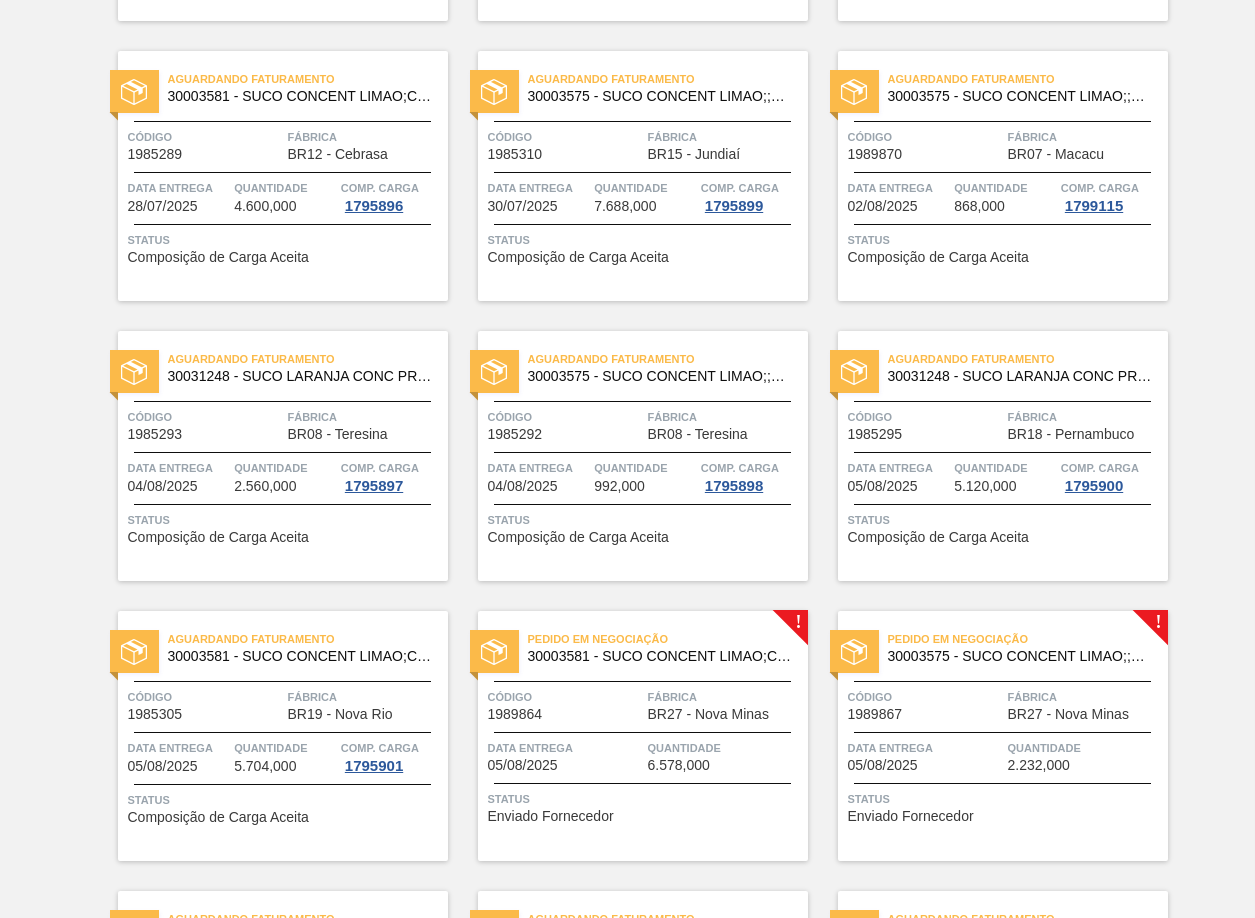 scroll, scrollTop: 2700, scrollLeft: 0, axis: vertical 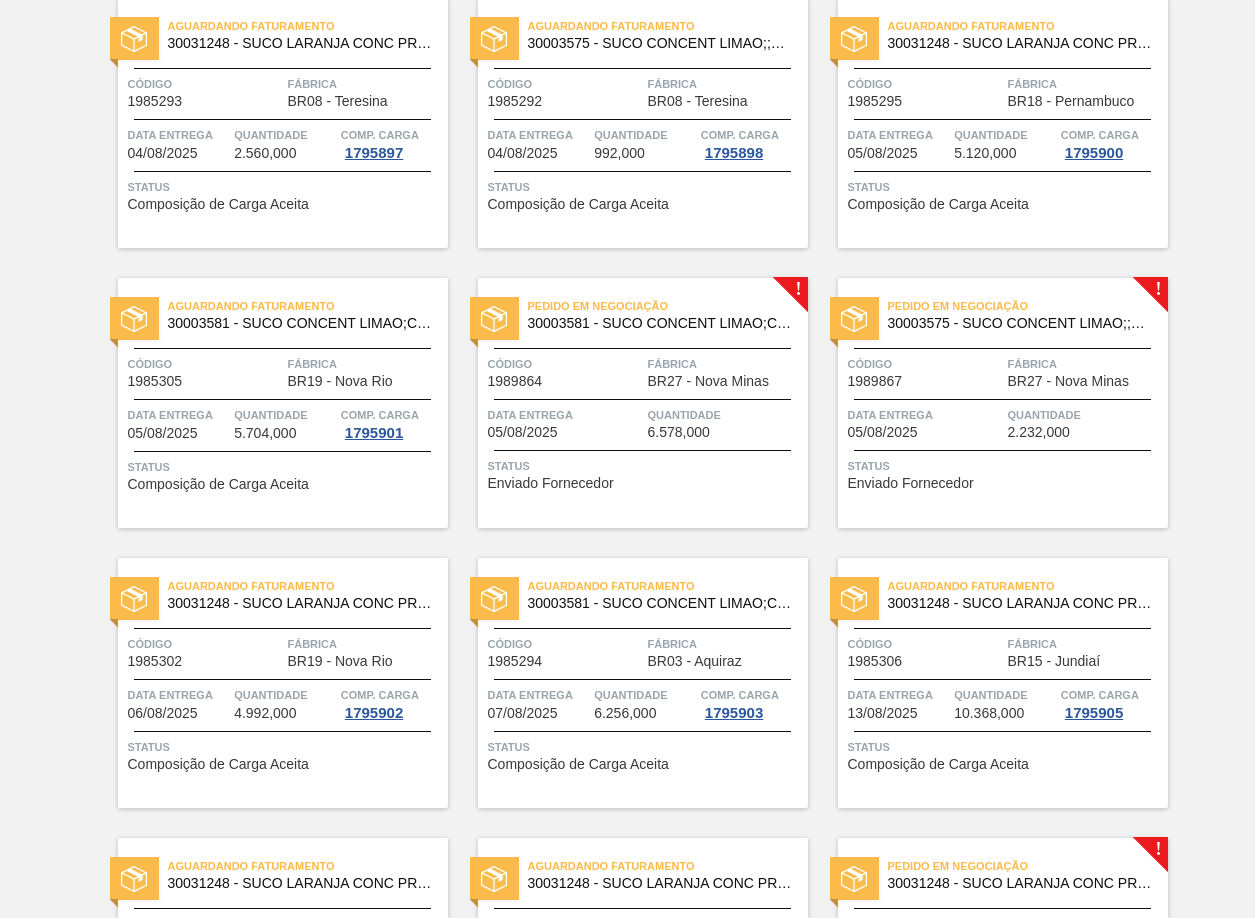 click on "Fábrica" at bounding box center (1085, 364) 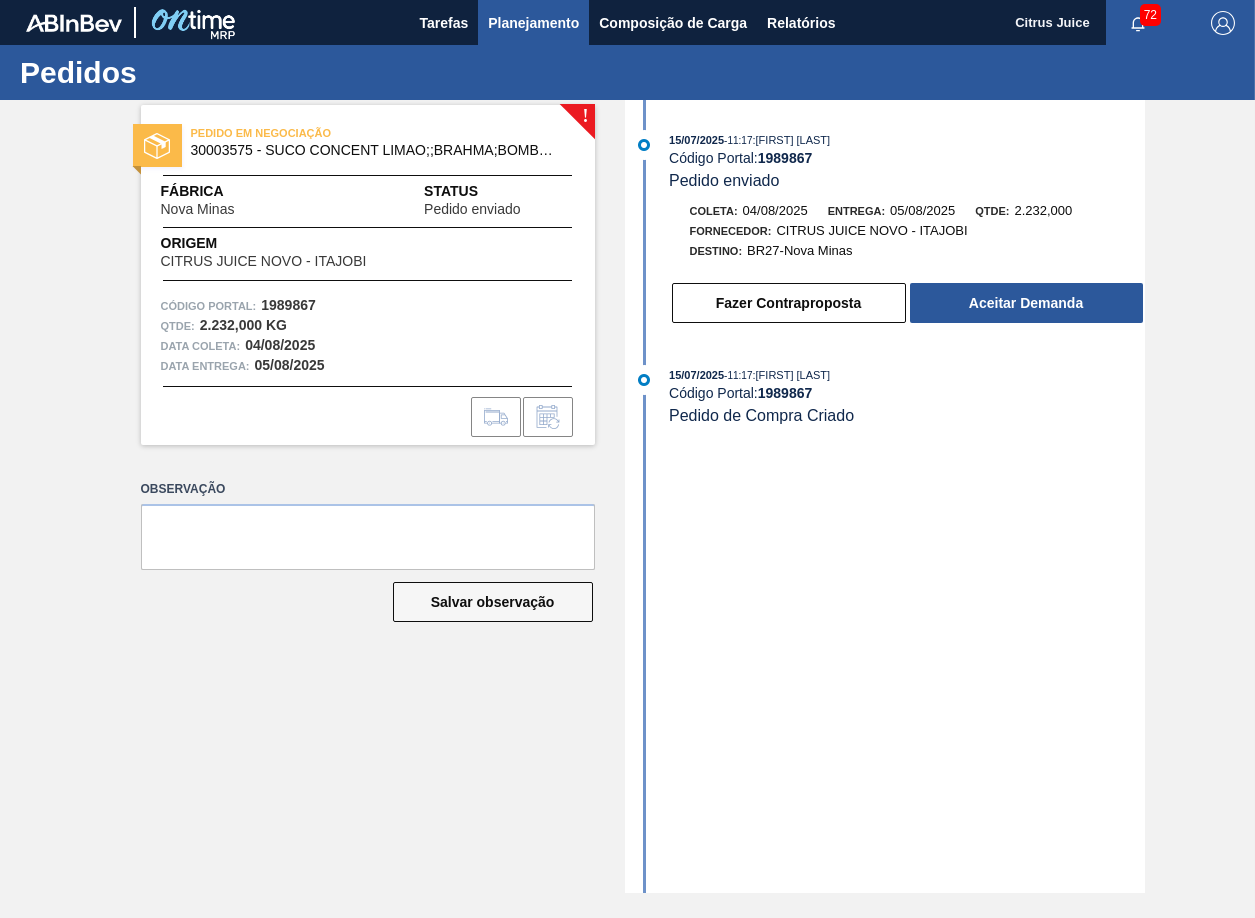 click on "Planejamento" at bounding box center [533, 23] 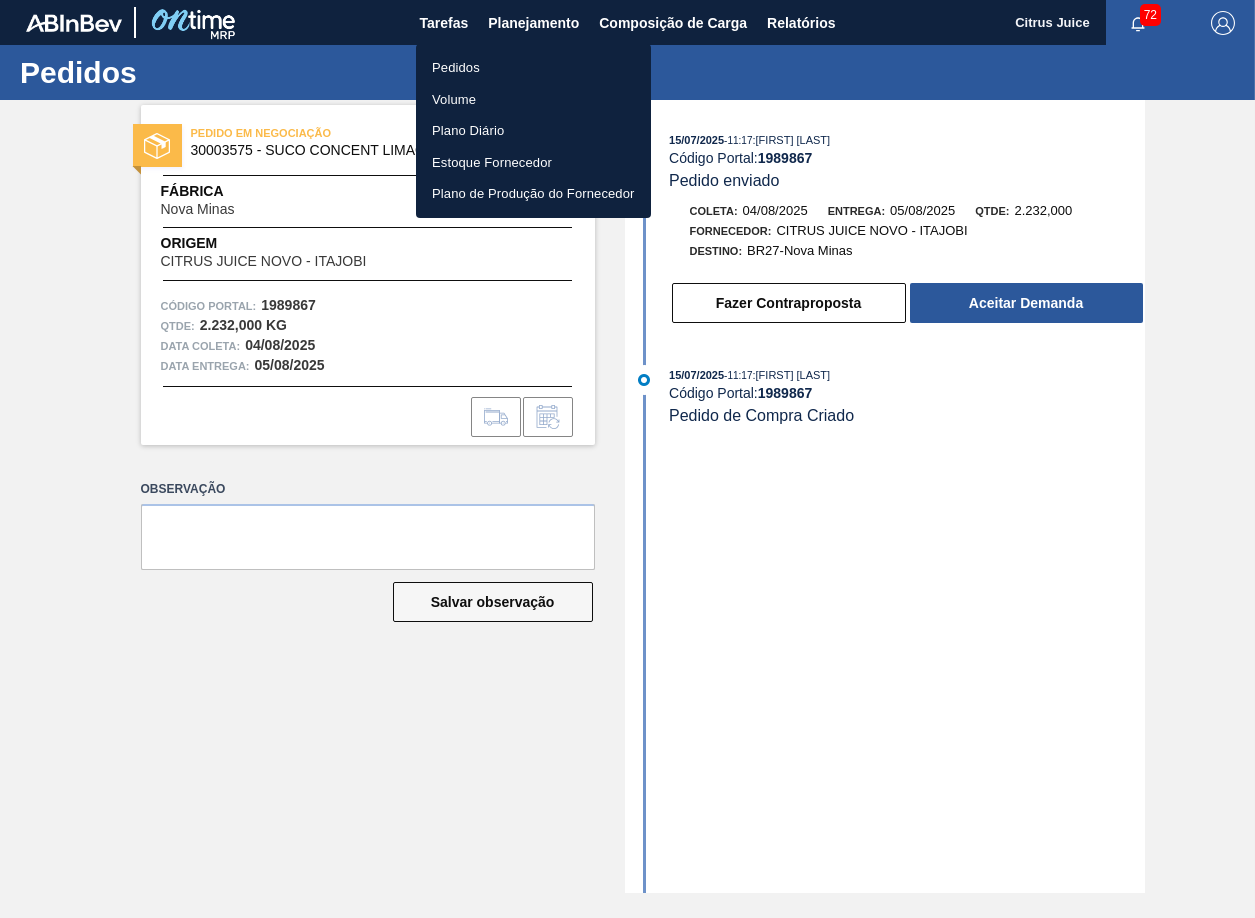 click on "Pedidos" at bounding box center (533, 68) 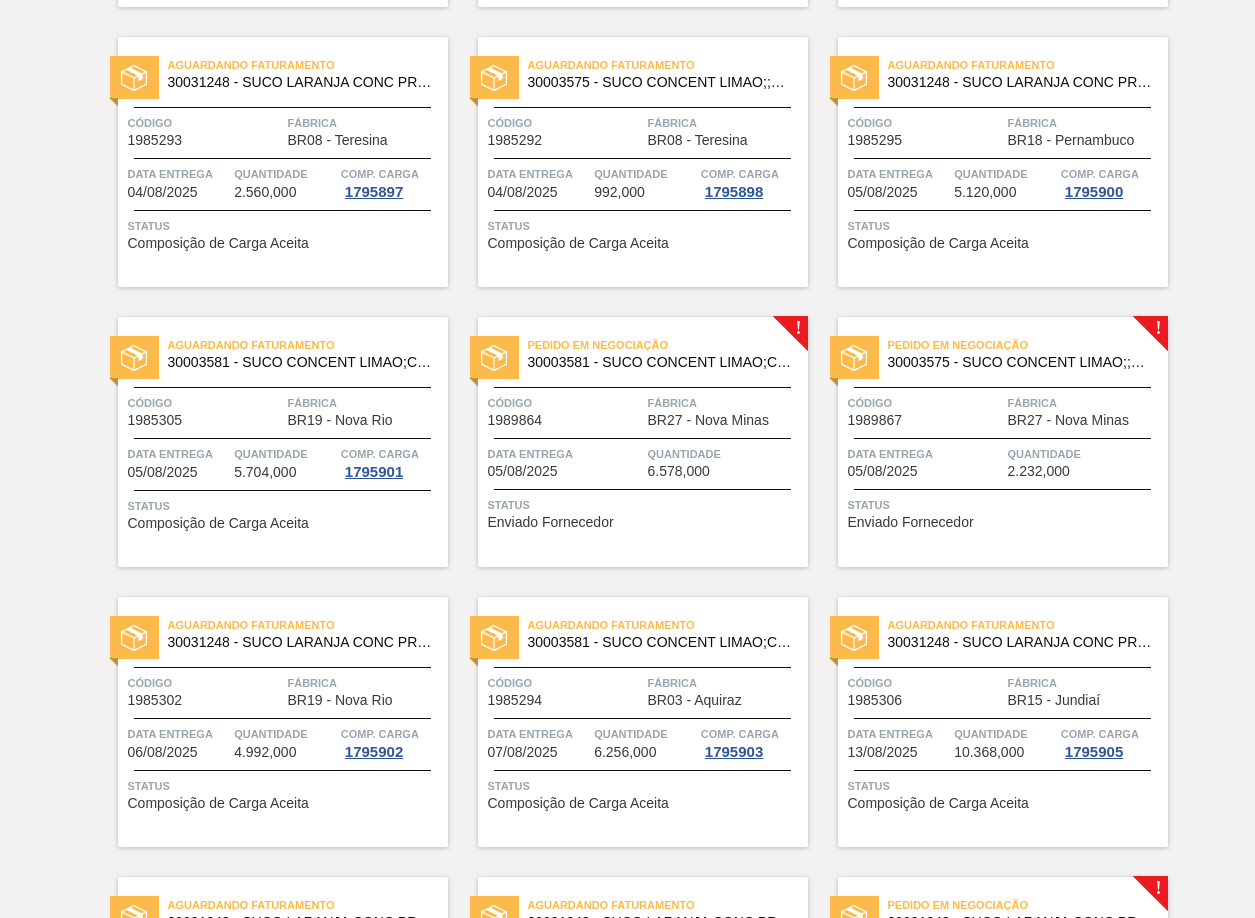 scroll, scrollTop: 2524, scrollLeft: 0, axis: vertical 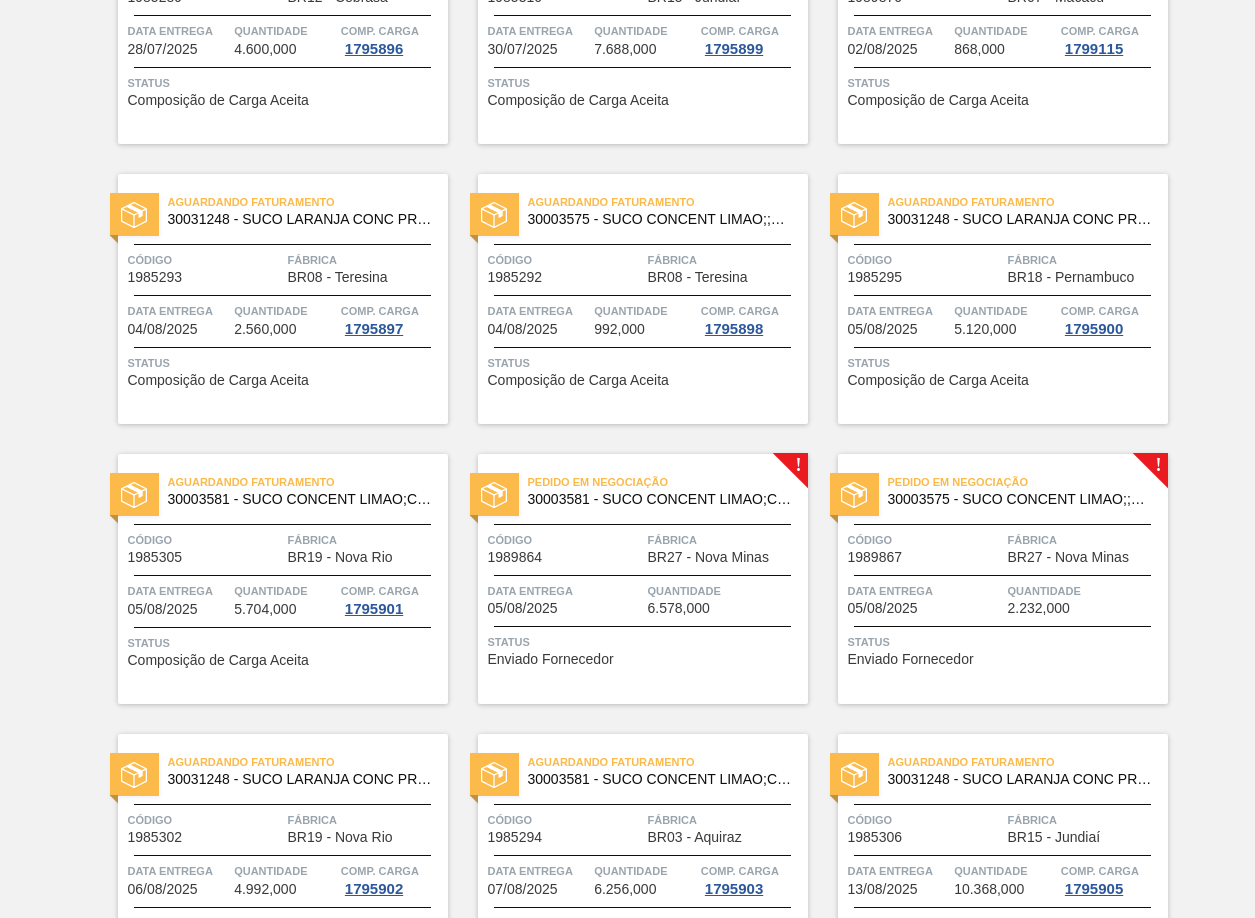 drag, startPoint x: 624, startPoint y: 492, endPoint x: 591, endPoint y: 498, distance: 33.54102 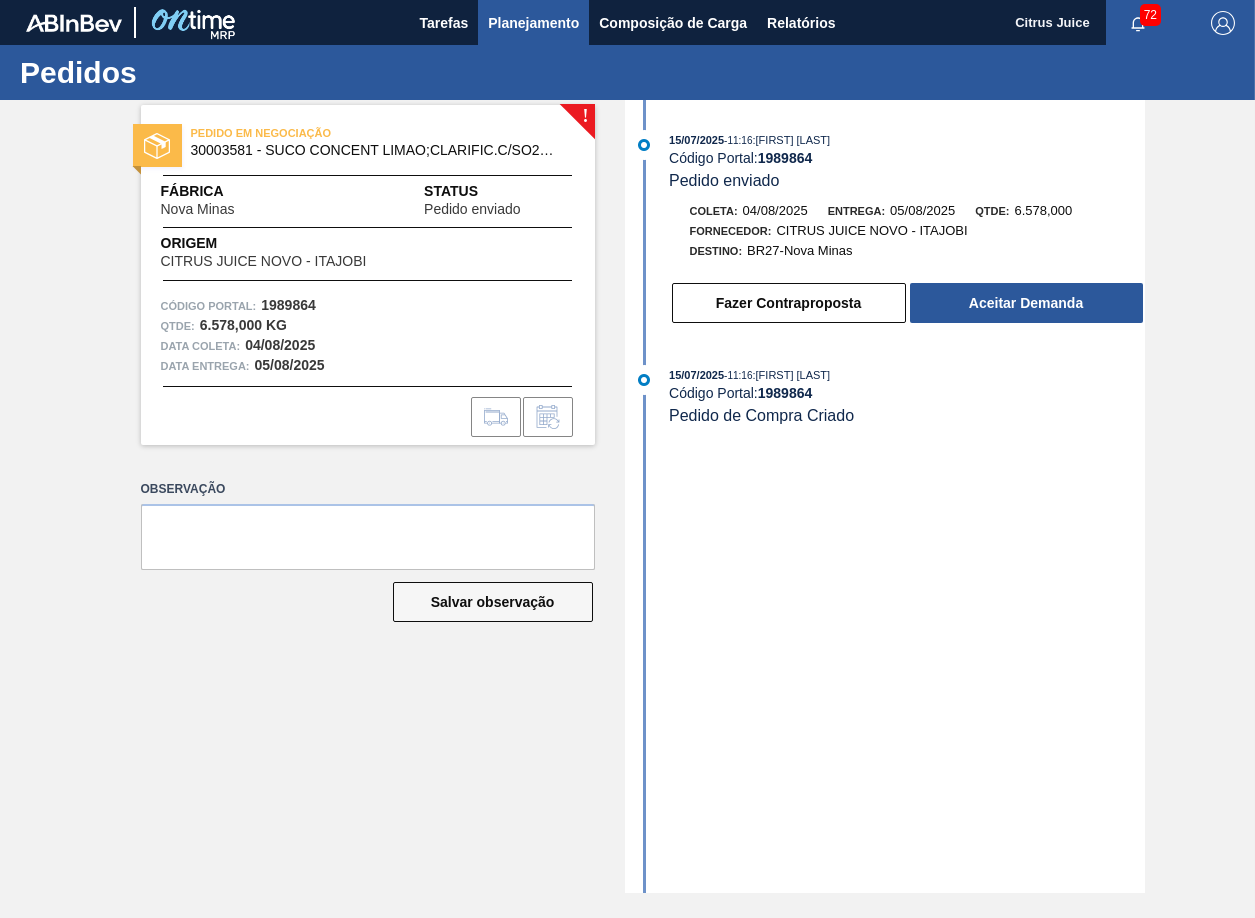 click on "Planejamento" at bounding box center [533, 23] 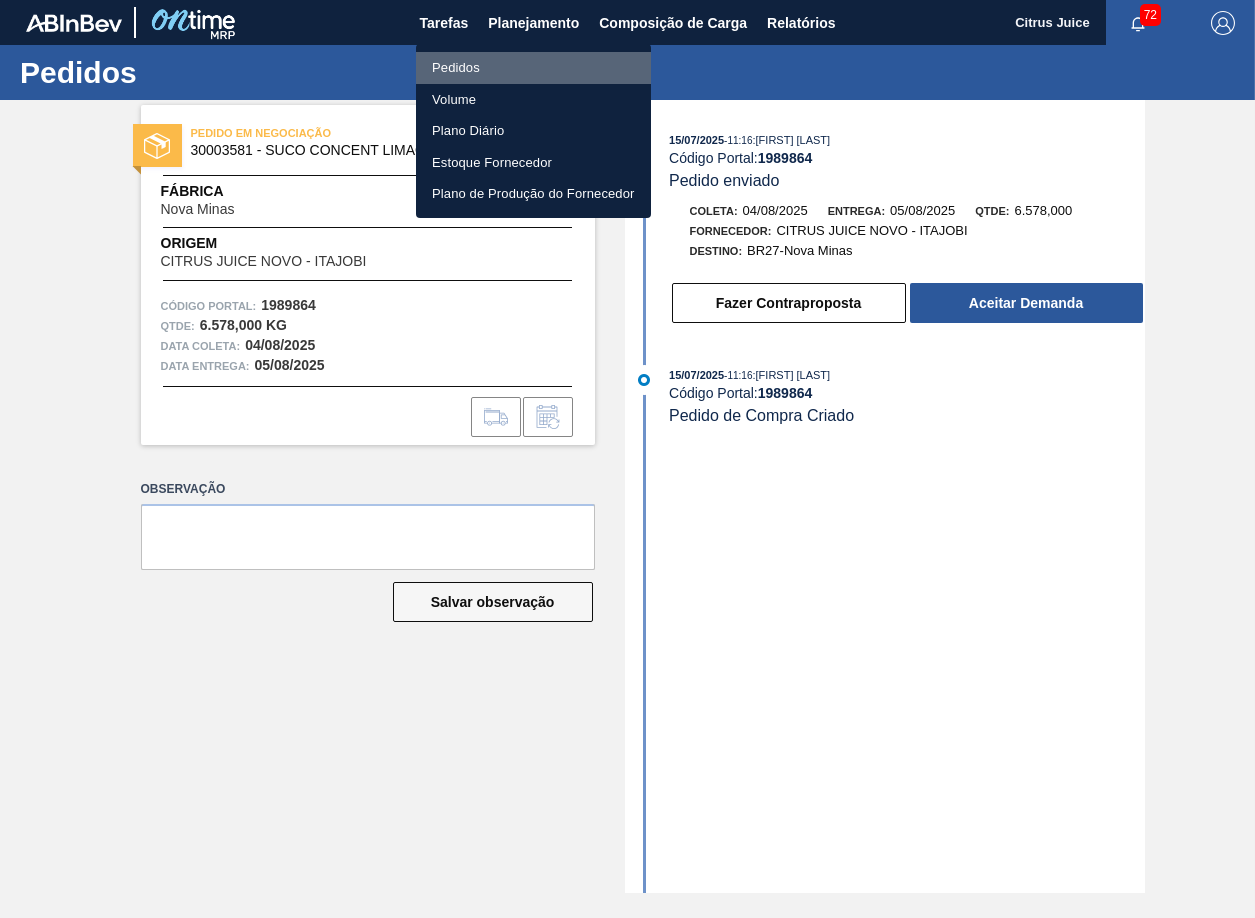 click on "Pedidos" at bounding box center (533, 68) 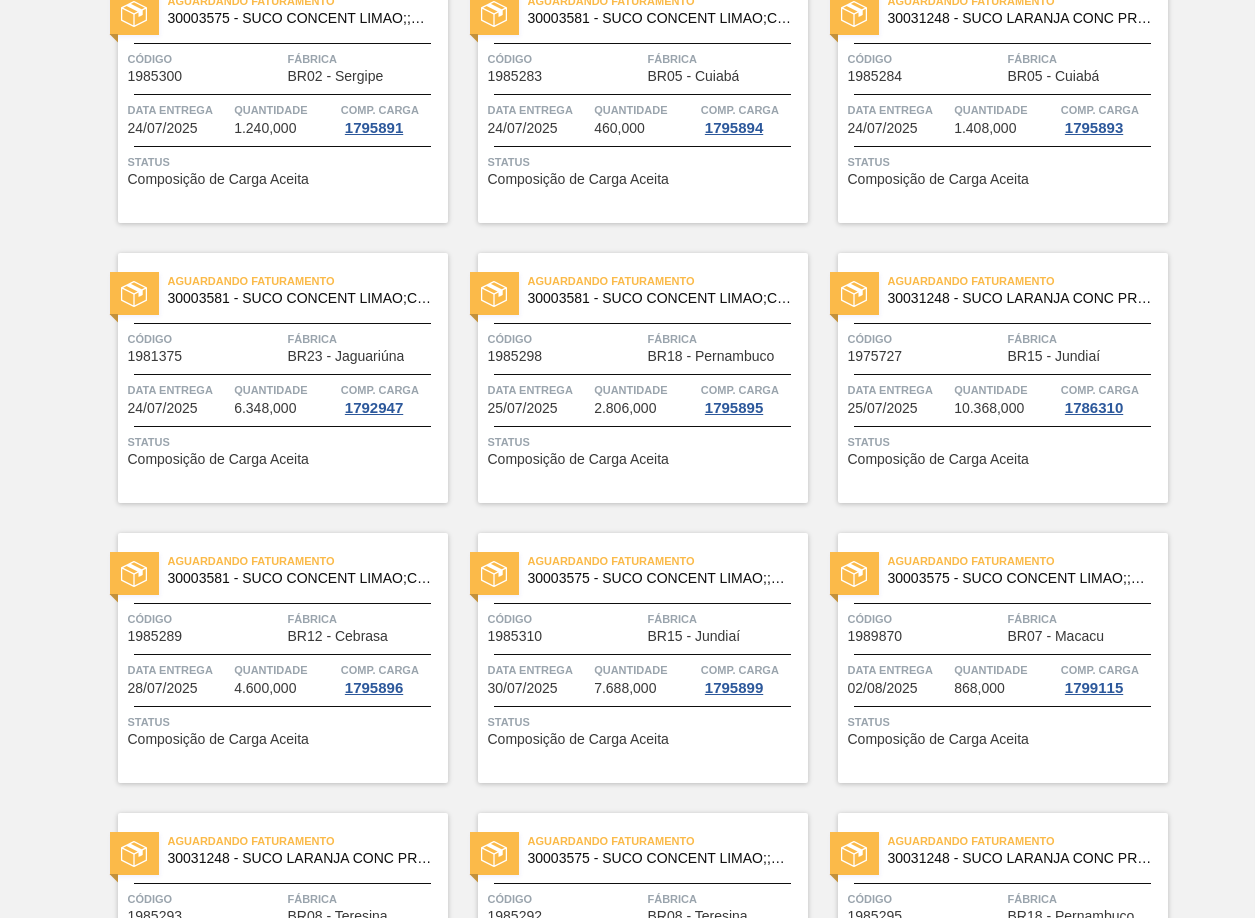 scroll, scrollTop: 2400, scrollLeft: 0, axis: vertical 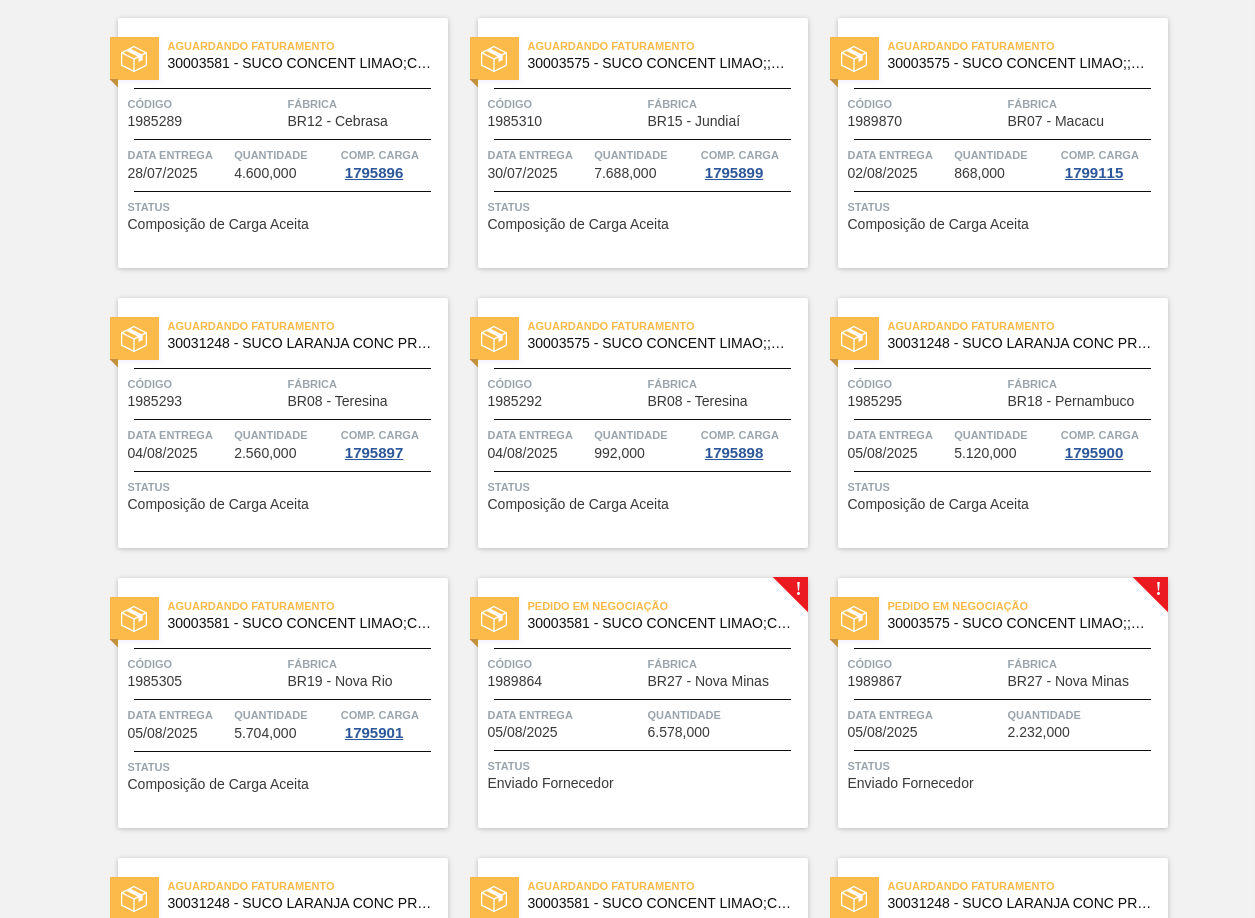 click on "30003581 - SUCO CONCENT LIMAO;CLARIFIC.C/SO2;PEPSI;" at bounding box center (660, 623) 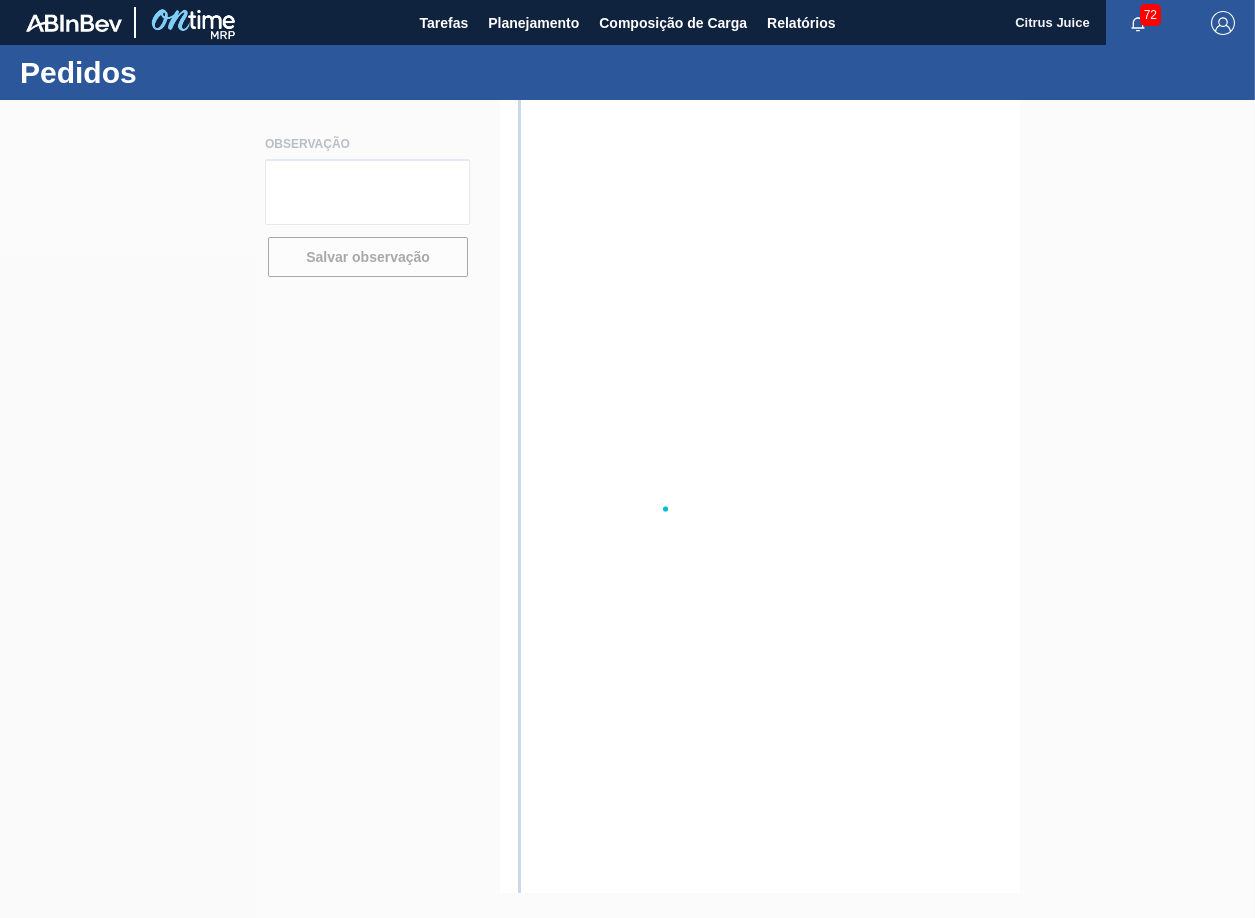 scroll, scrollTop: 0, scrollLeft: 0, axis: both 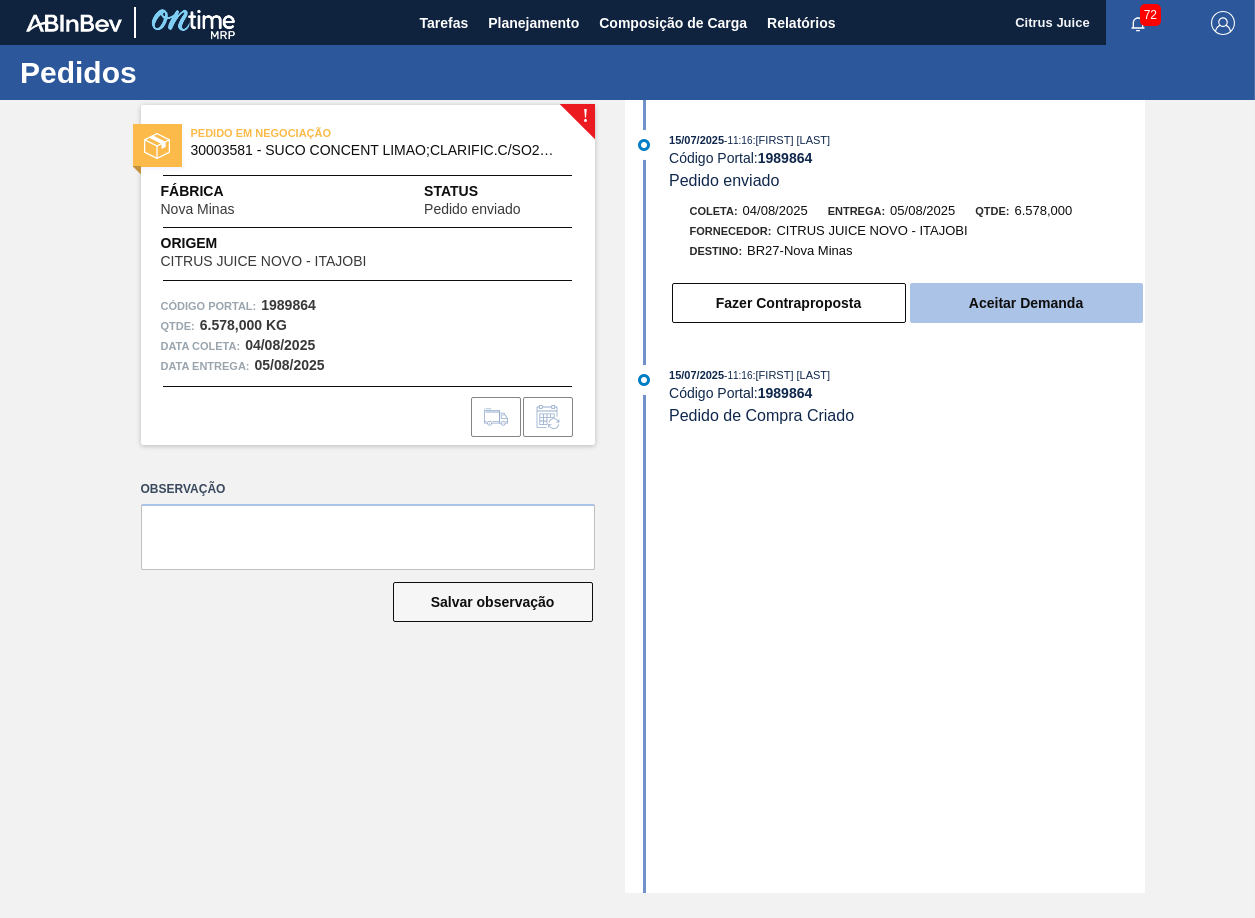click on "Aceitar Demanda" at bounding box center [1026, 303] 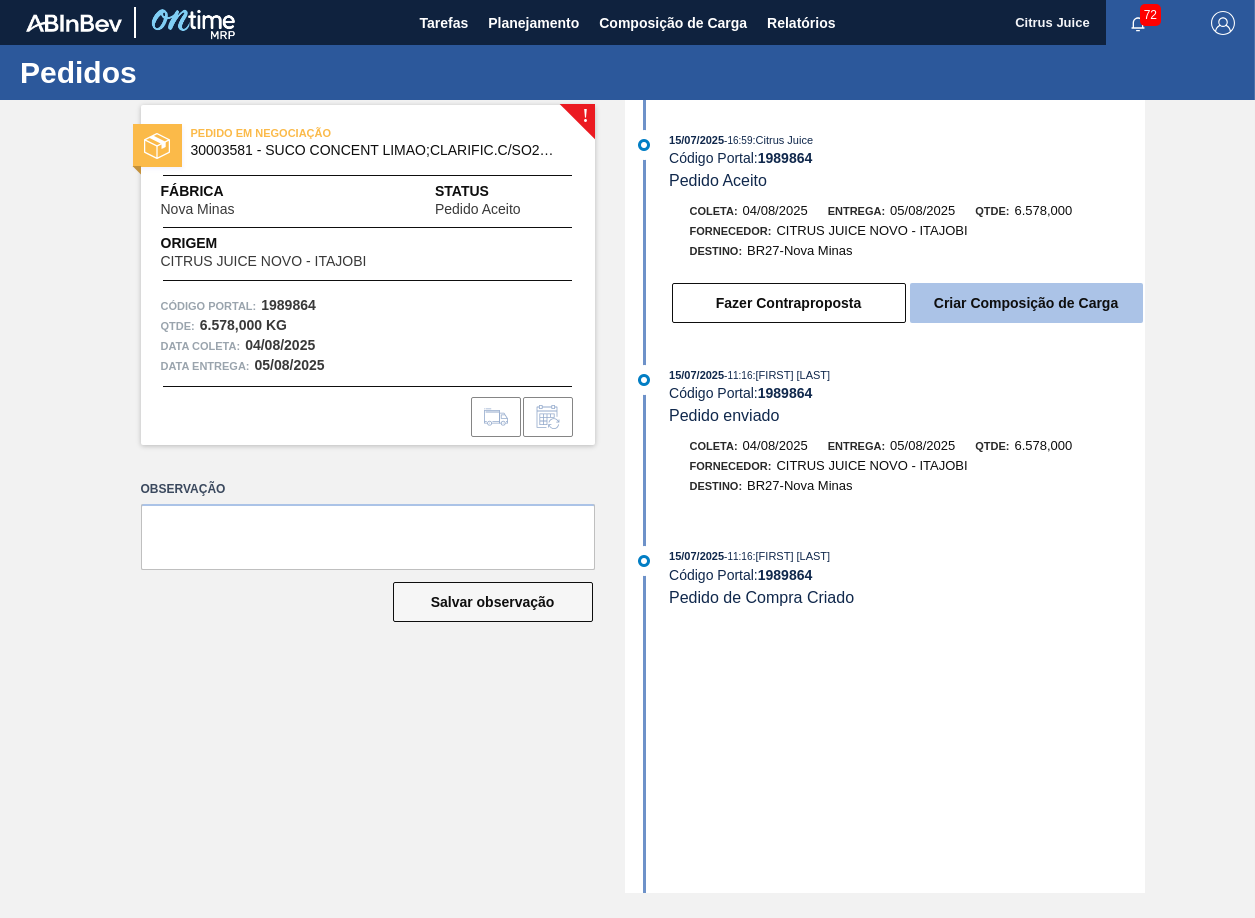 click on "Criar Composição de Carga" at bounding box center (1026, 303) 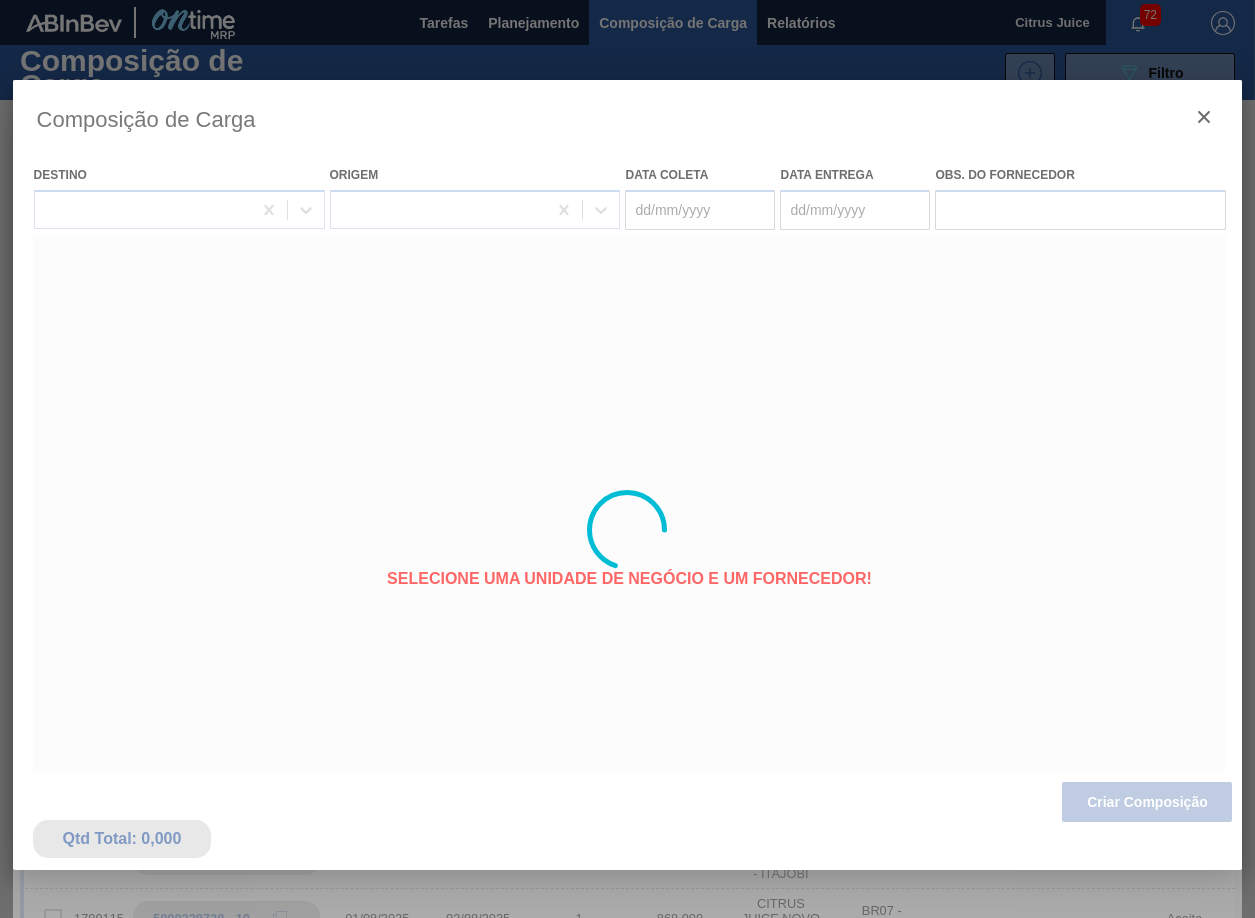 type on "04/08/2025" 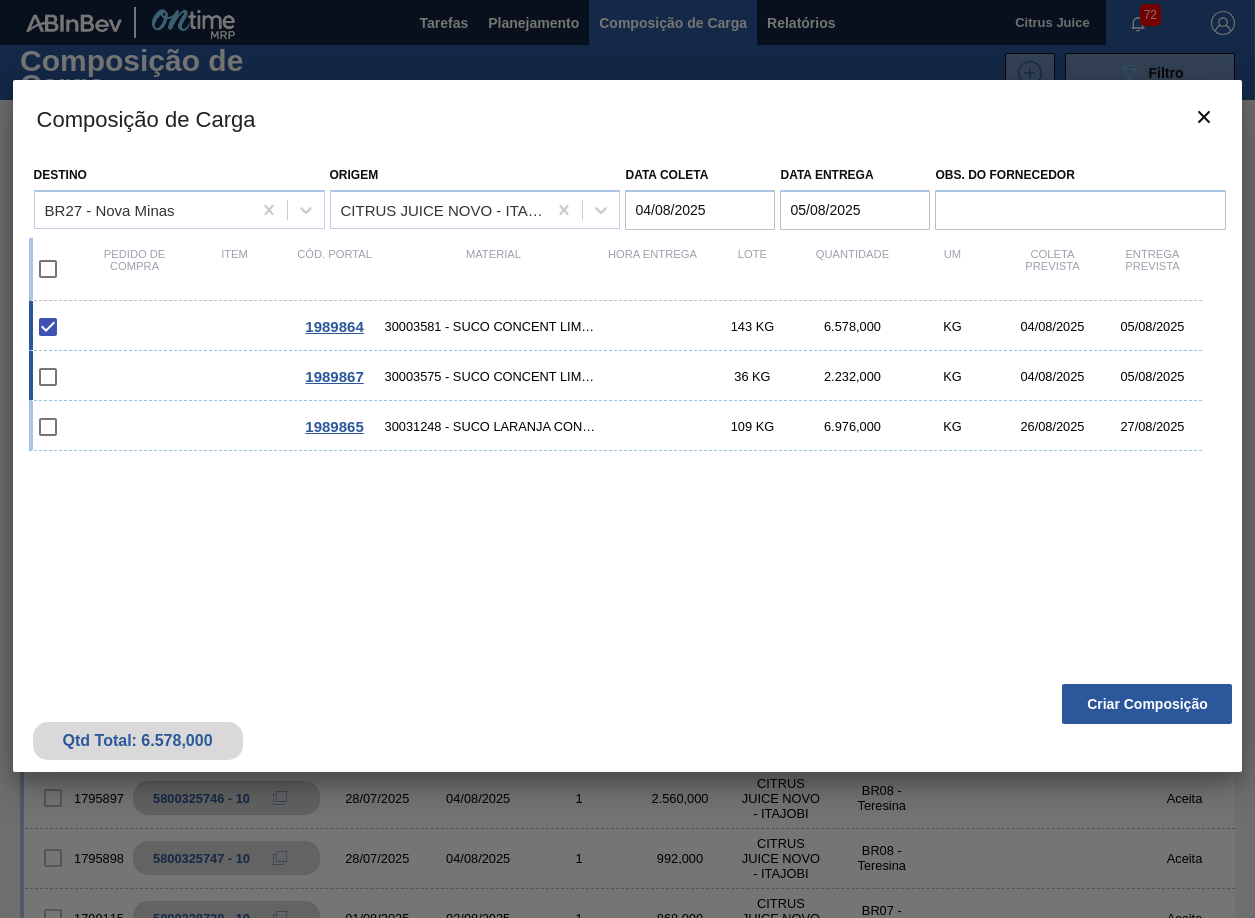 click at bounding box center (48, 377) 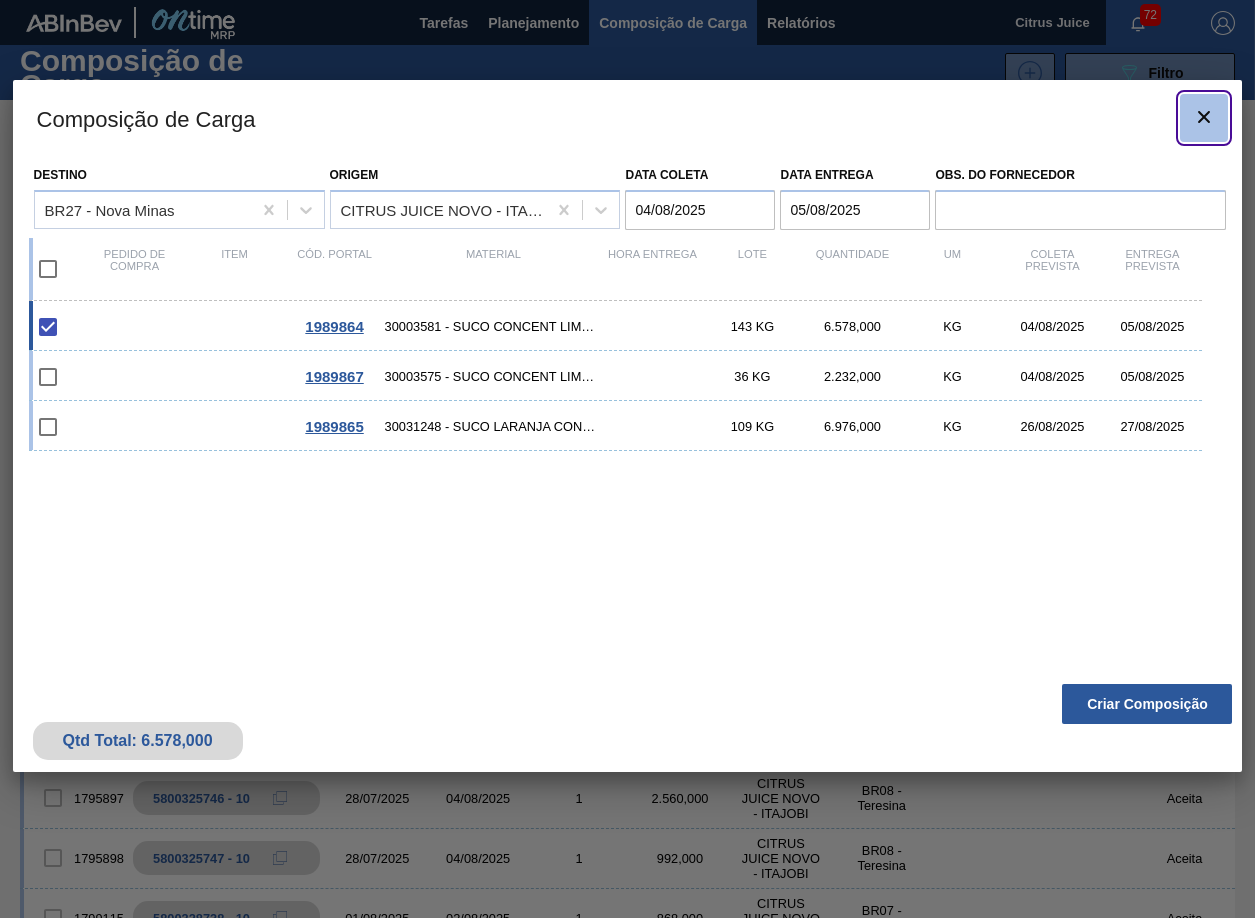 click 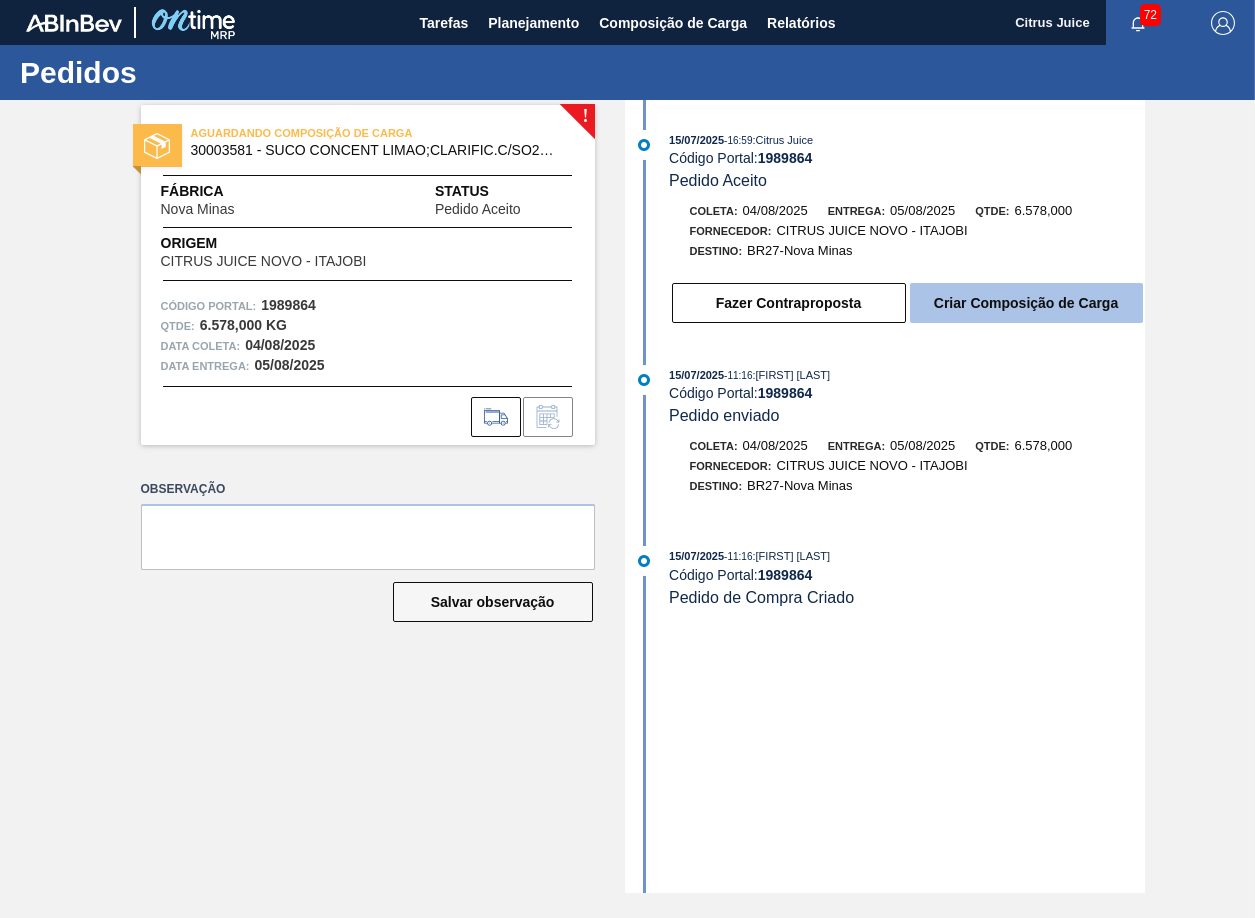 click on "Criar Composição de Carga" at bounding box center [1026, 303] 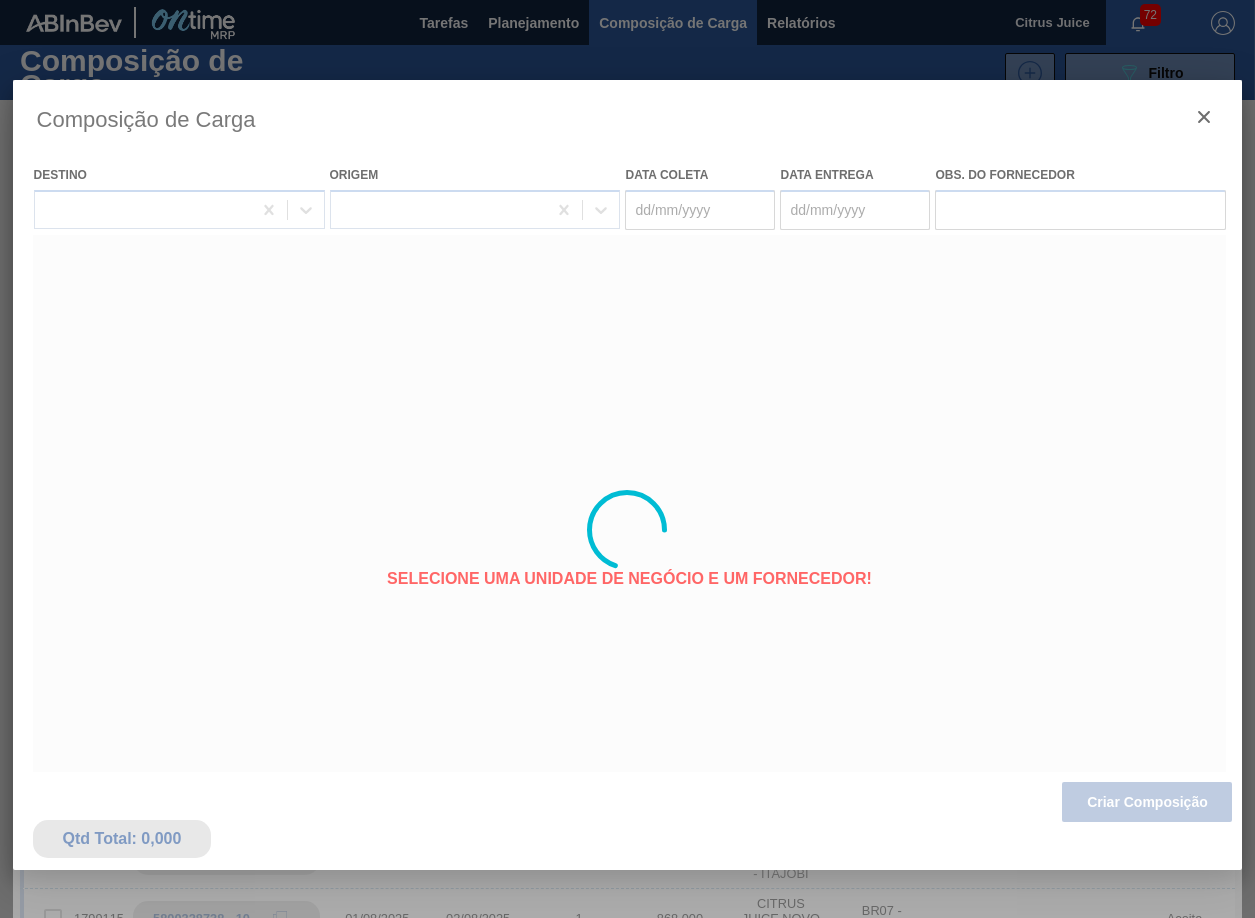 type on "04/08/2025" 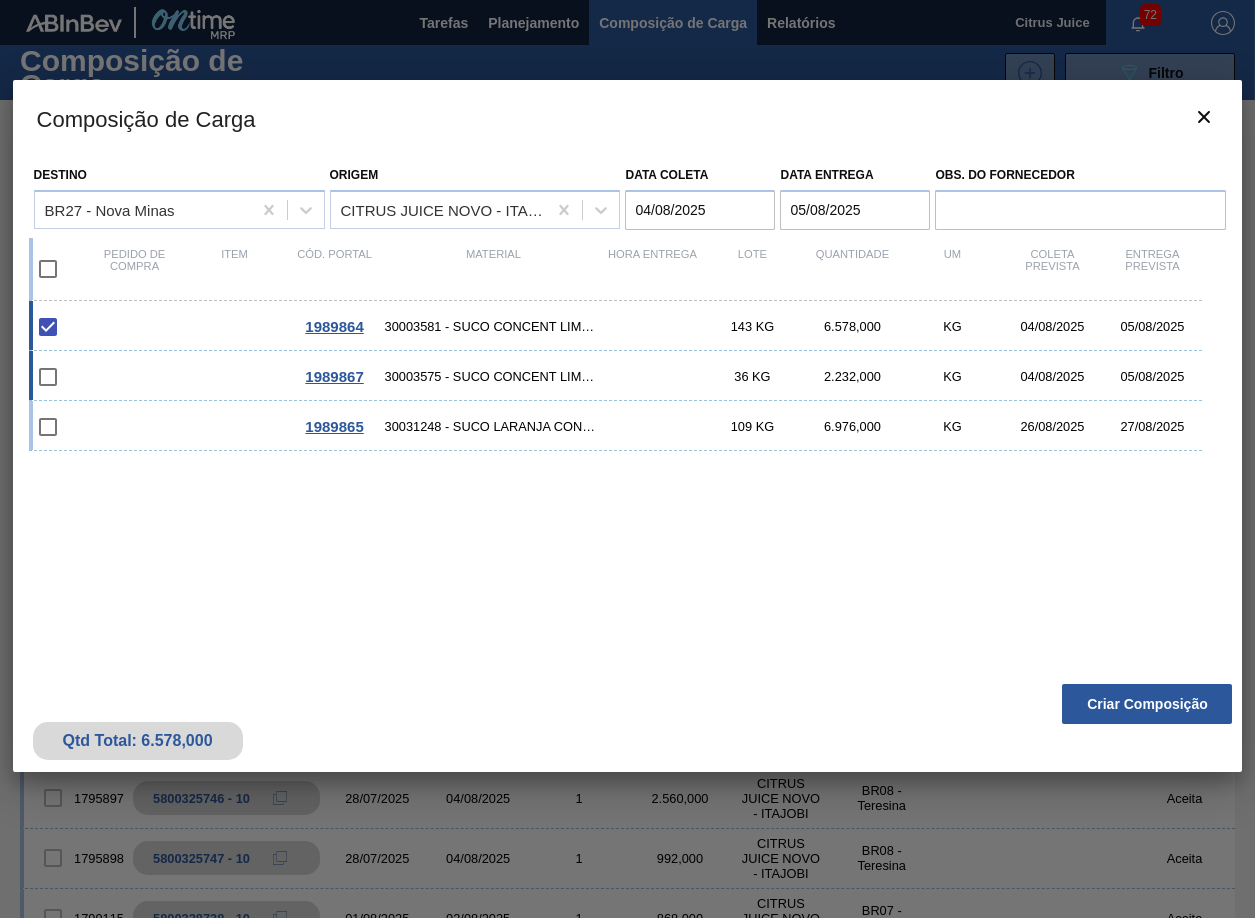 click at bounding box center [48, 377] 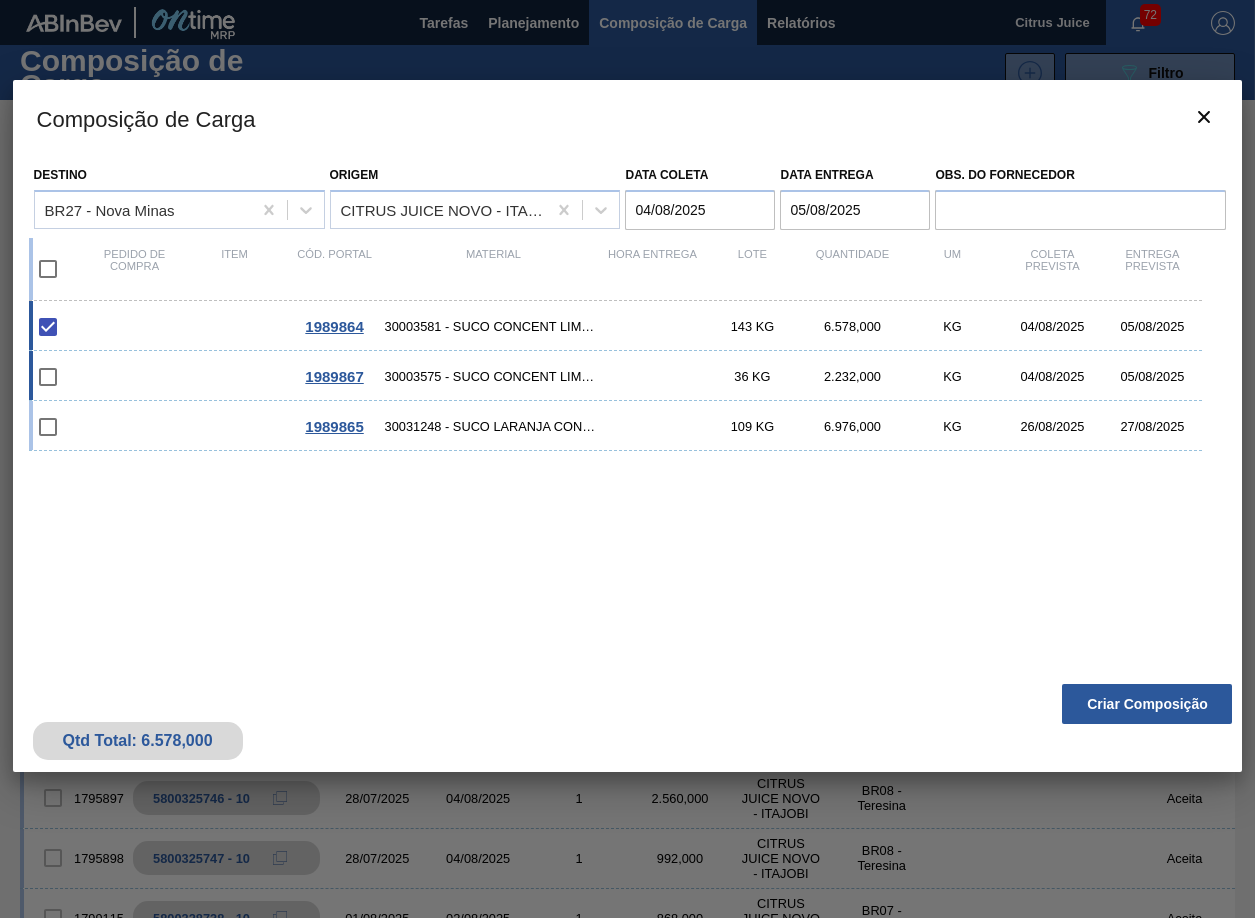 click at bounding box center [48, 377] 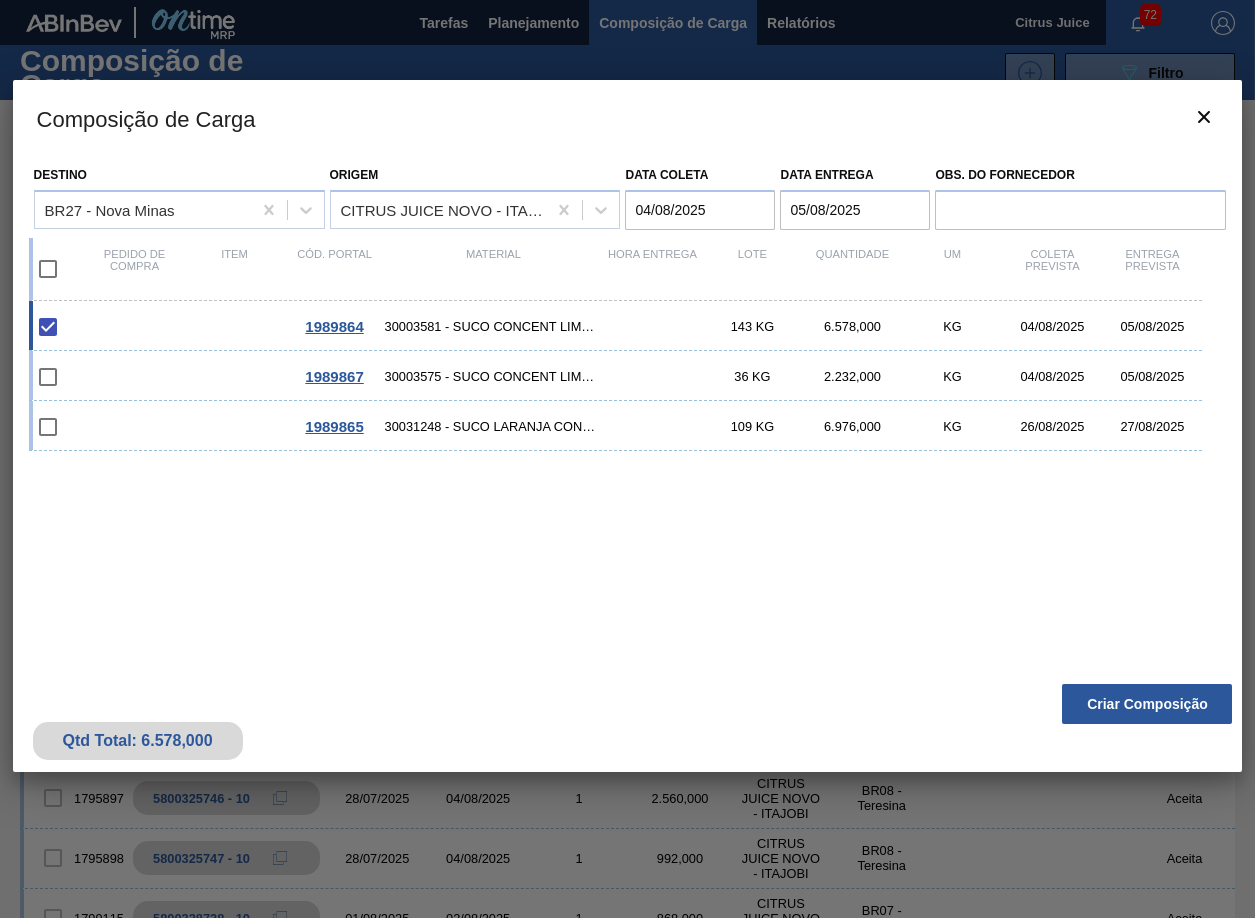 click at bounding box center [48, 269] 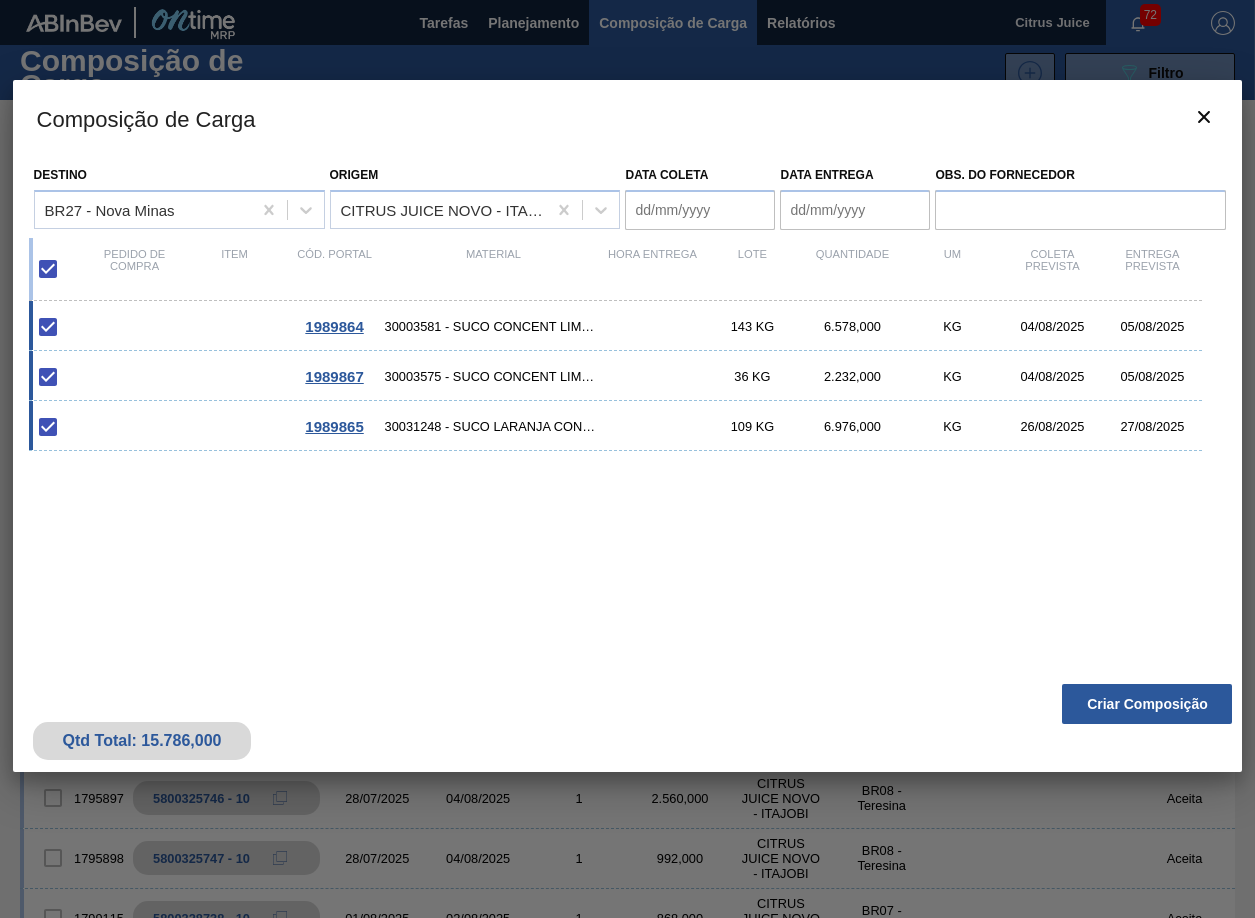 click at bounding box center (48, 427) 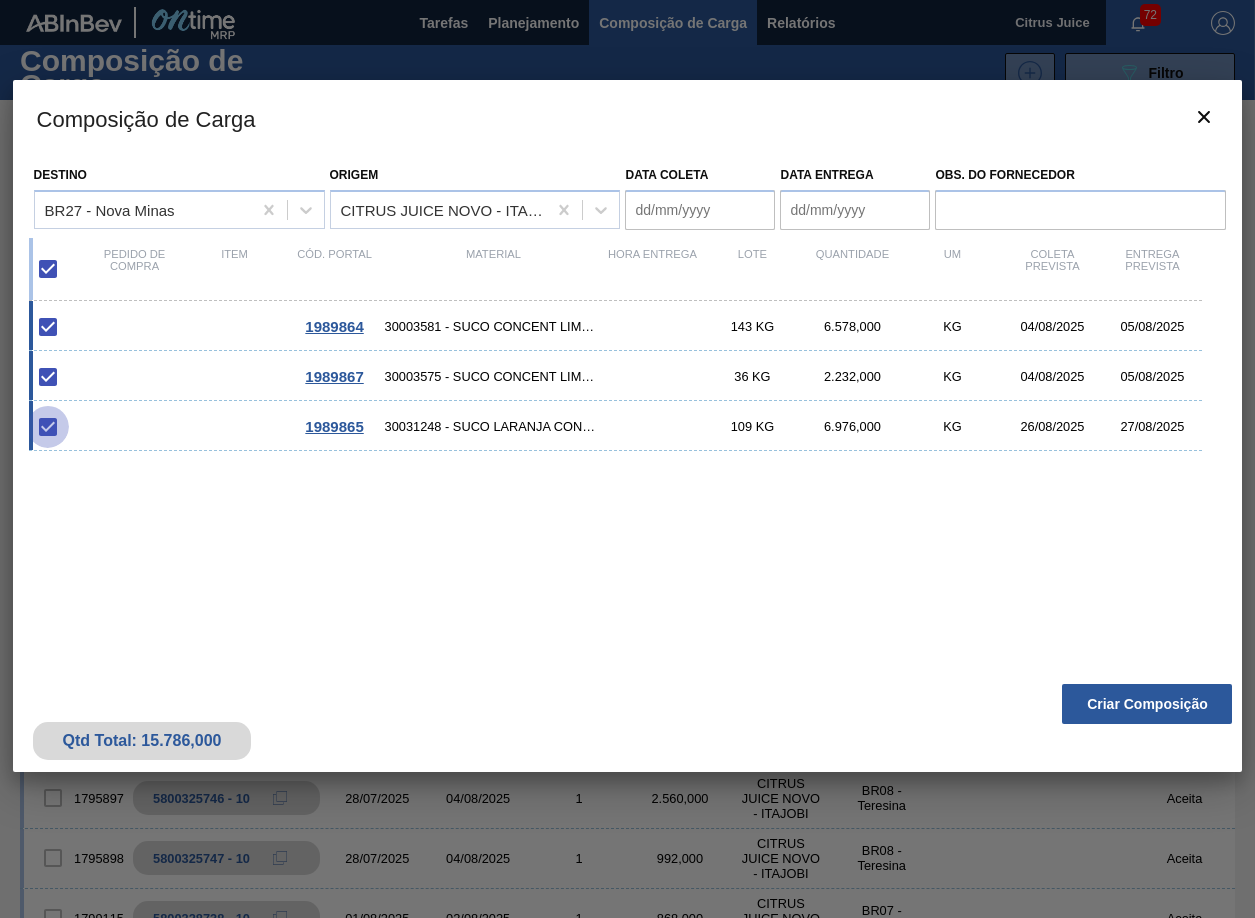 click at bounding box center (48, 427) 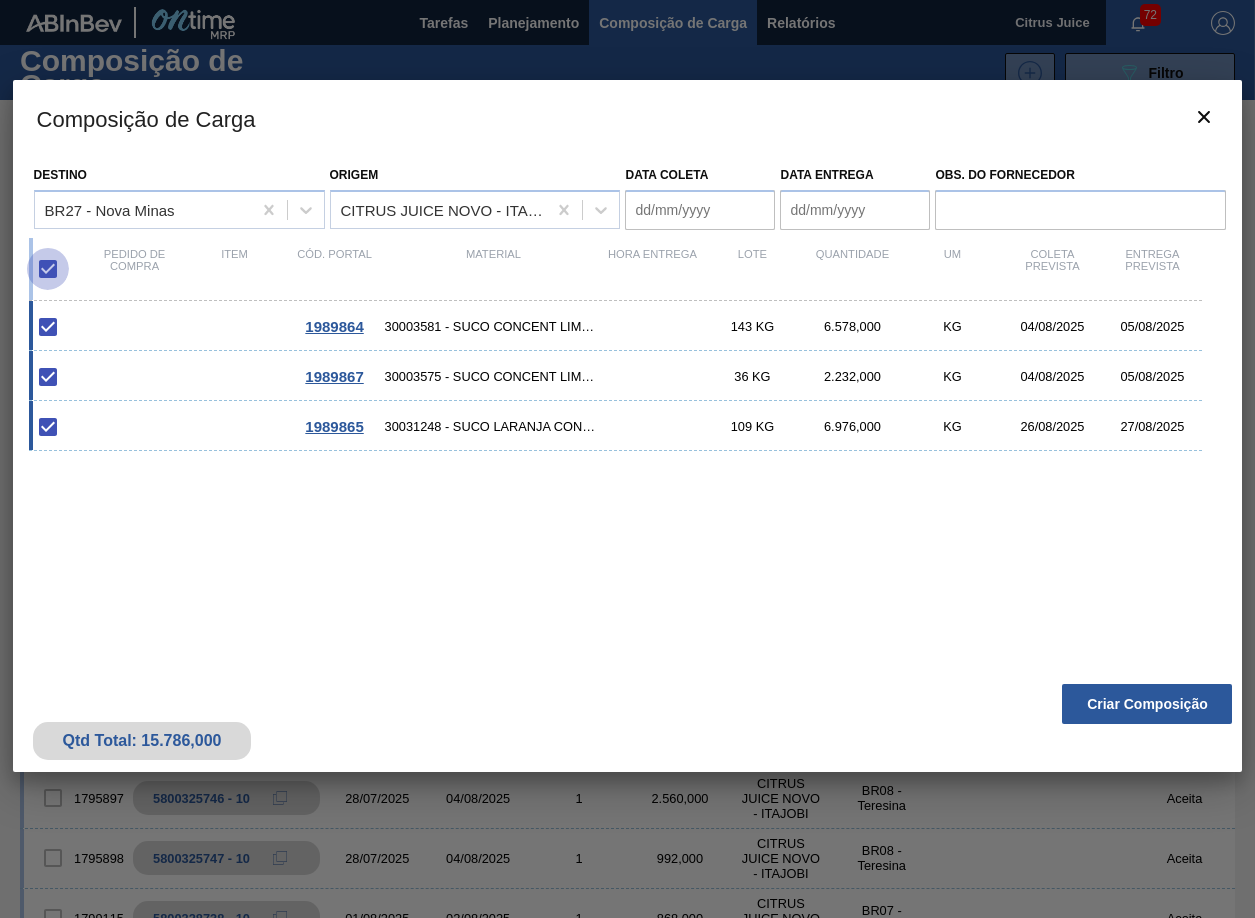 click at bounding box center (48, 269) 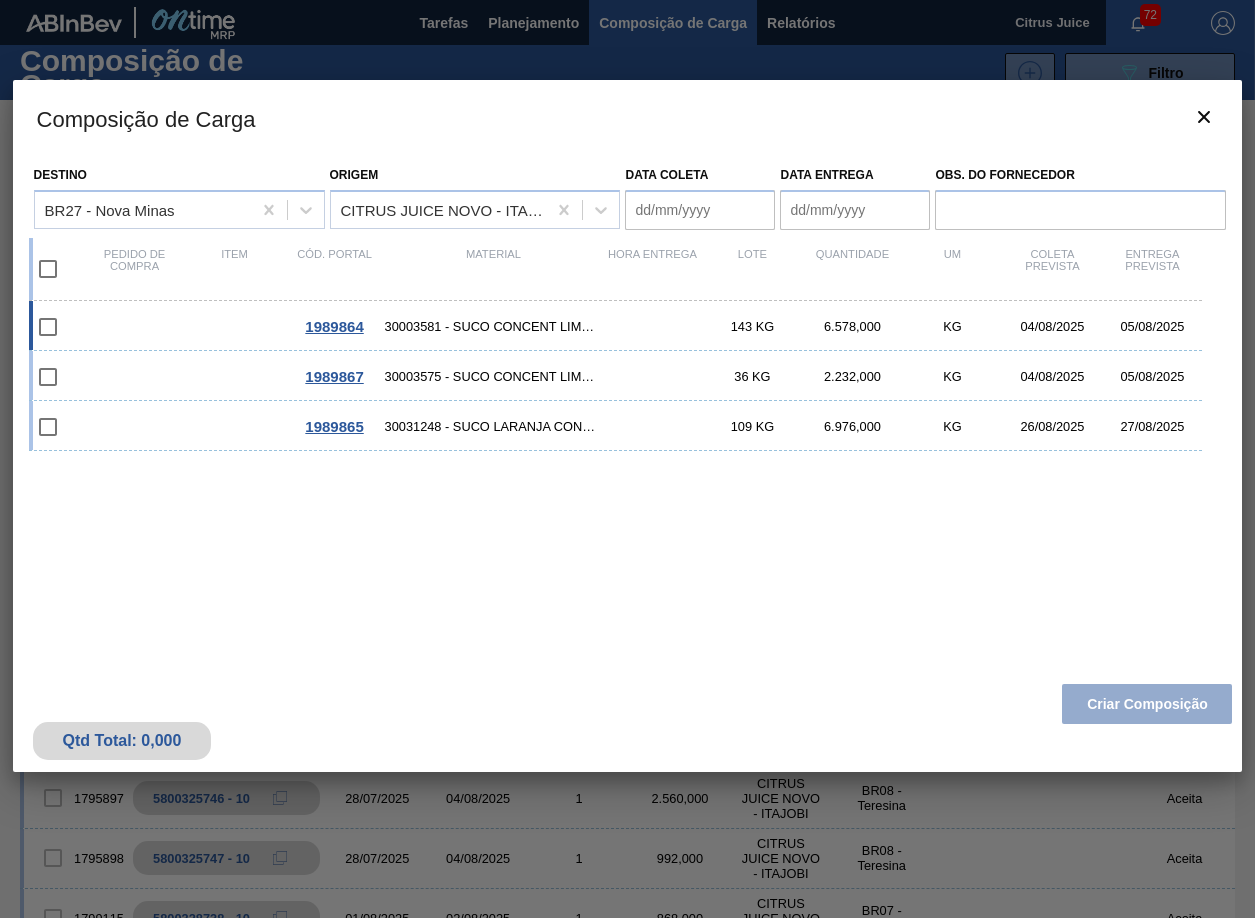 click at bounding box center [48, 327] 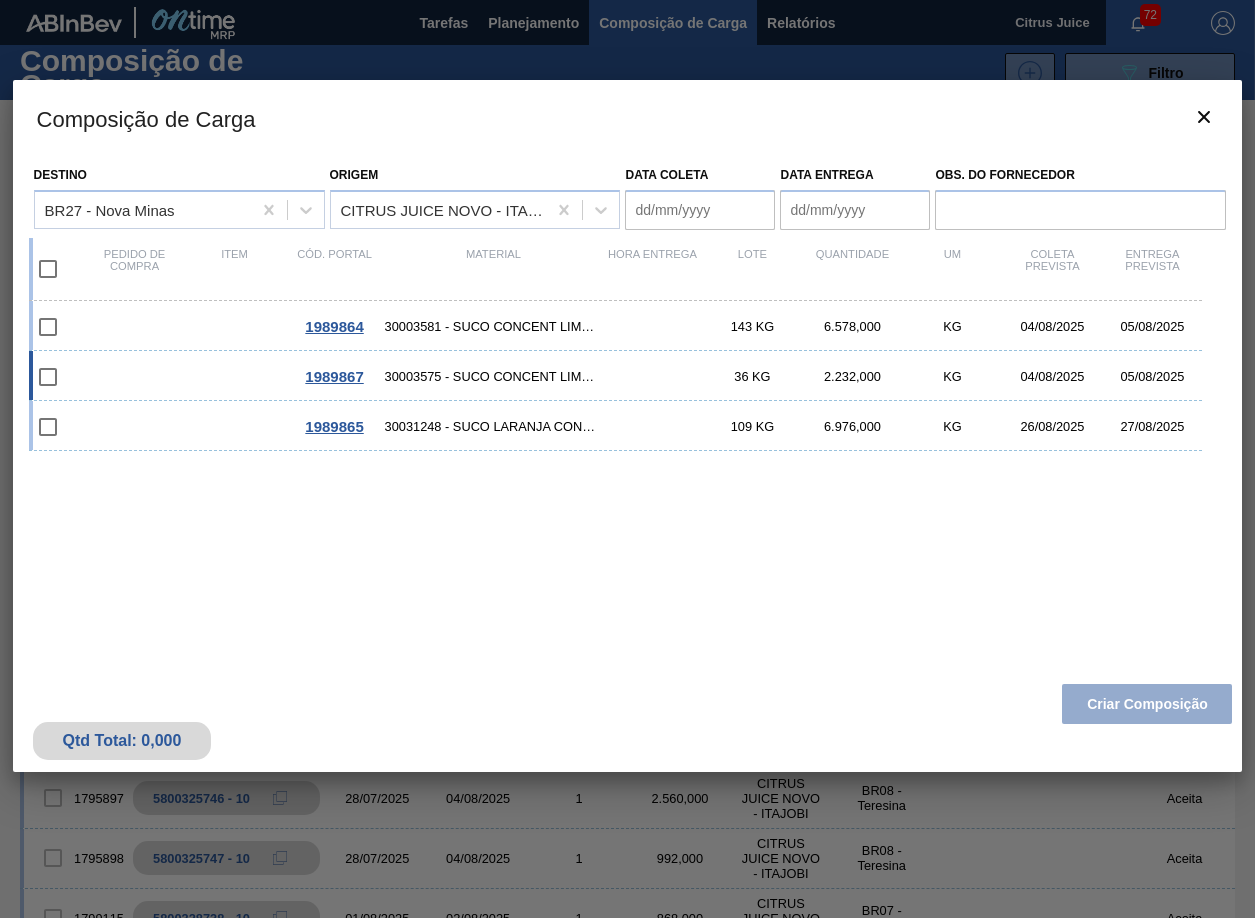 click at bounding box center (48, 377) 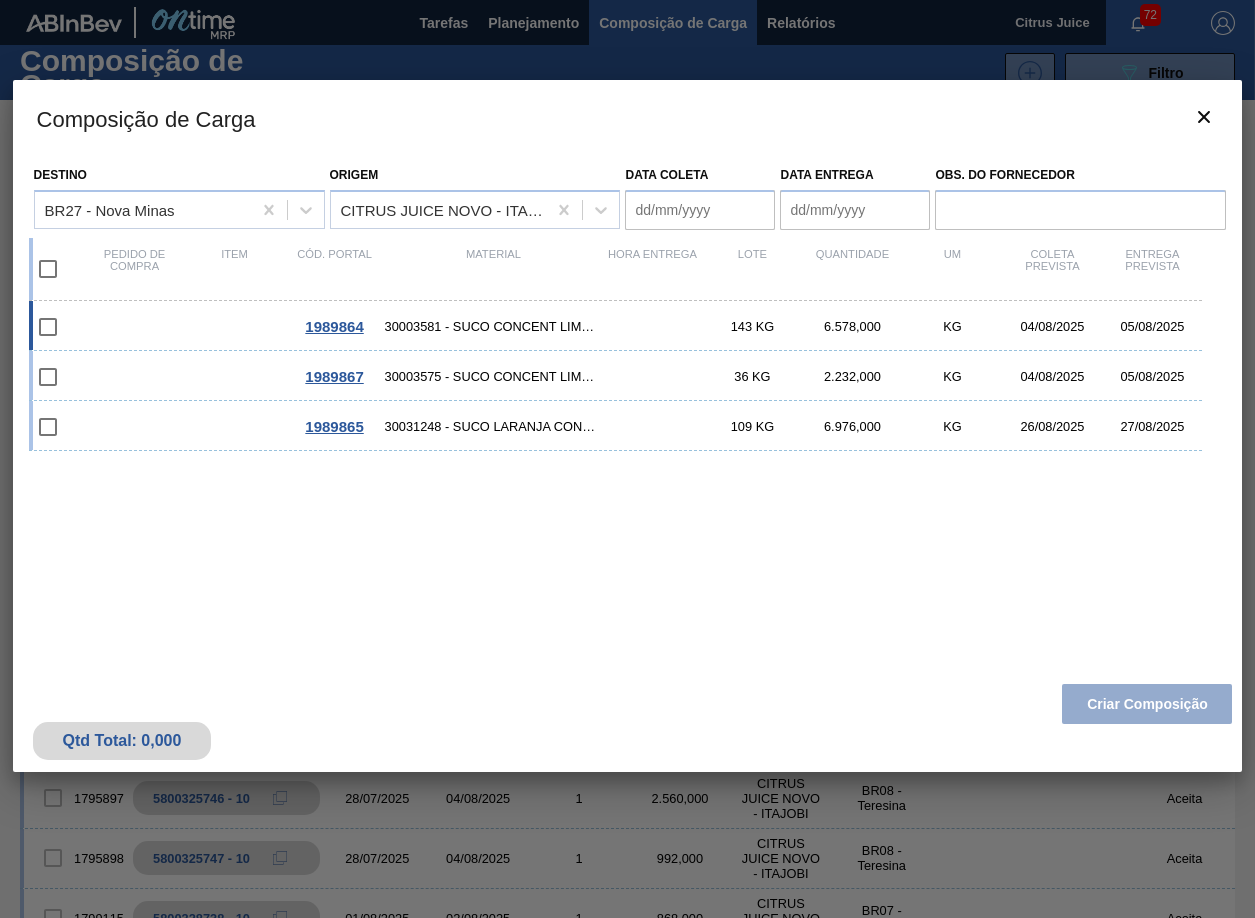 click at bounding box center [48, 327] 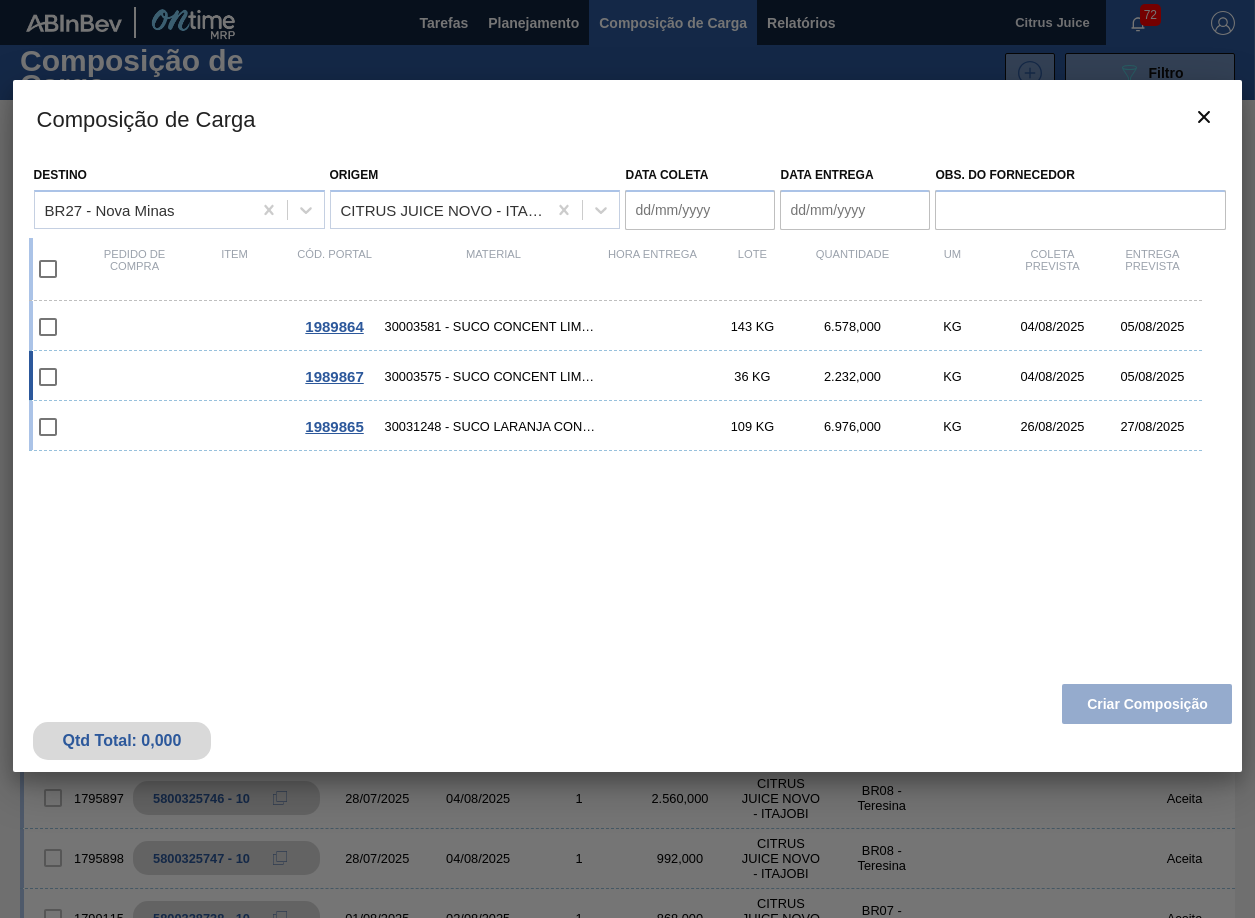 click at bounding box center (48, 377) 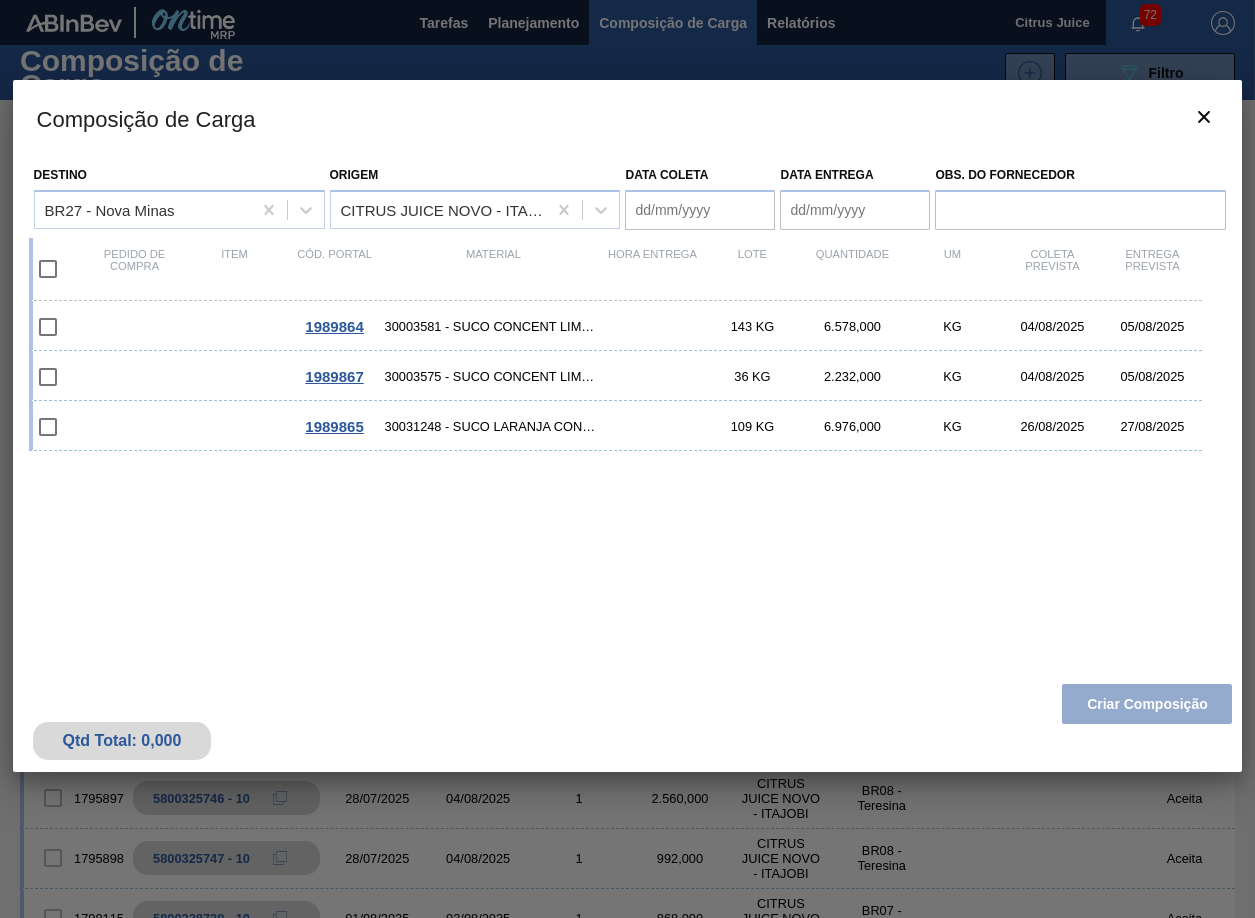 drag, startPoint x: 50, startPoint y: 264, endPoint x: 70, endPoint y: 279, distance: 25 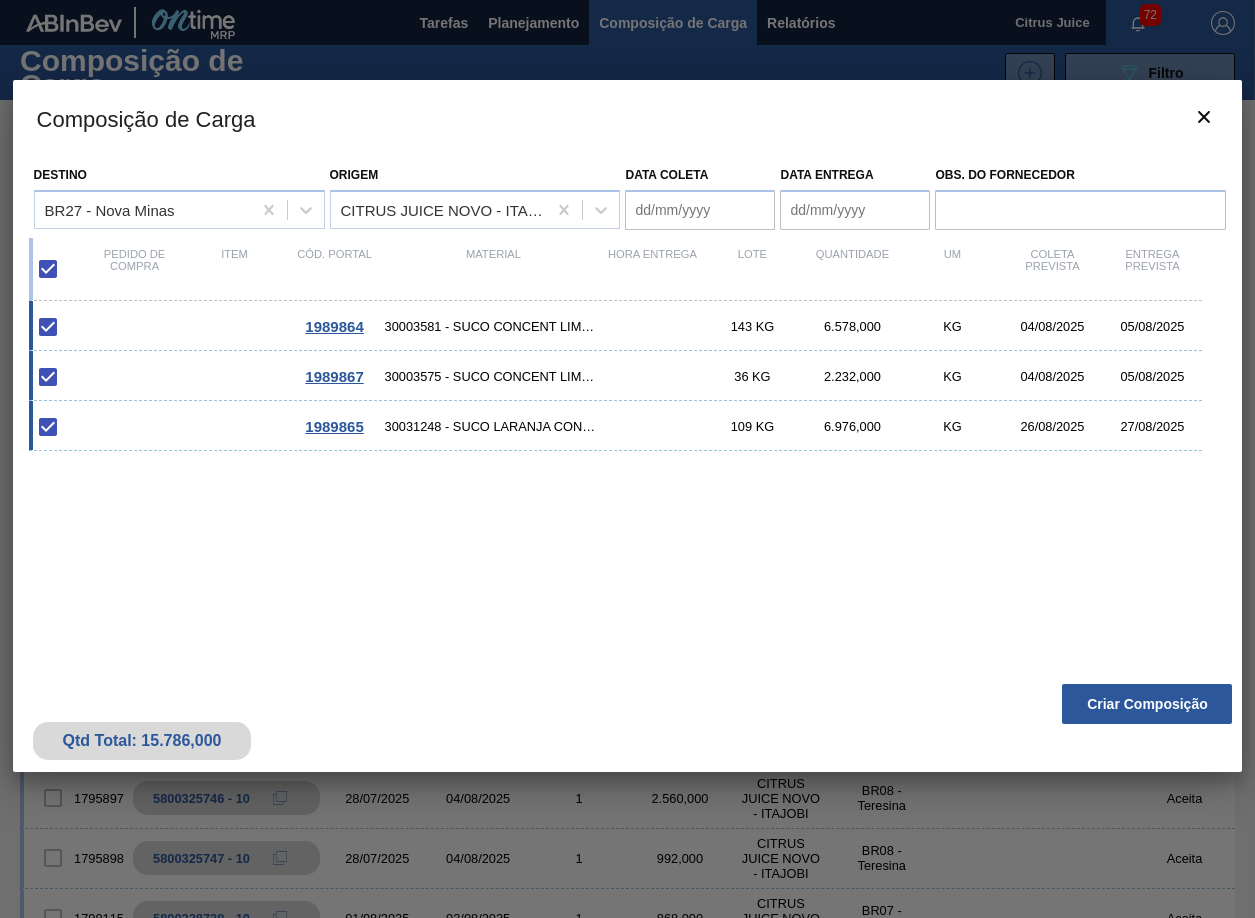 click at bounding box center (48, 427) 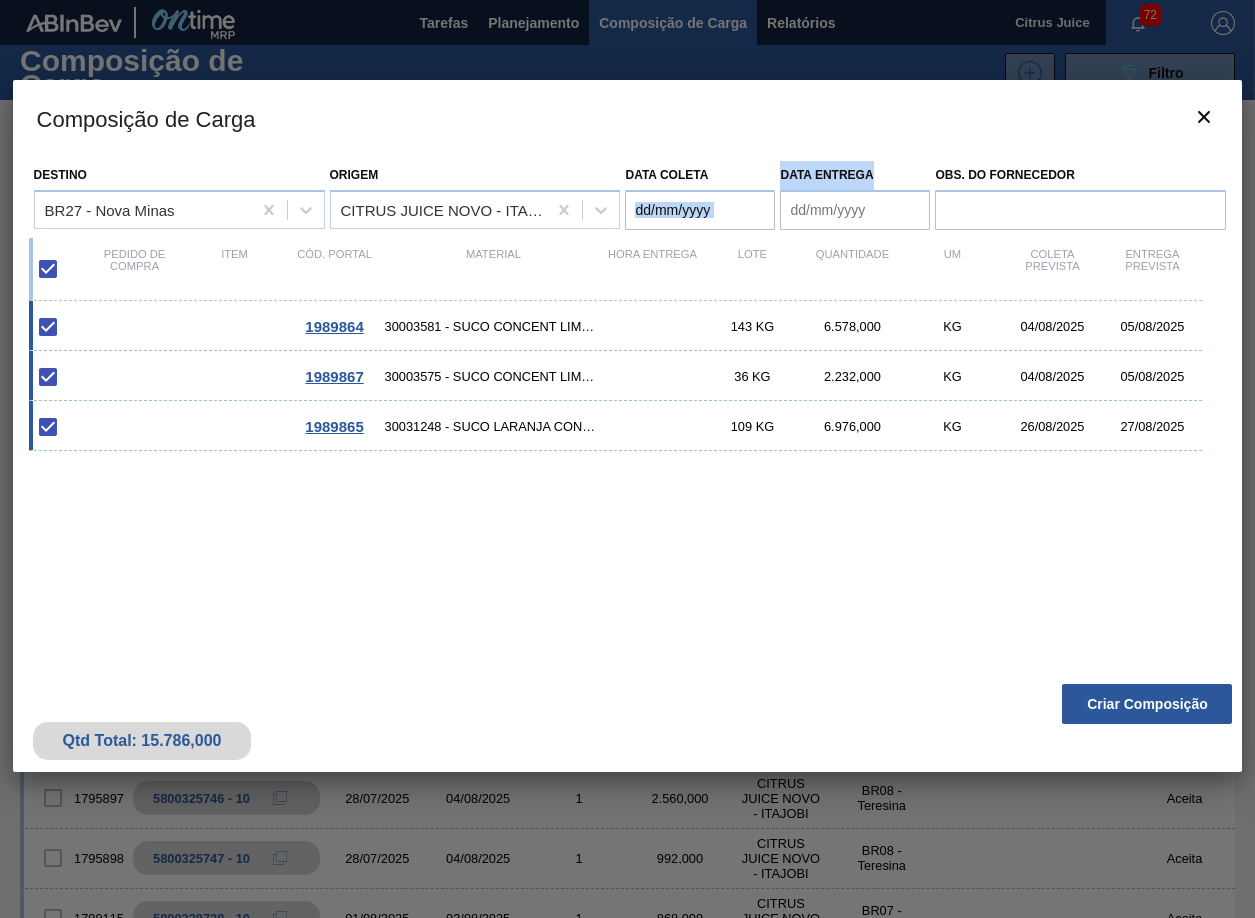 drag, startPoint x: 776, startPoint y: 176, endPoint x: 882, endPoint y: 168, distance: 106.30146 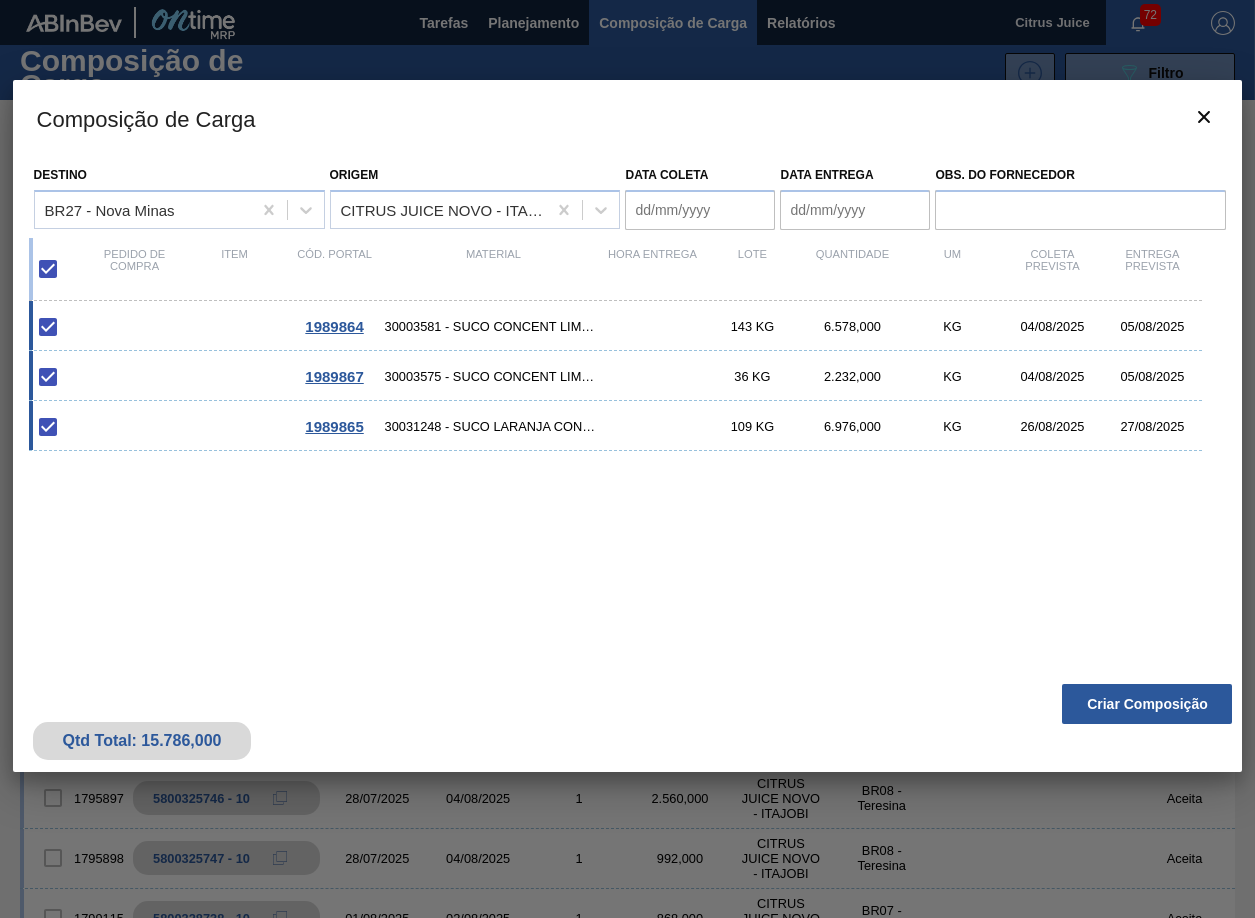 click on "Composição de Carga" at bounding box center [628, 118] 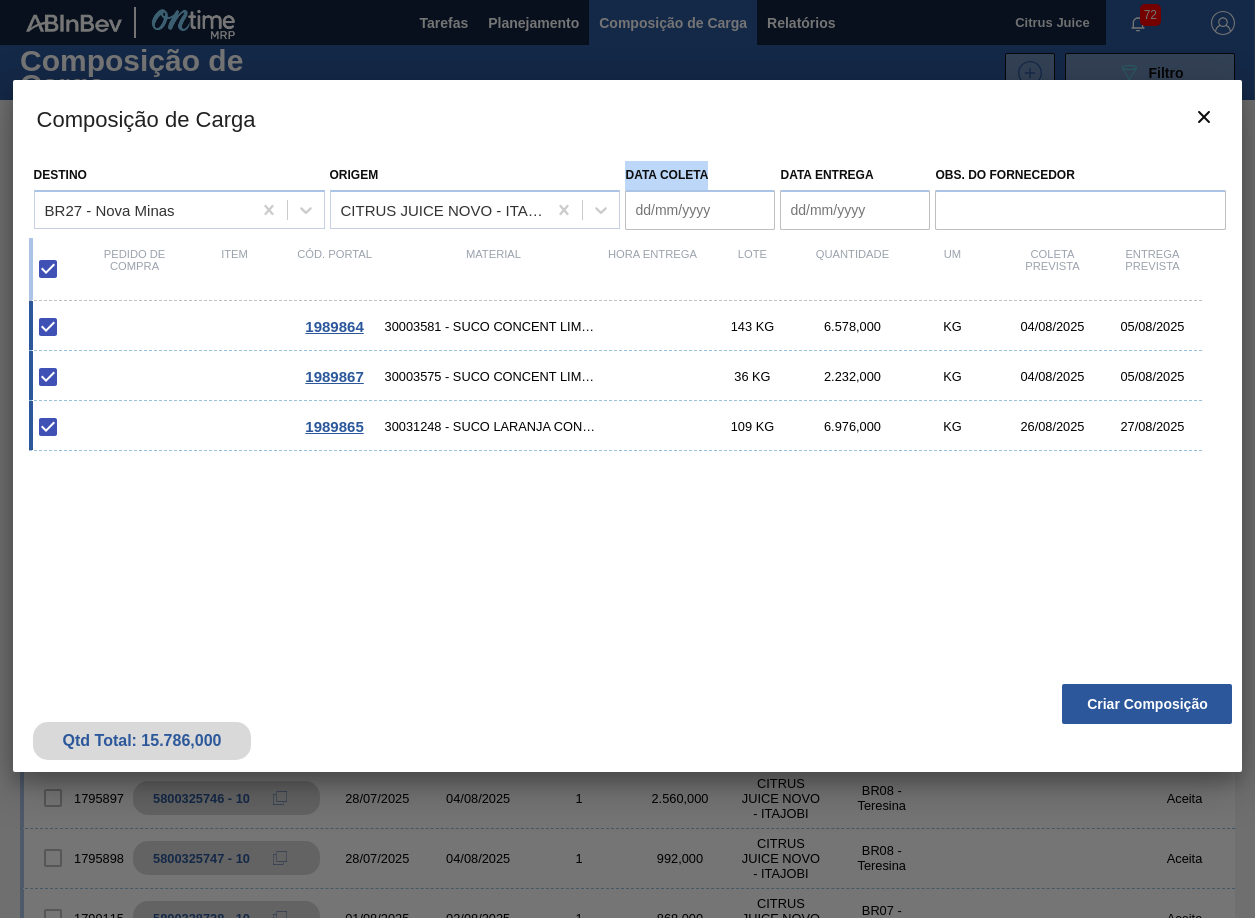 drag, startPoint x: 626, startPoint y: 172, endPoint x: 722, endPoint y: 171, distance: 96.00521 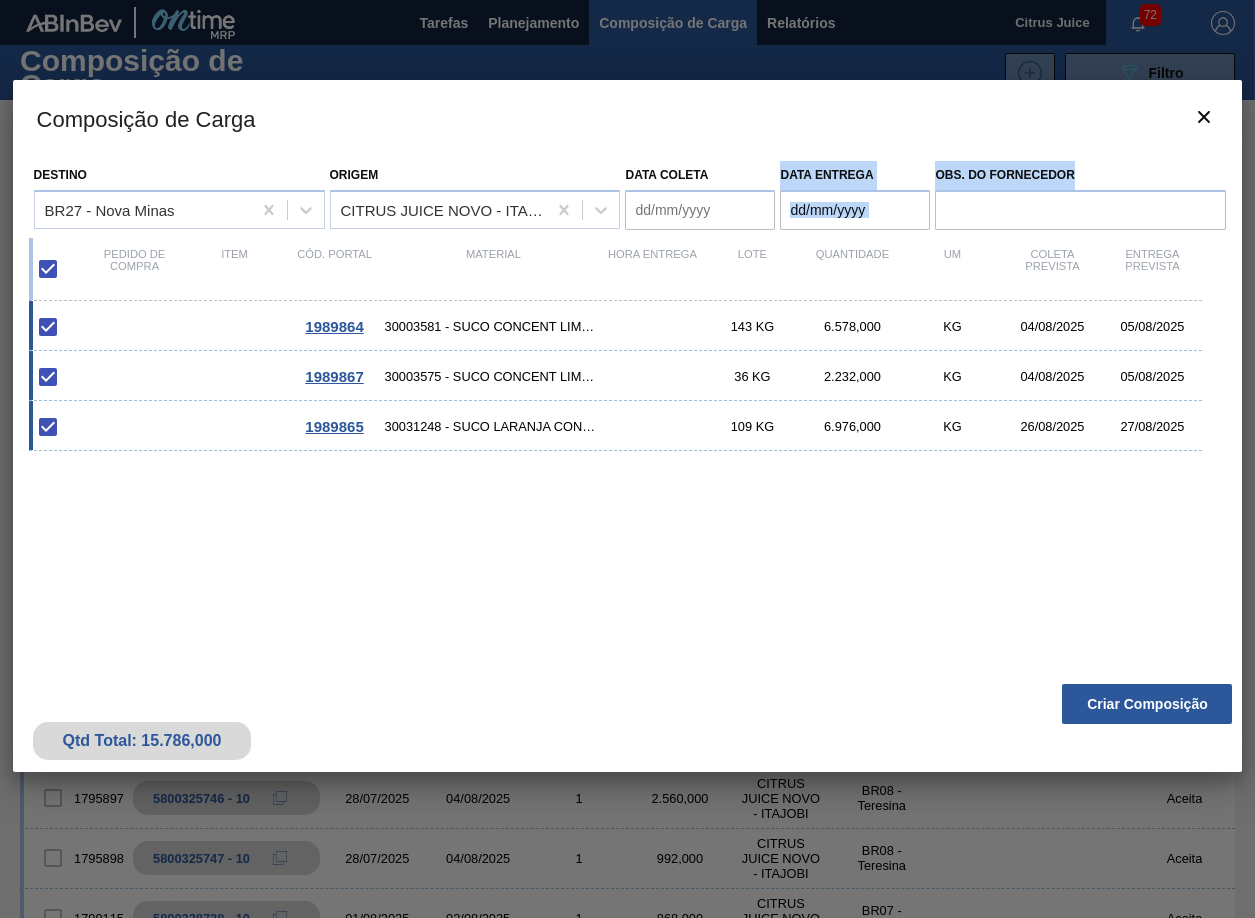 drag, startPoint x: 785, startPoint y: 166, endPoint x: 1074, endPoint y: 159, distance: 289.08478 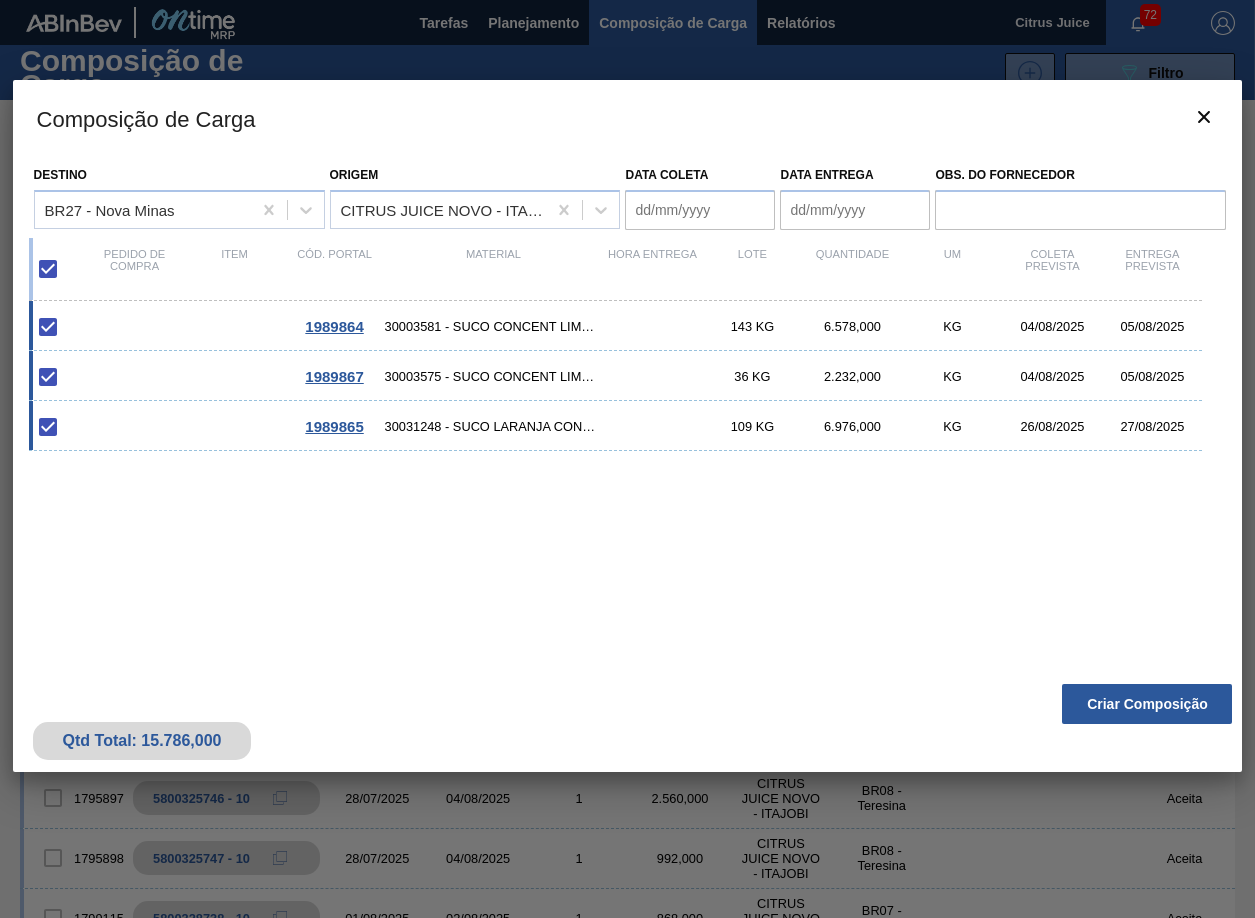 click on "Composição de Carga" at bounding box center [628, 118] 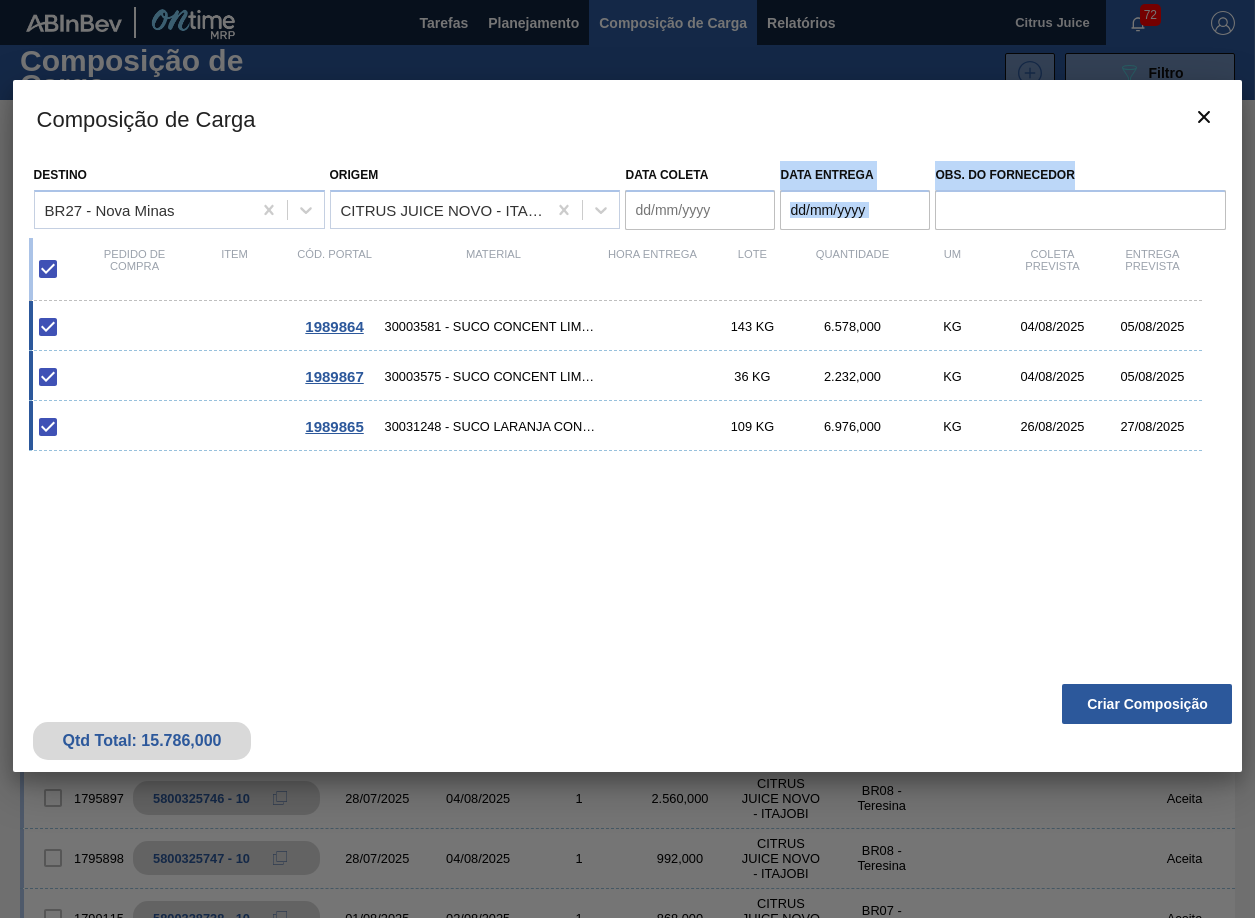 drag, startPoint x: 780, startPoint y: 165, endPoint x: 1094, endPoint y: 165, distance: 314 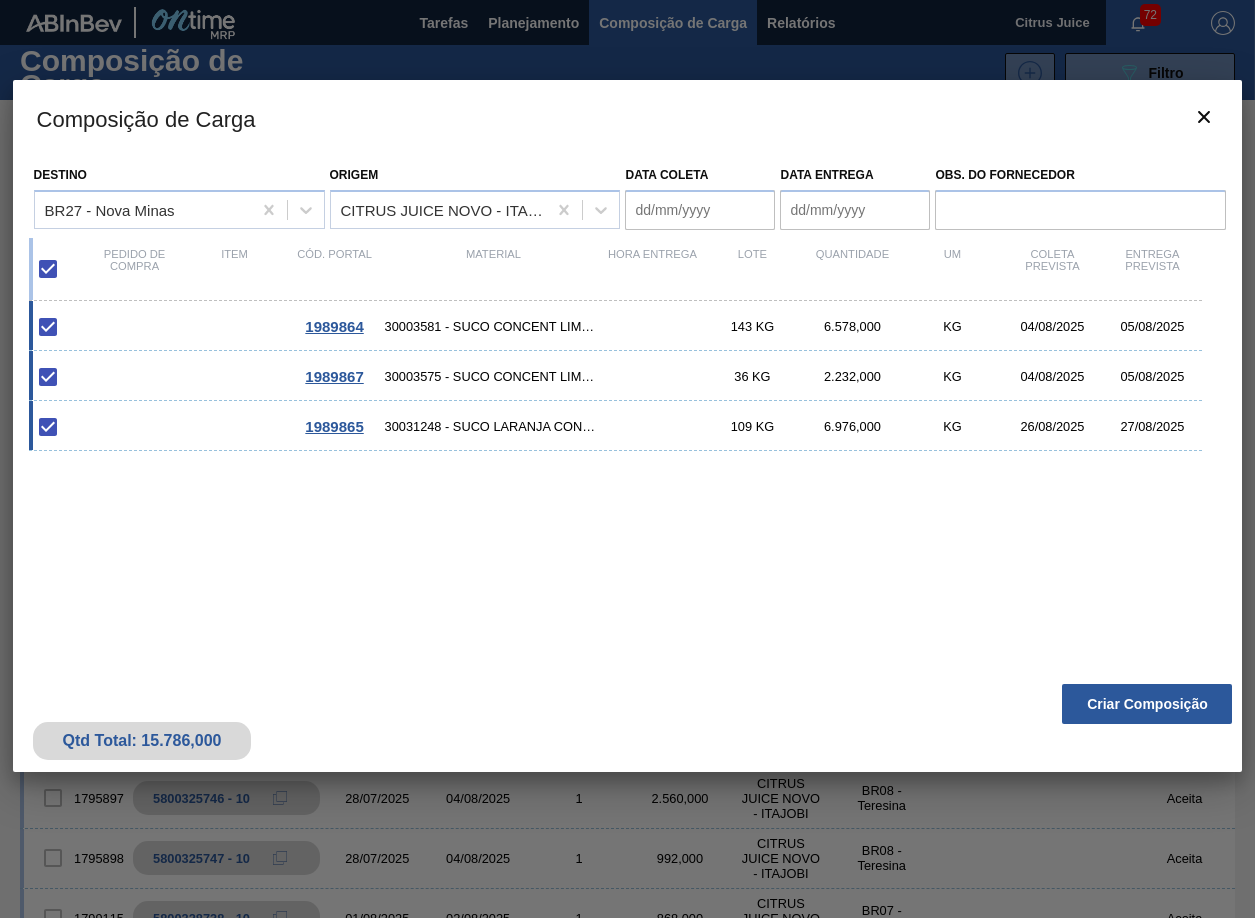 click on "1989864 30003581 - SUCO CONCENT LIMAO;CLARIFIC.C/SO2;PEPSI; 143 KG 6.578,000 KG 04/08/2025 05/08/2025   1989867 30003575 - SUCO CONCENT LIMAO;;BRAHMA;BOMBONA 62KG; 36 KG 2.232,000 KG 04/08/2025 05/08/2025   1989865 30031248 - SUCO LARANJA CONC PRESV 63 5 KG 109 KG 6.976,000 KG 26/08/2025 27/08/2025" at bounding box center [624, 475] 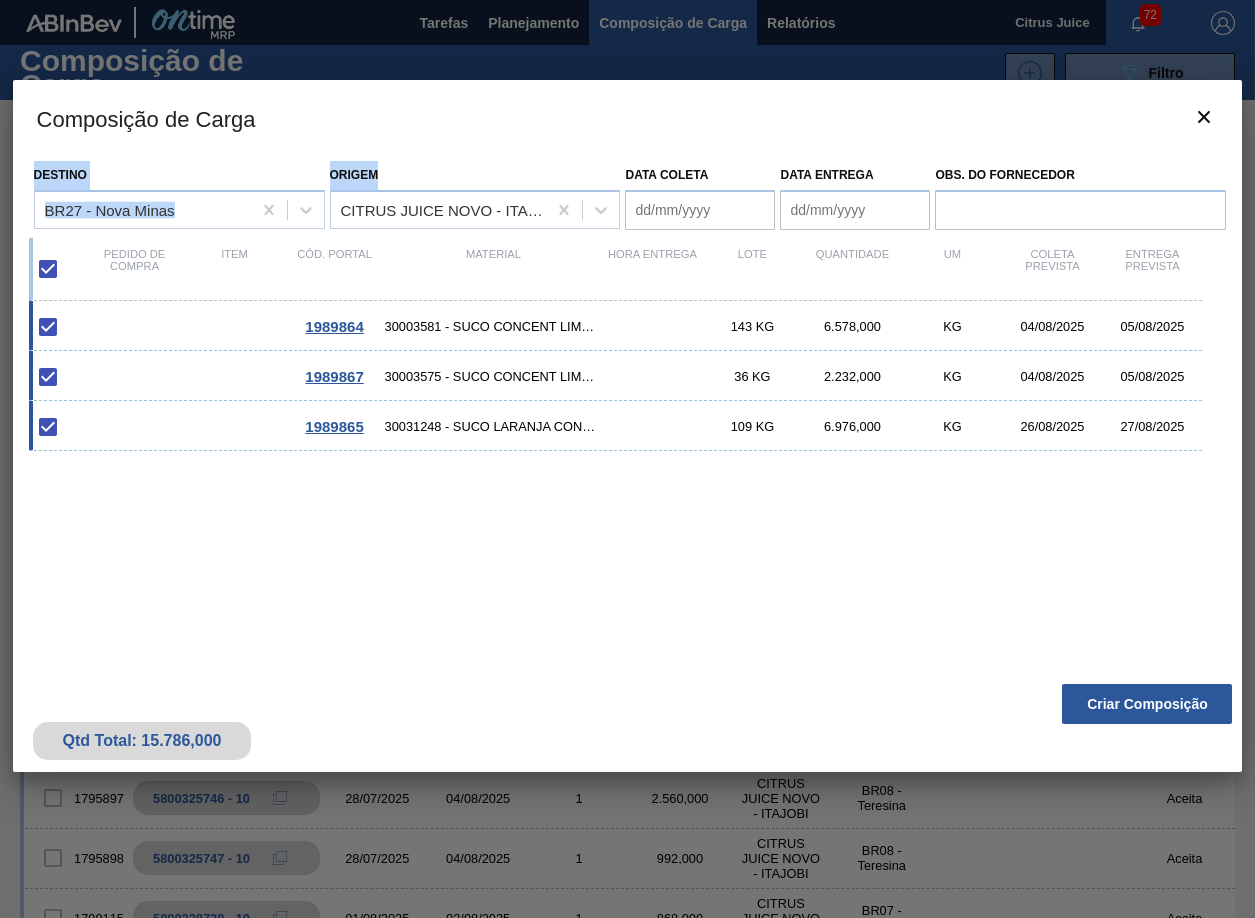 drag, startPoint x: 614, startPoint y: 166, endPoint x: 475, endPoint y: 128, distance: 144.10066 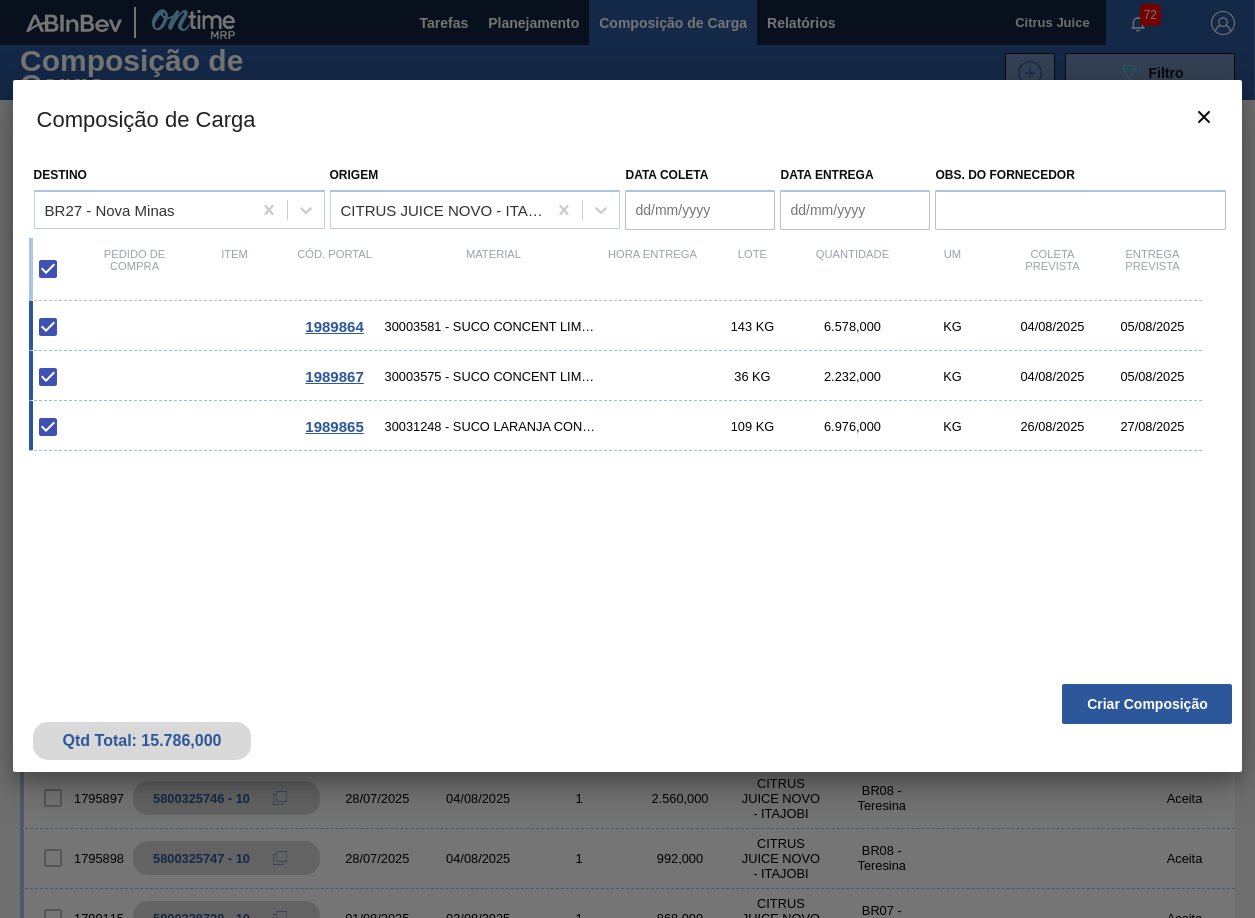 click at bounding box center (48, 427) 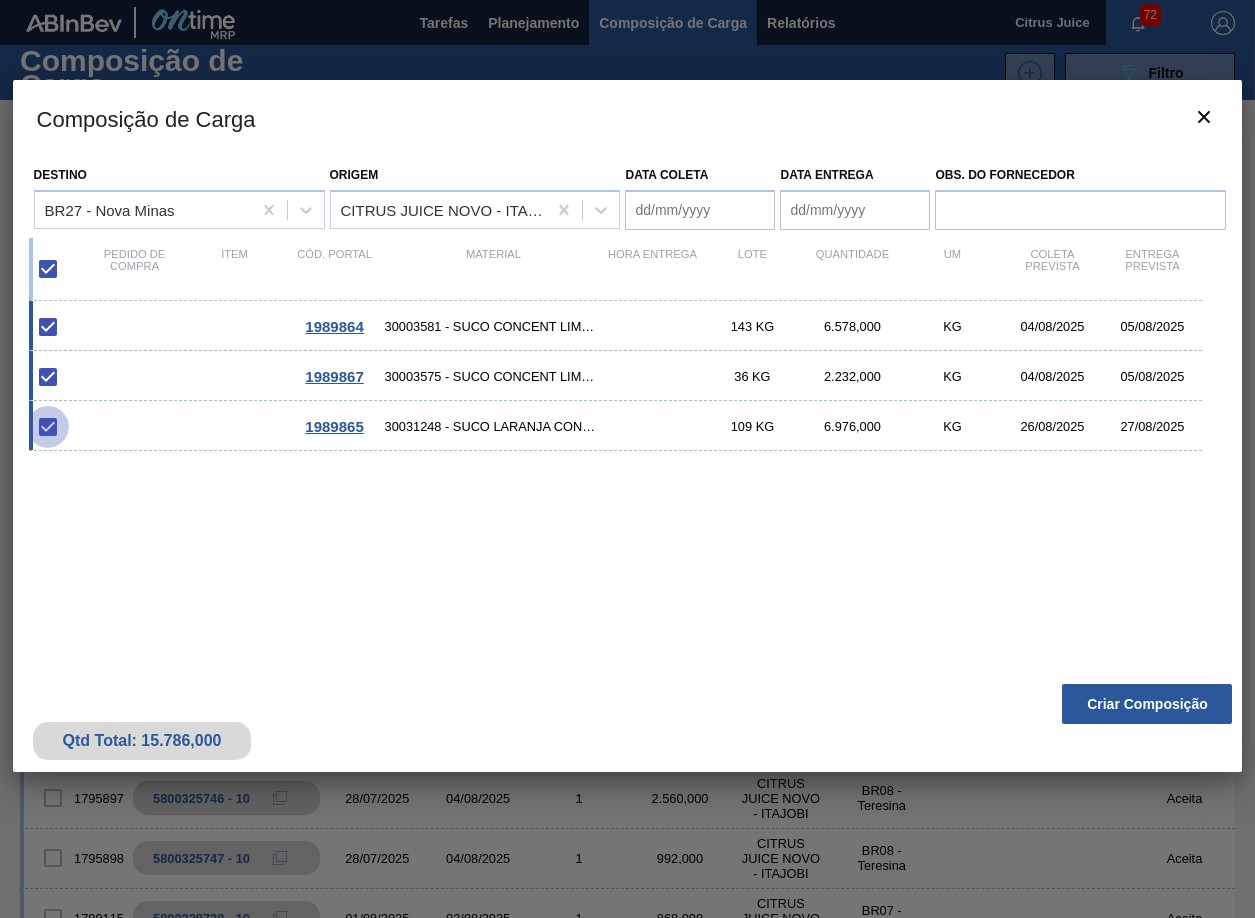 click at bounding box center [48, 427] 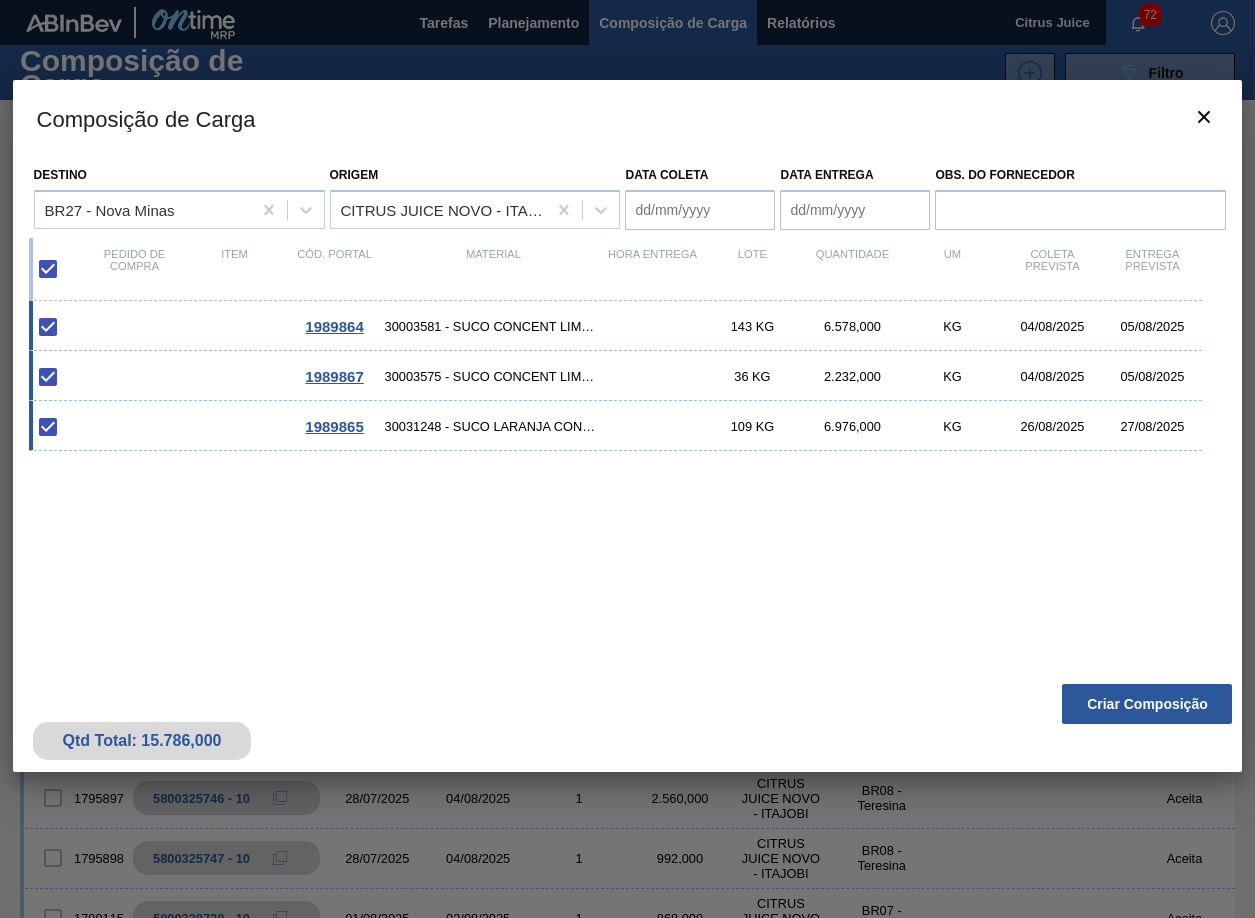 click at bounding box center (48, 427) 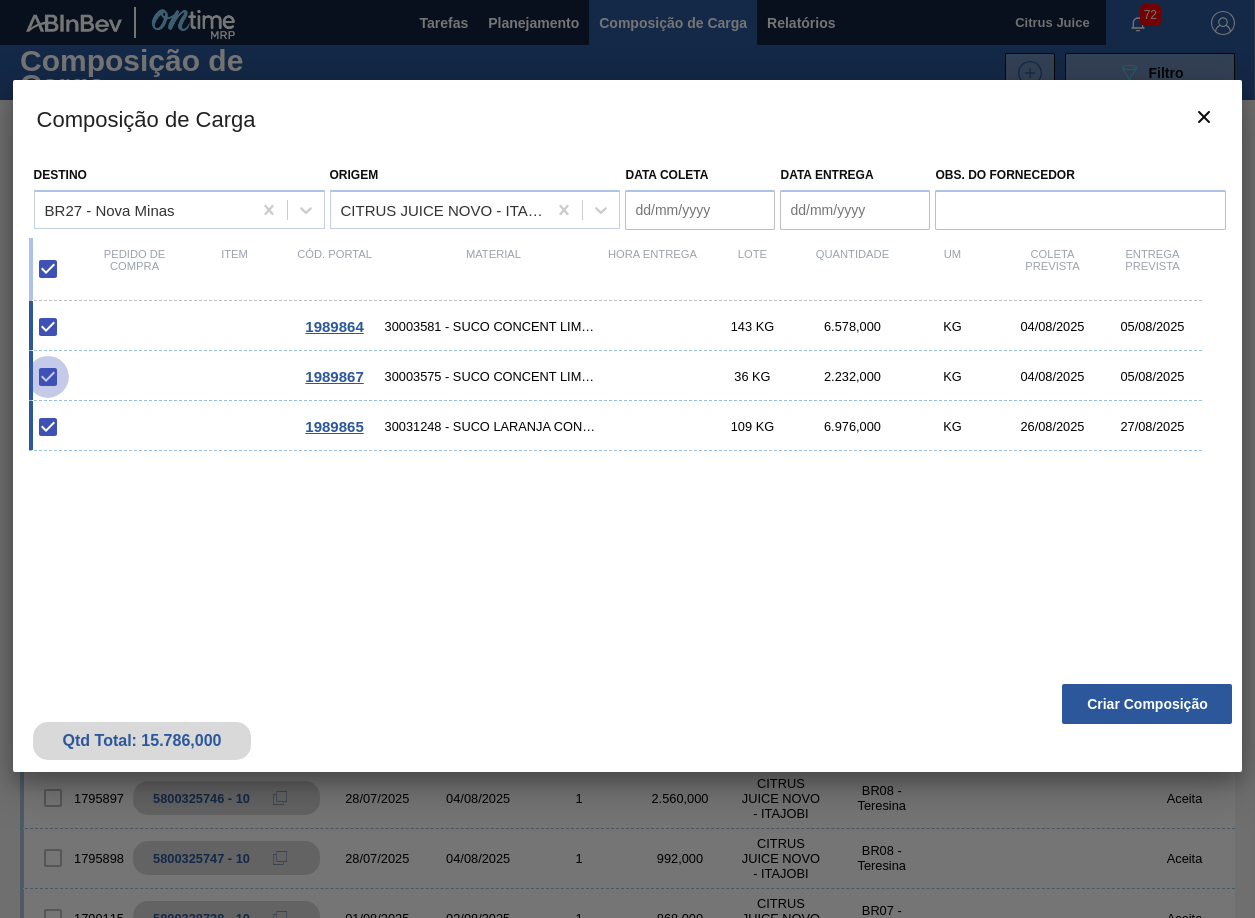 click at bounding box center [48, 377] 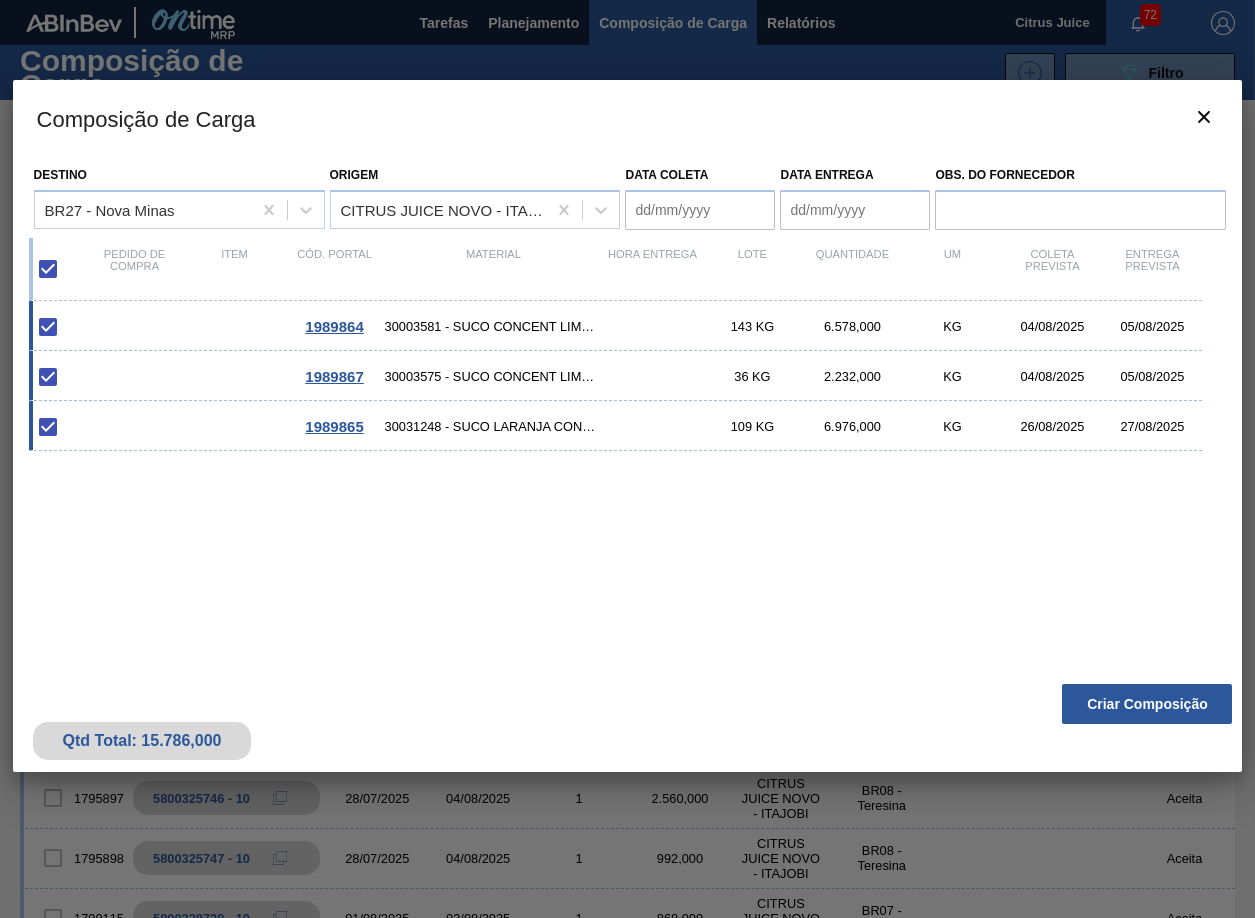 click at bounding box center [48, 327] 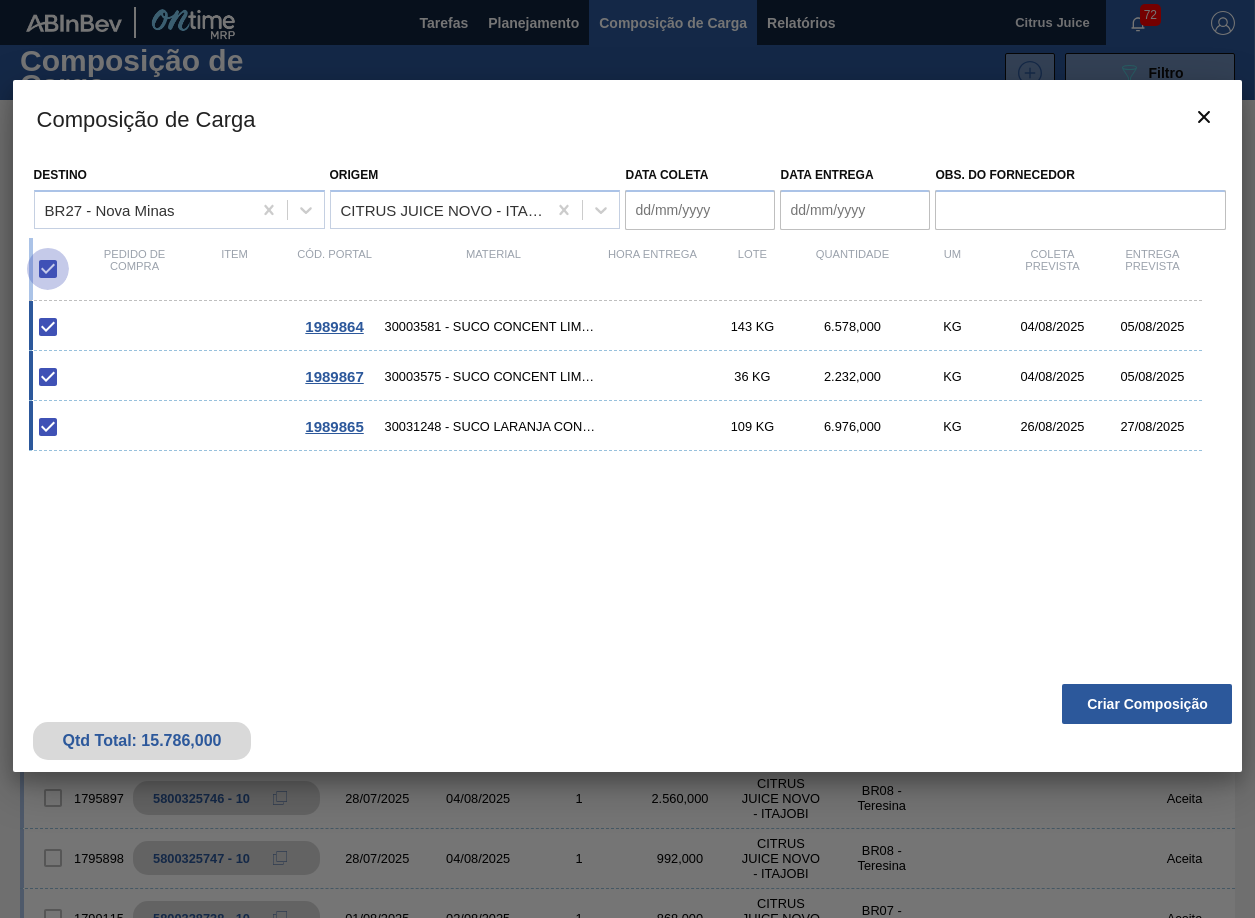 click at bounding box center (48, 269) 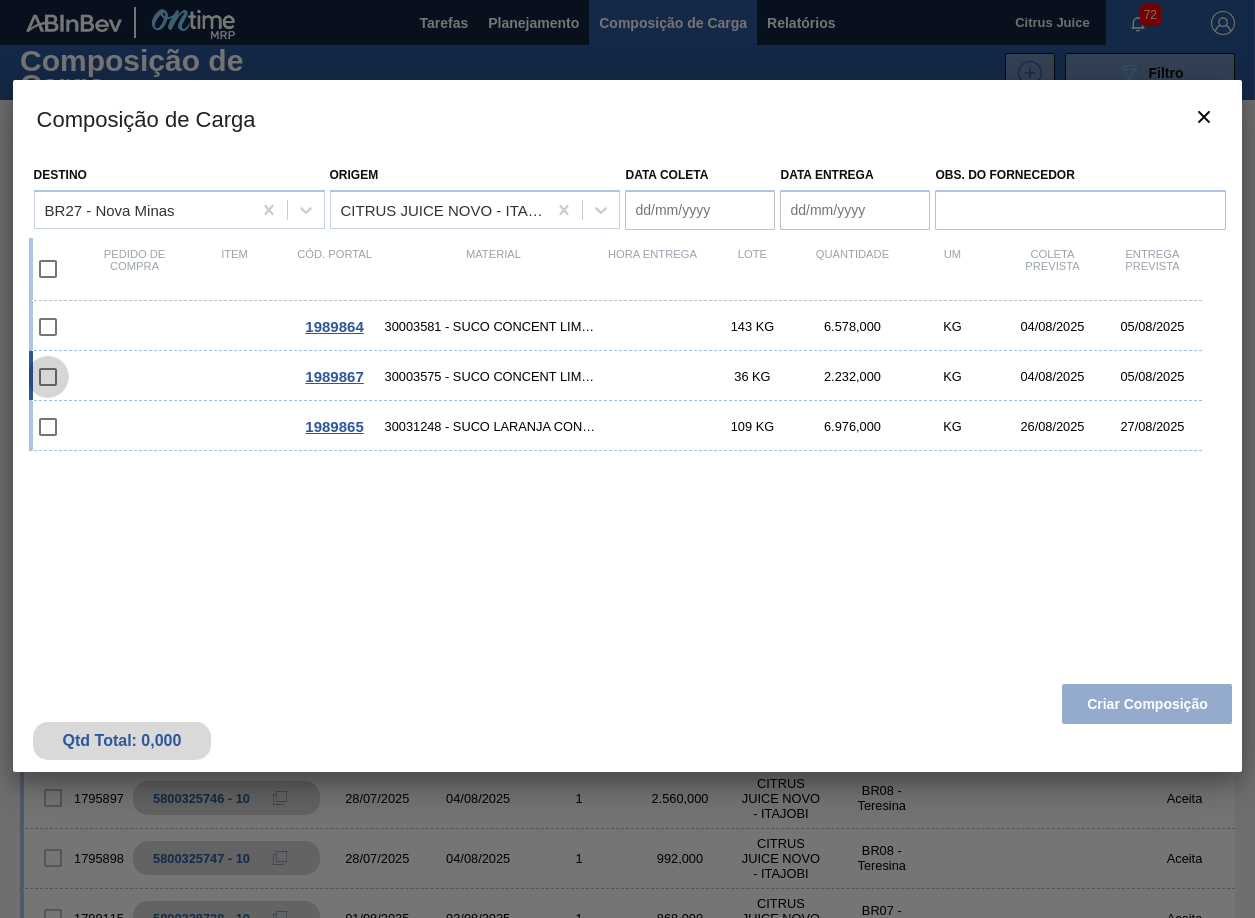 click at bounding box center (48, 377) 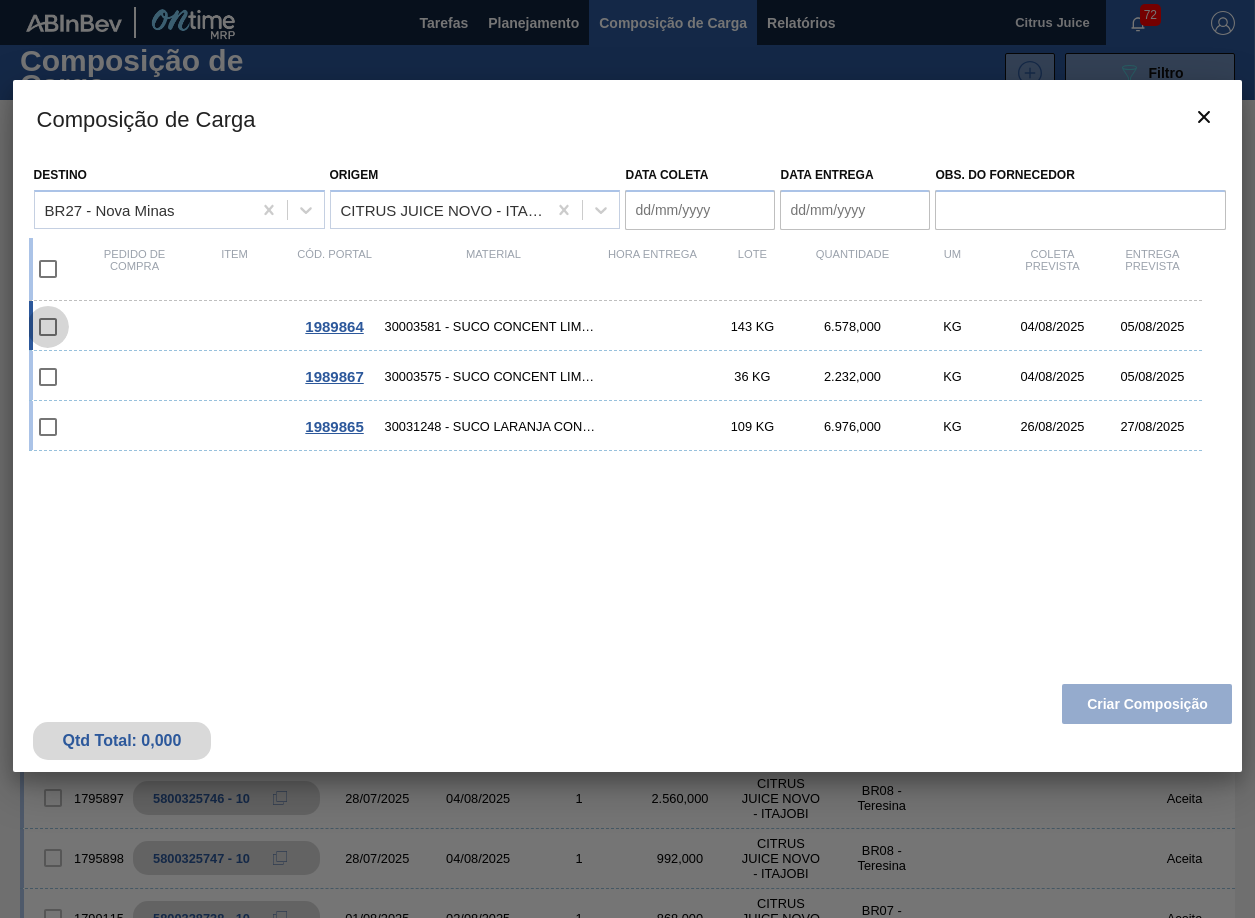 click at bounding box center (48, 327) 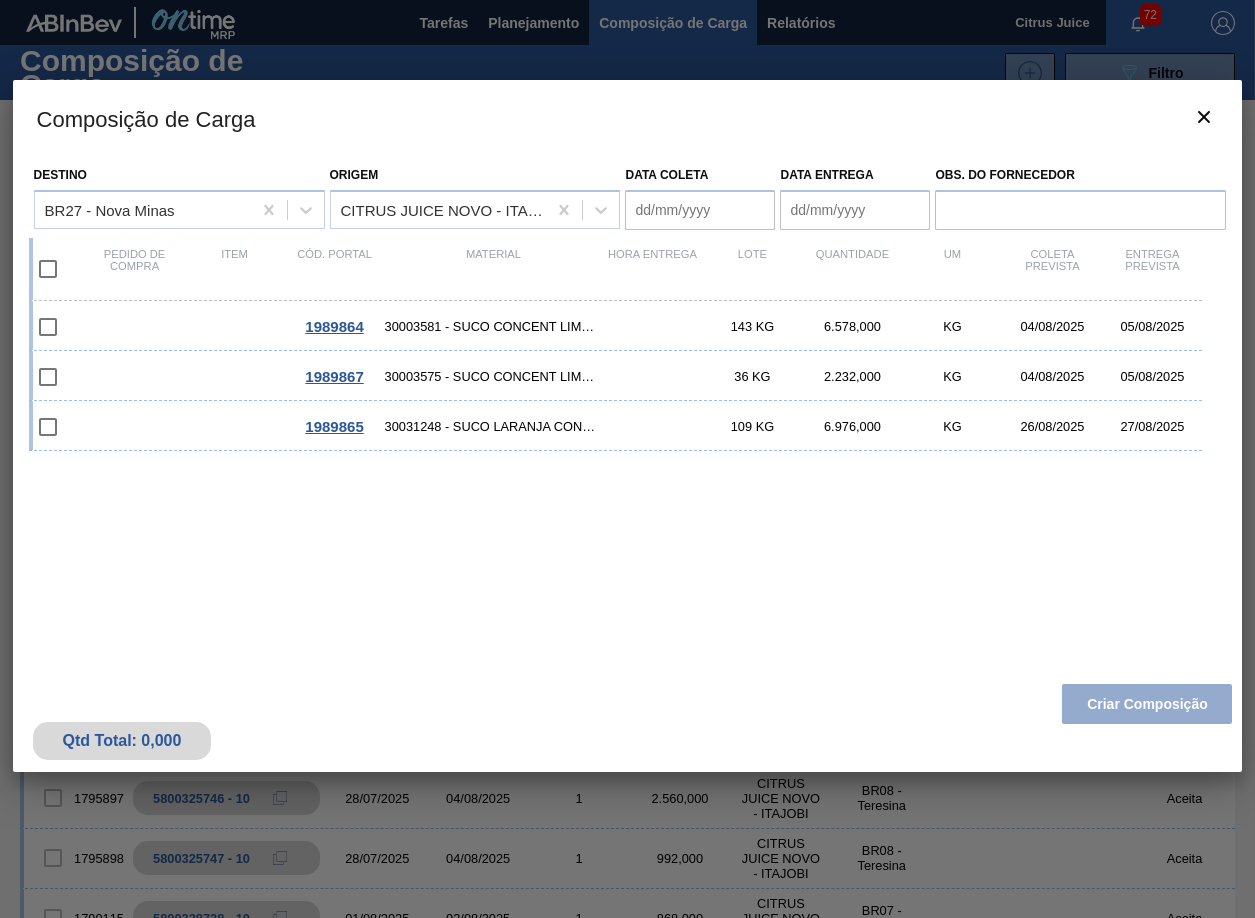 click at bounding box center (48, 269) 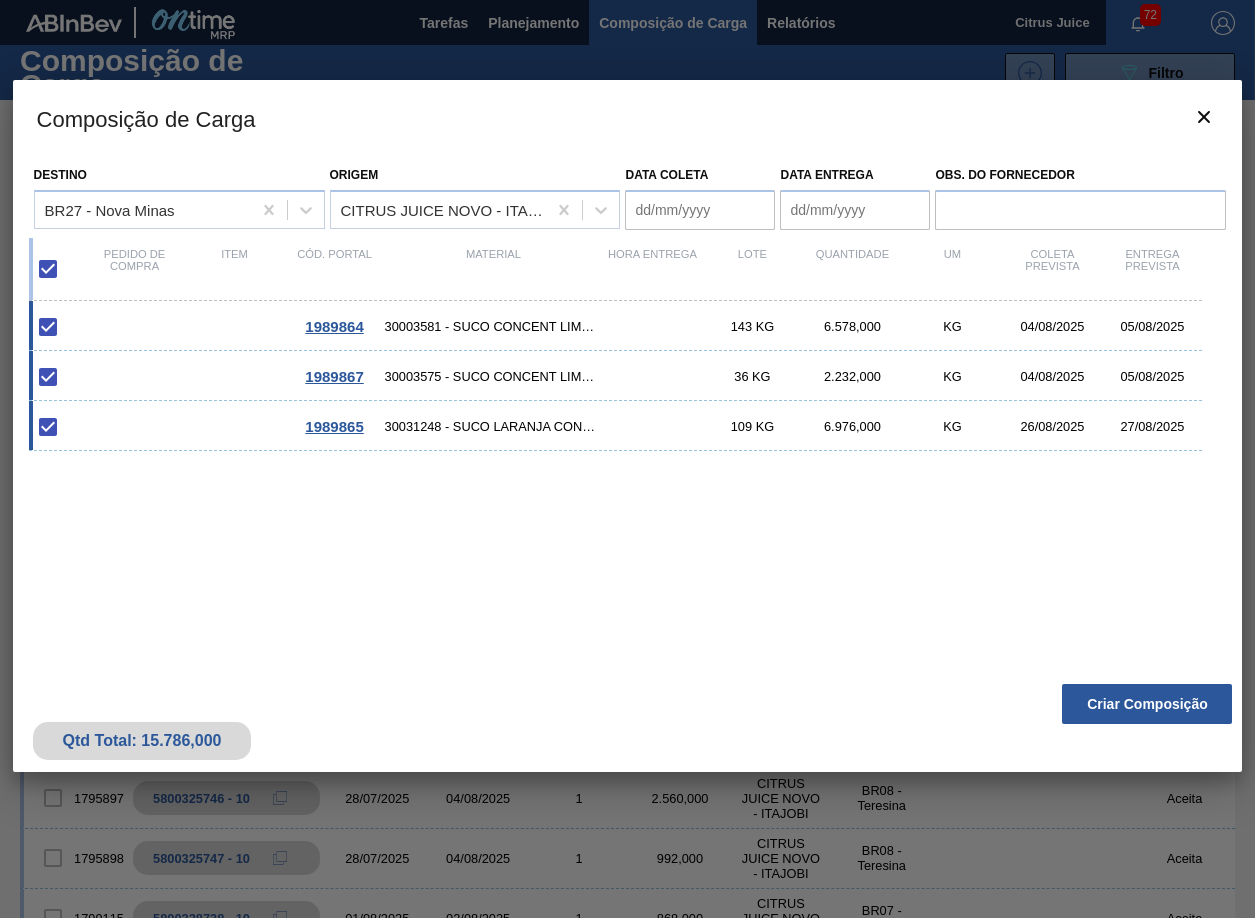 click at bounding box center [48, 269] 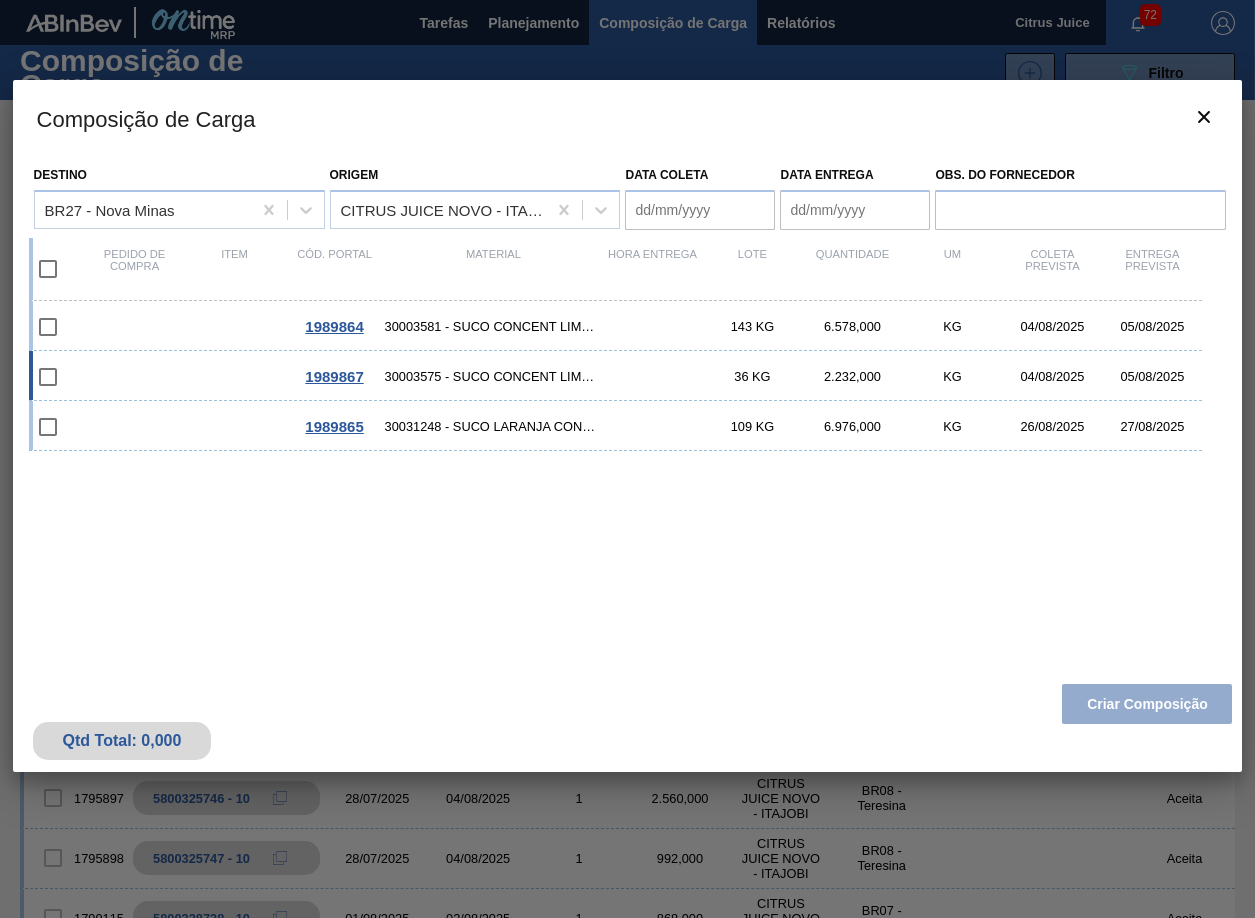 click on "1989867 30003575 - SUCO CONCENT LIMAO;;BRAHMA;BOMBONA 62KG; 36 KG 2.232,000 KG 04/08/2025 05/08/2025" at bounding box center (616, 376) 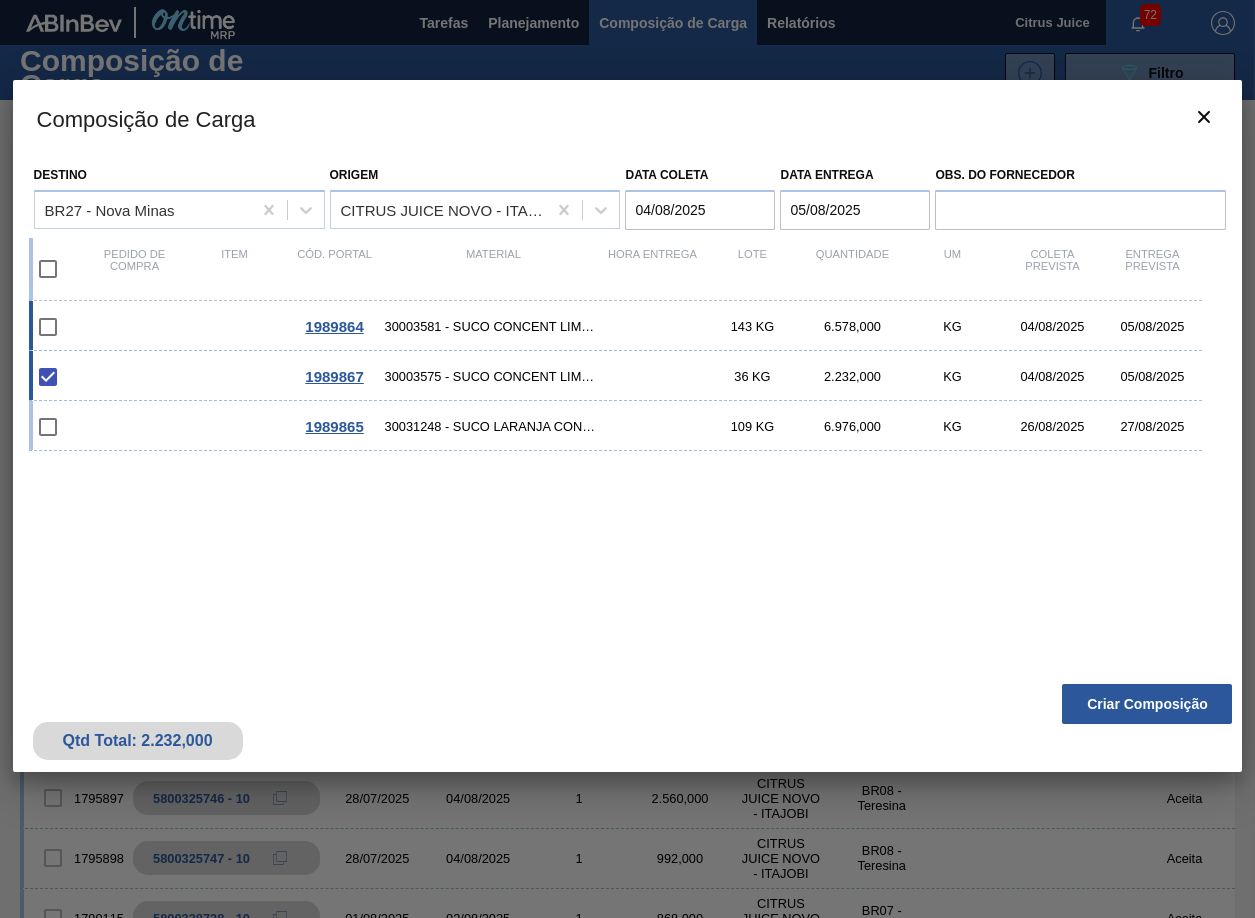 click at bounding box center (48, 327) 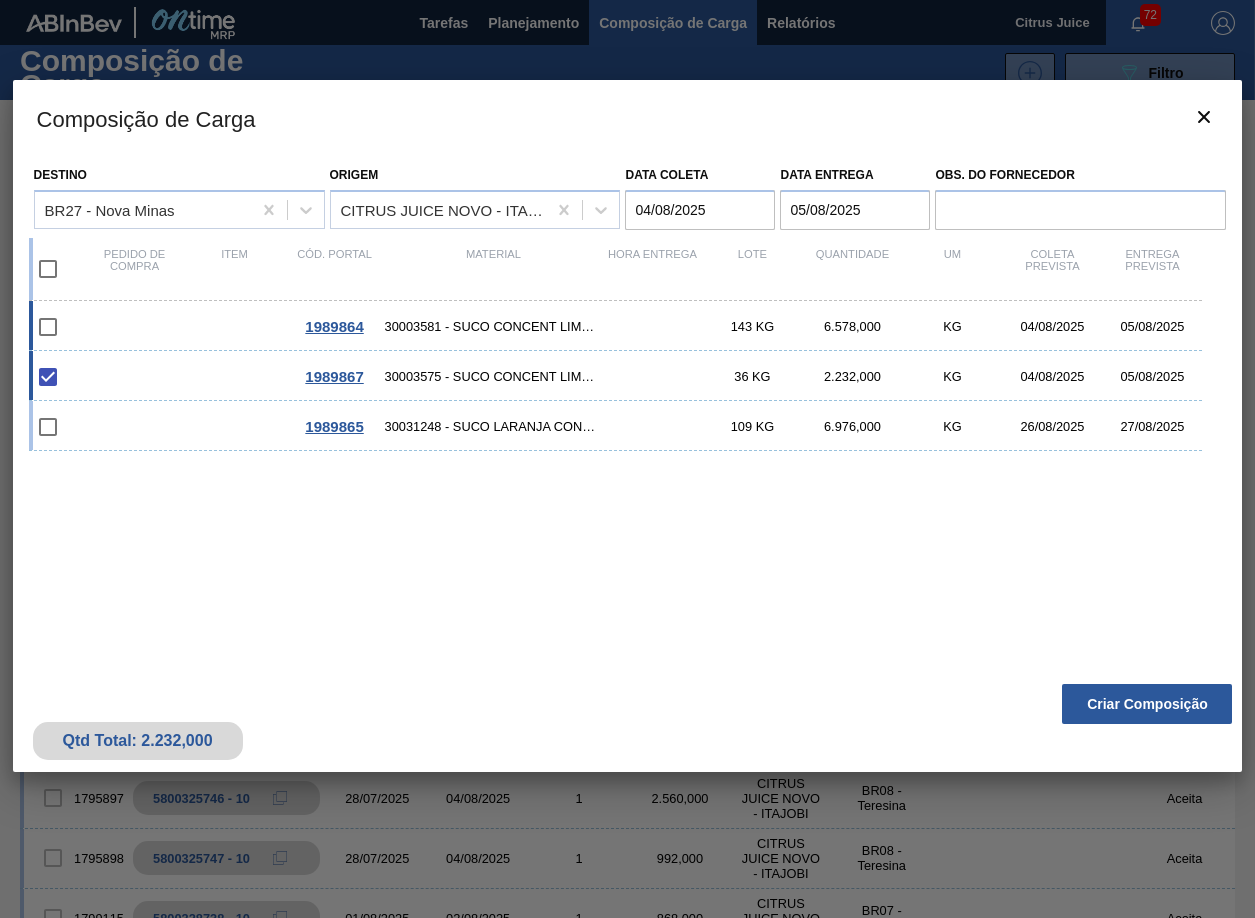 click at bounding box center (48, 327) 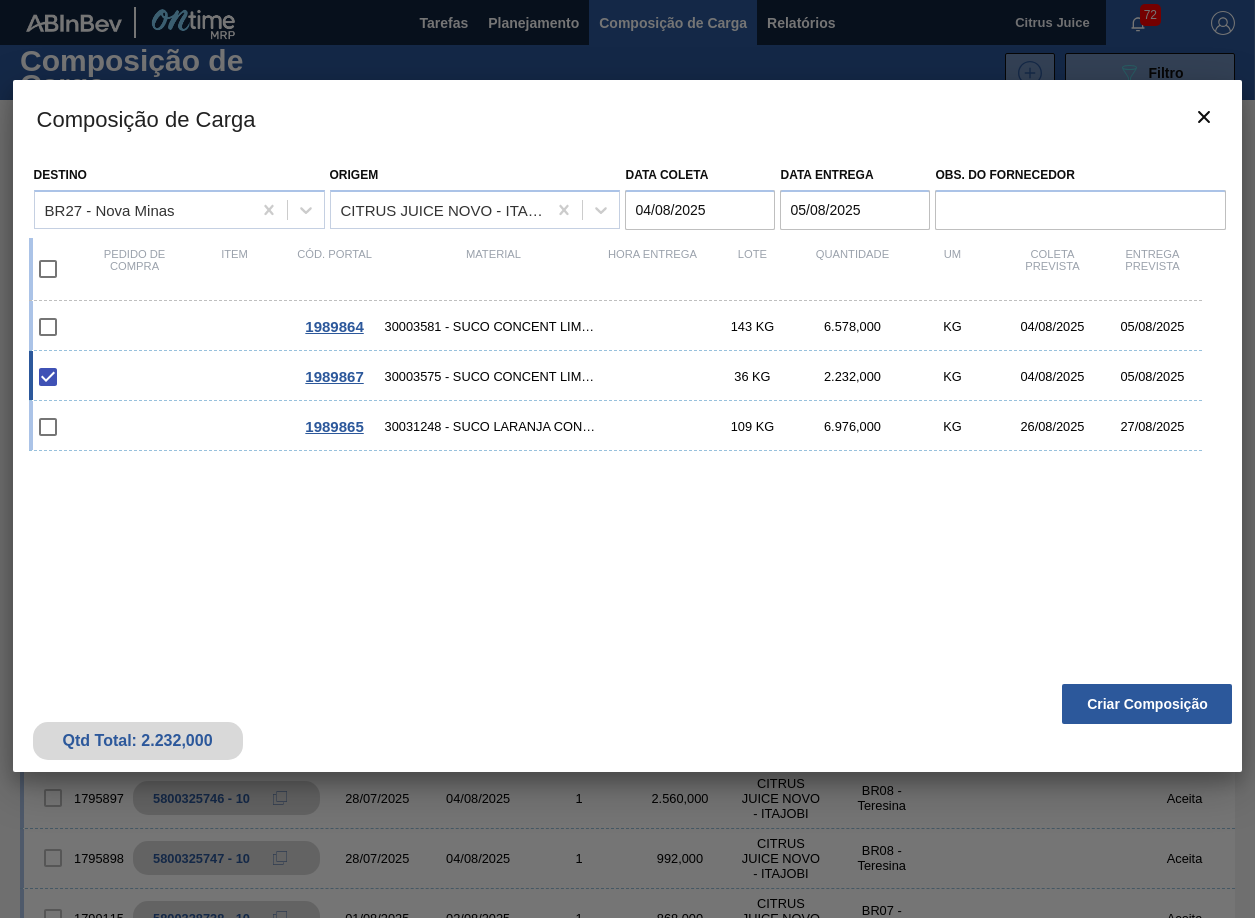 click at bounding box center [48, 377] 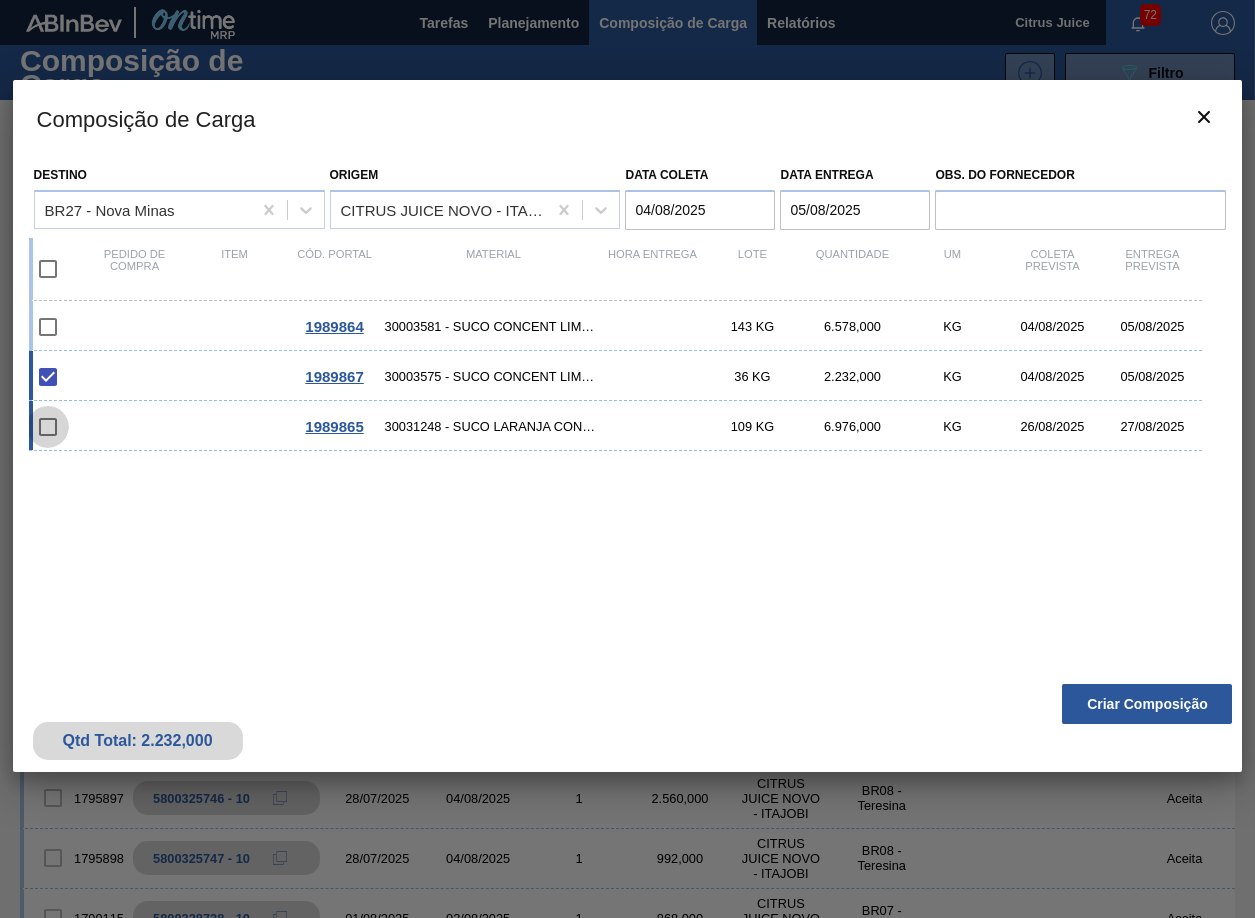 click at bounding box center [48, 427] 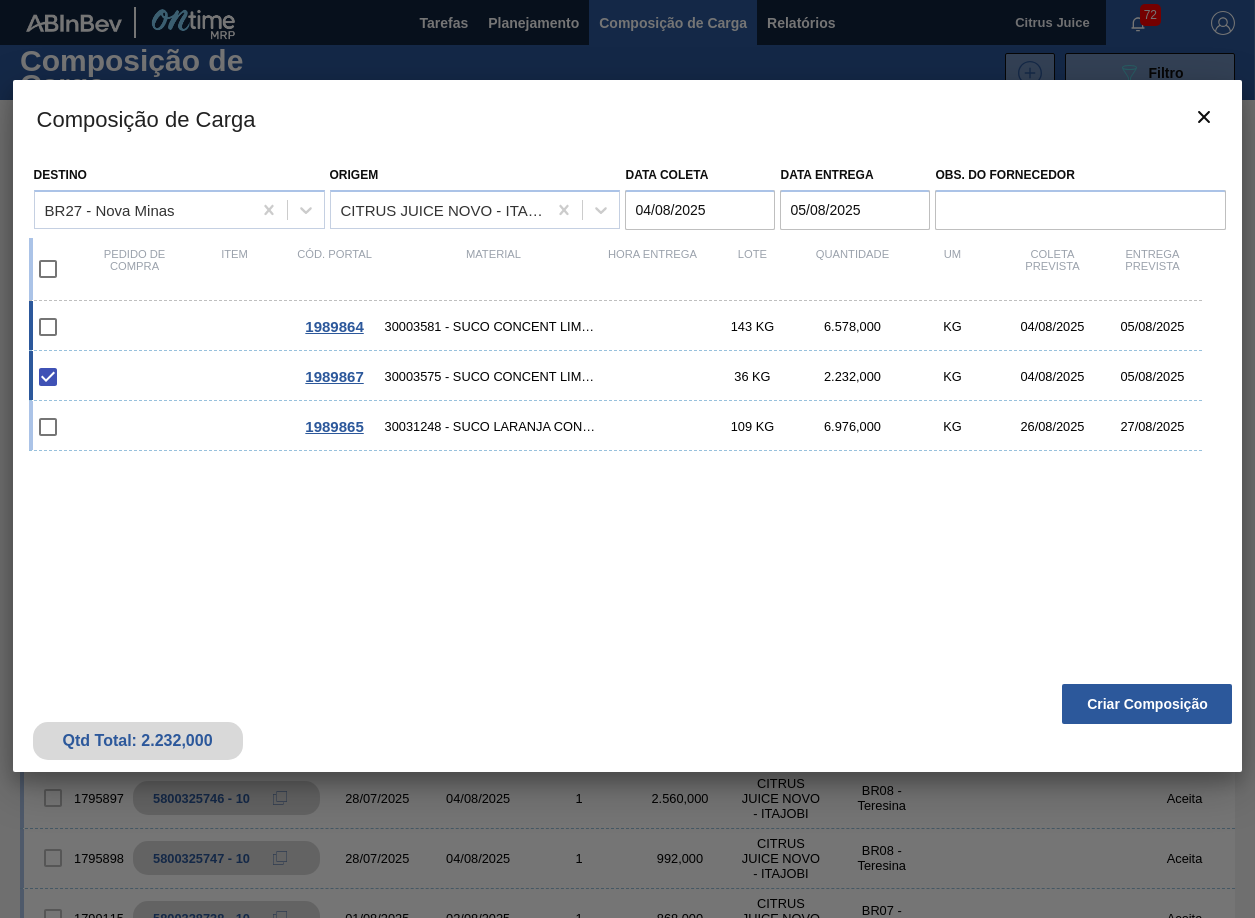 click at bounding box center [48, 327] 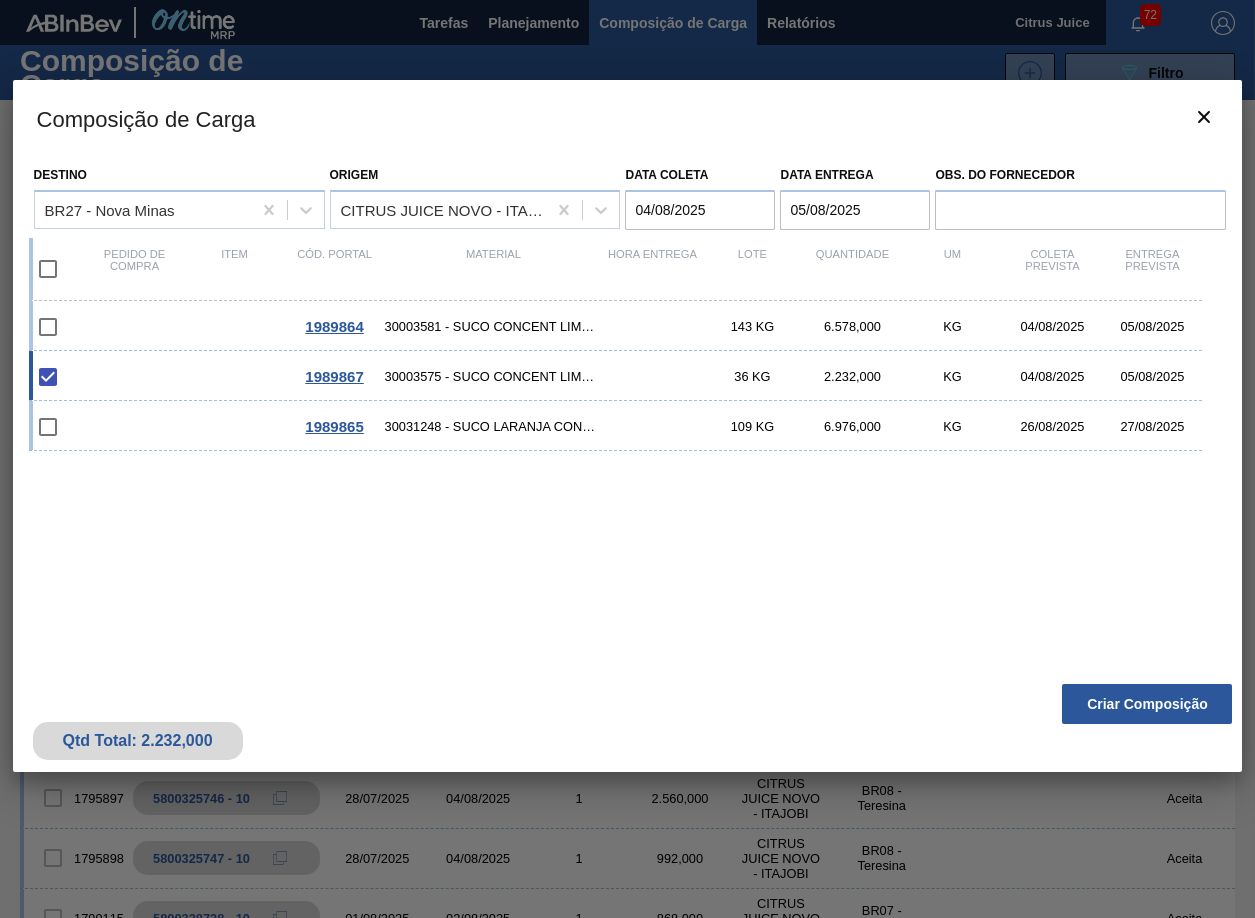 drag, startPoint x: 55, startPoint y: 317, endPoint x: 49, endPoint y: 463, distance: 146.12323 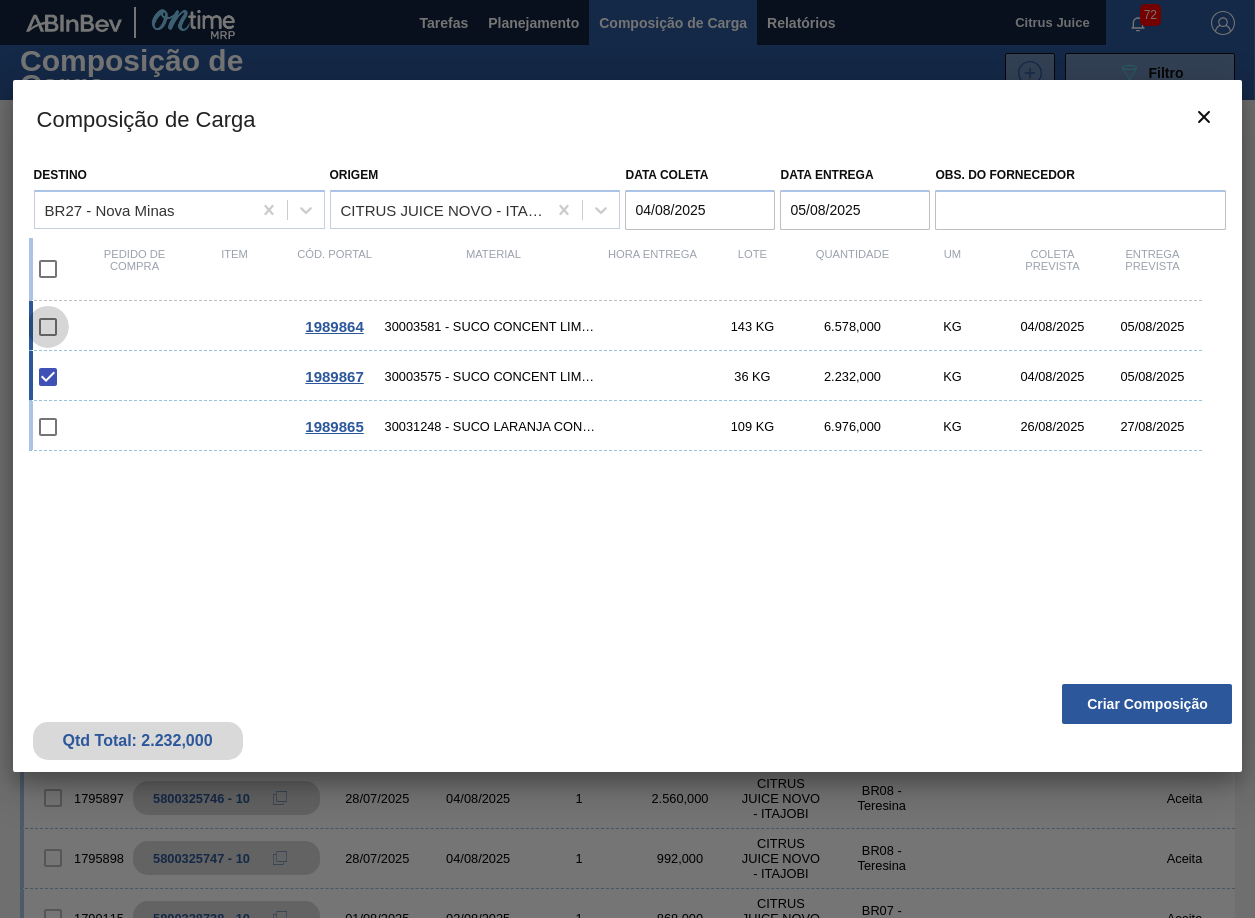 click at bounding box center [48, 327] 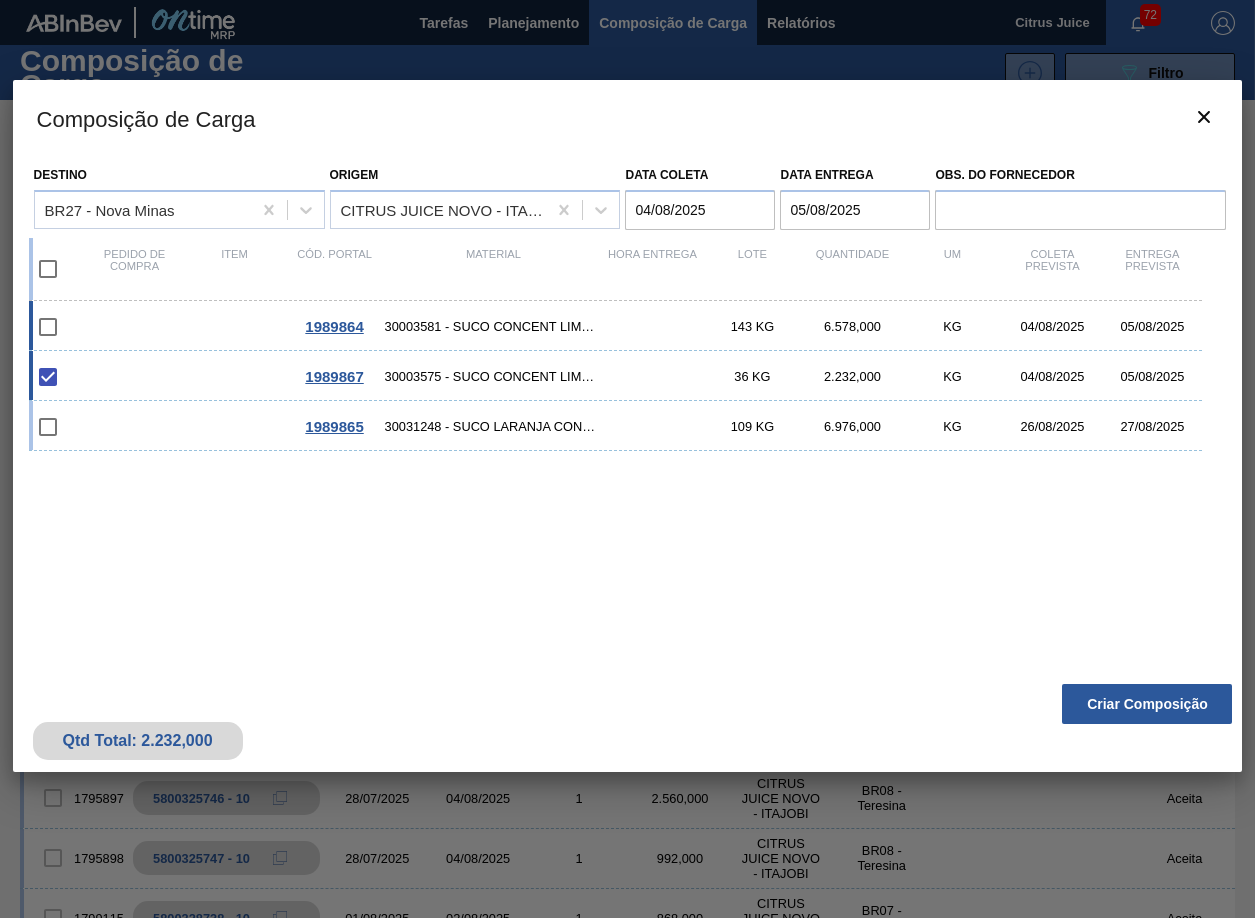 click at bounding box center [48, 327] 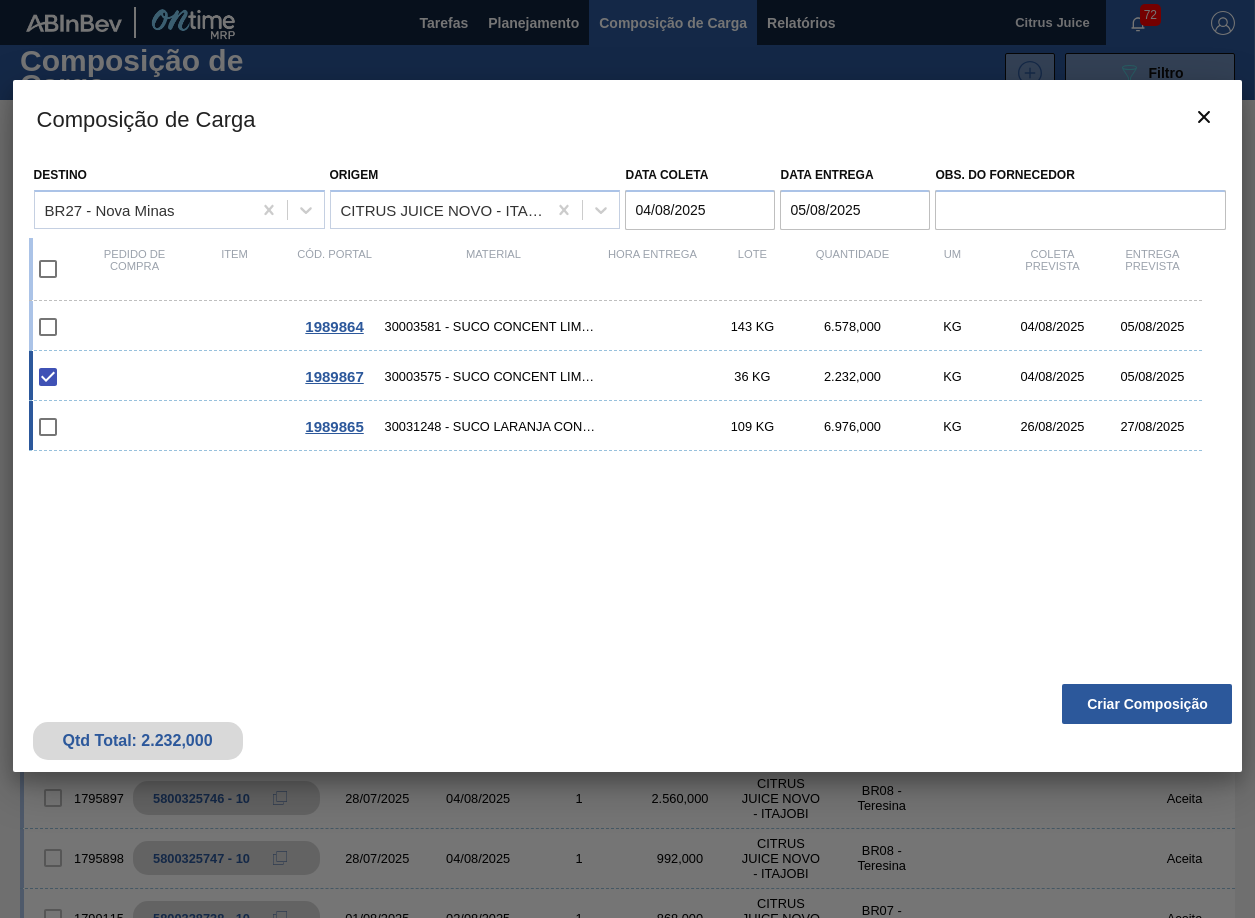 click at bounding box center (48, 427) 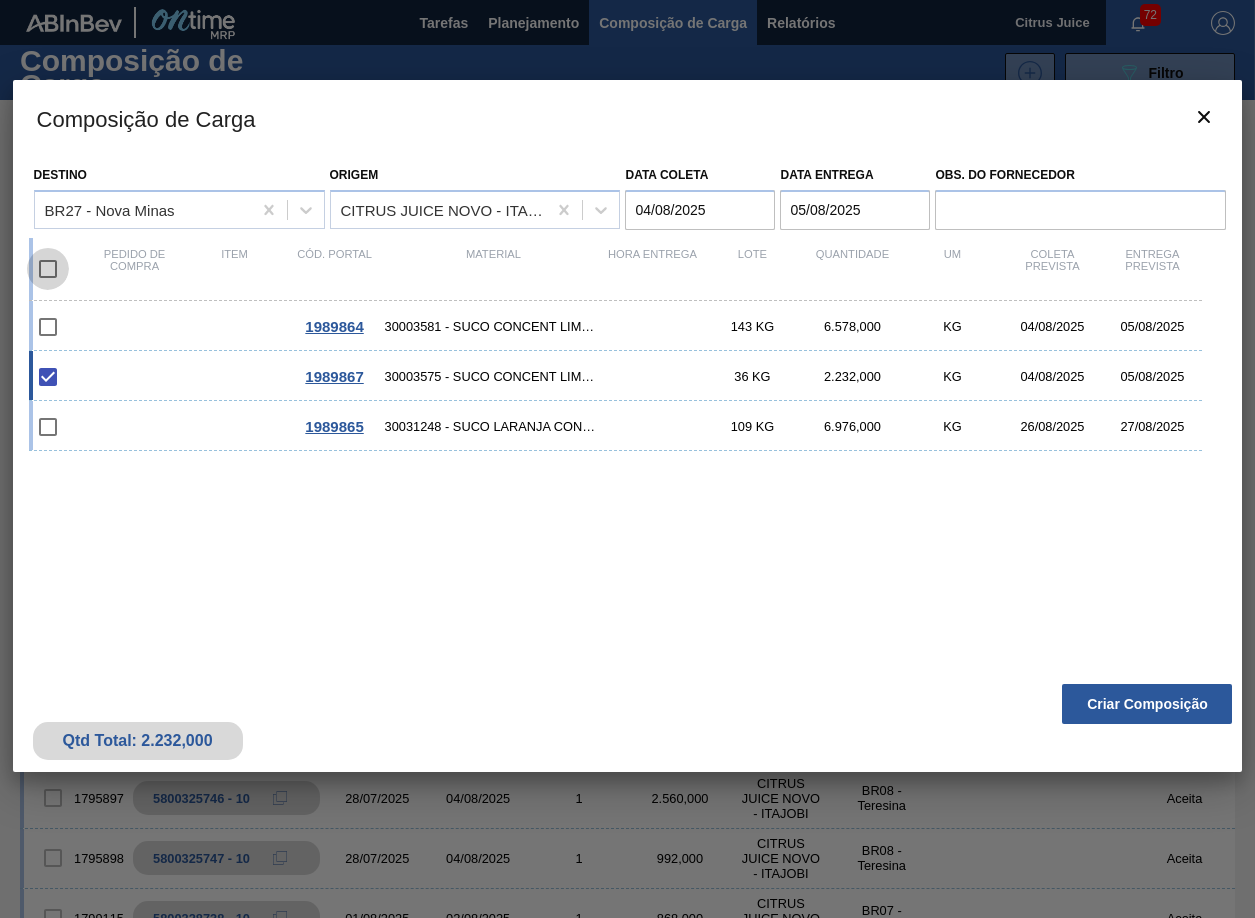 click at bounding box center [48, 269] 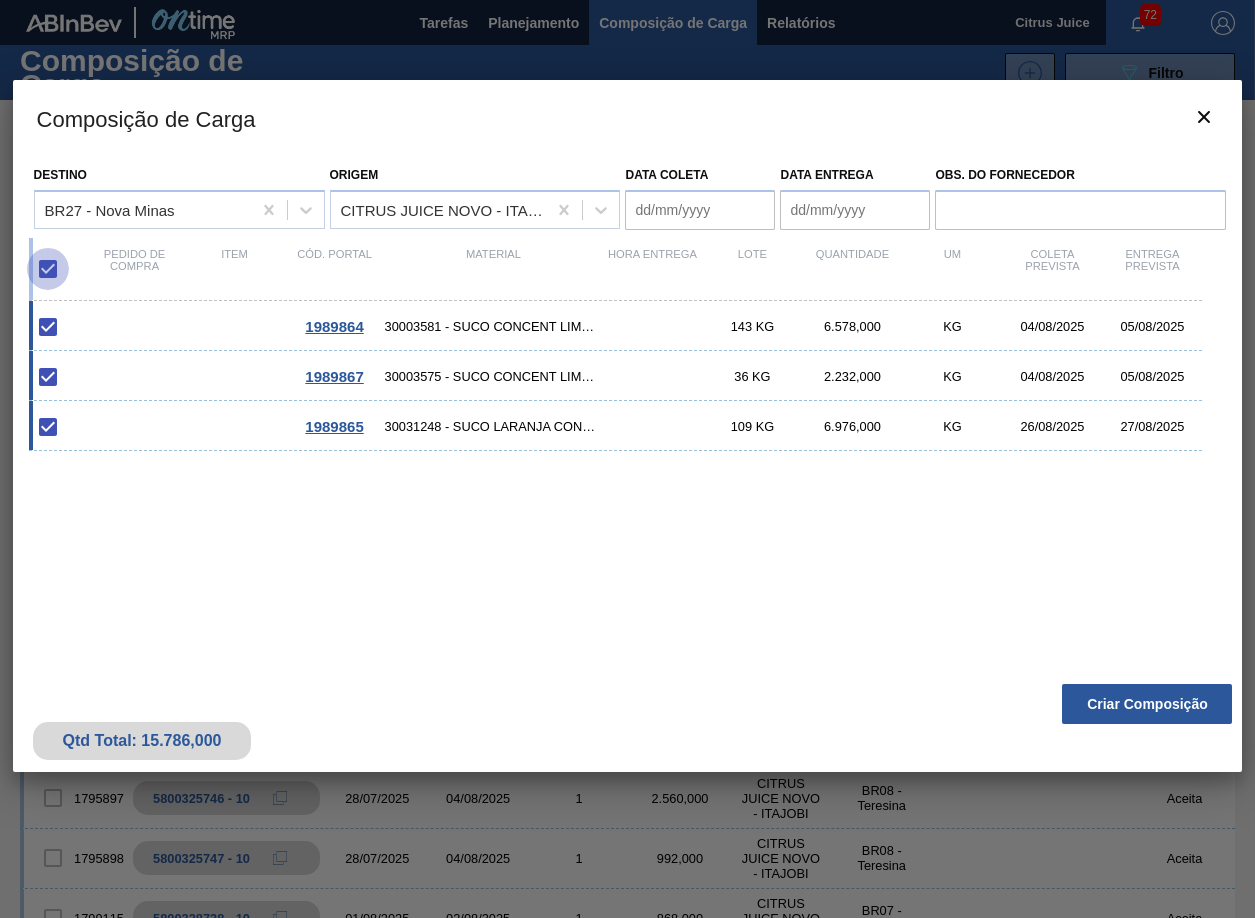 click at bounding box center (48, 269) 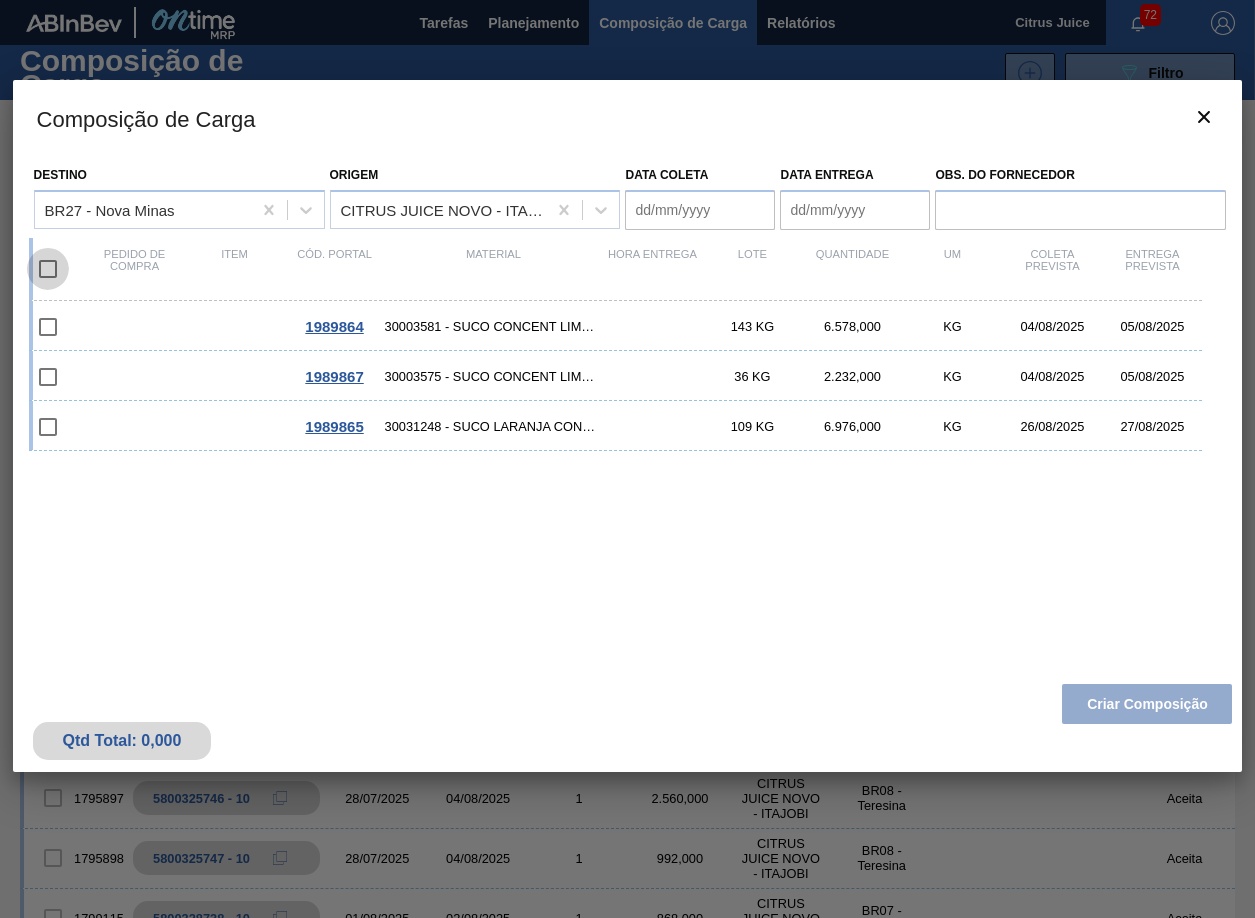 click at bounding box center (48, 269) 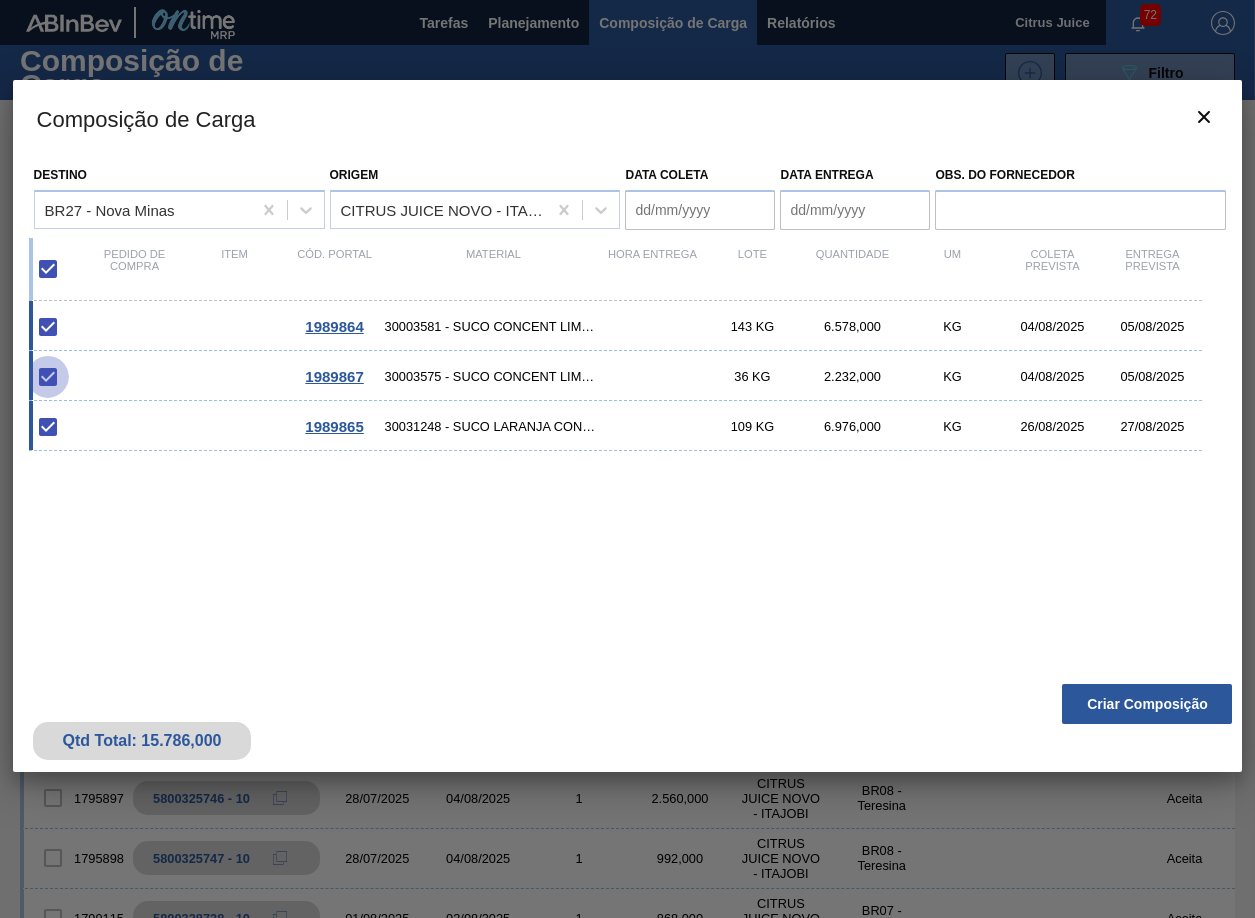 click at bounding box center (48, 377) 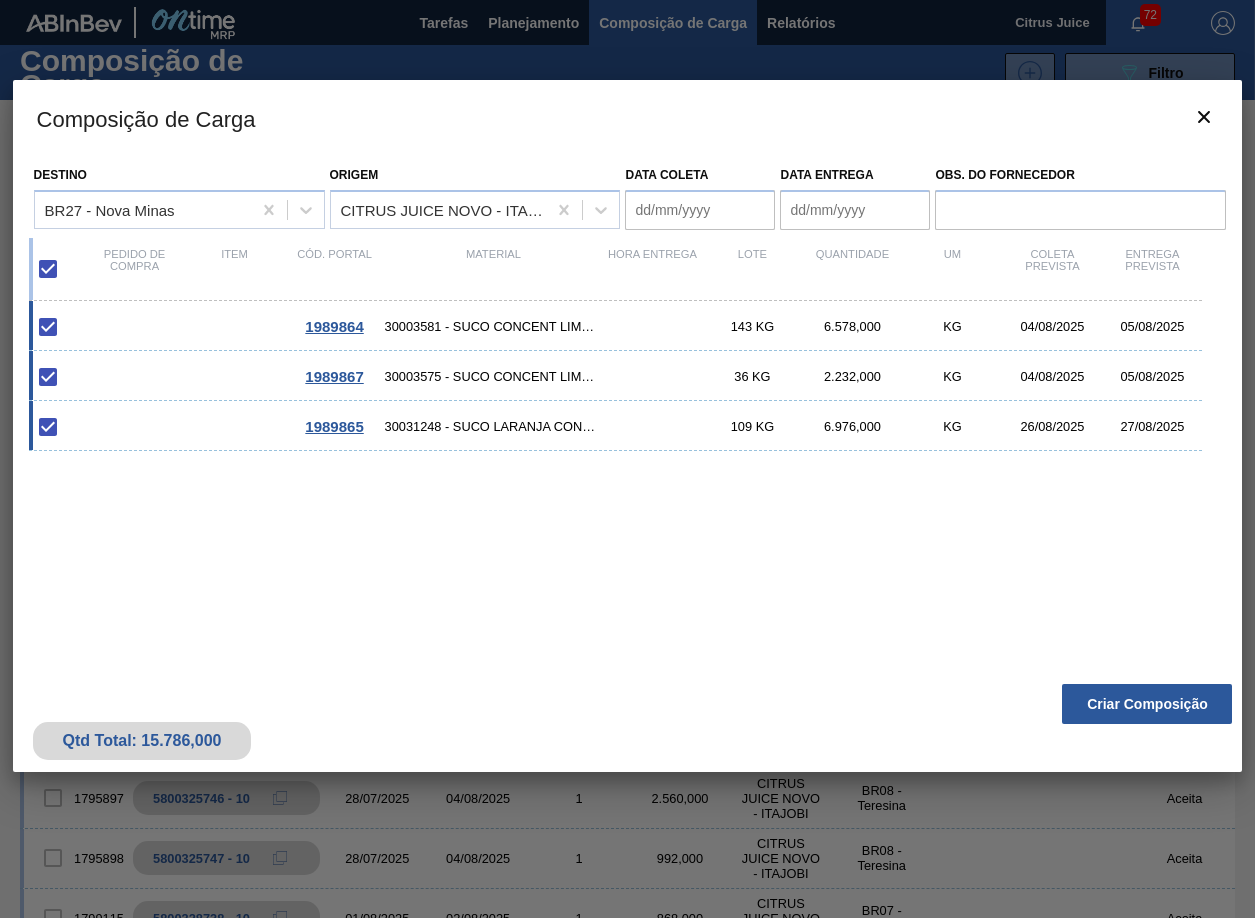 click at bounding box center [48, 427] 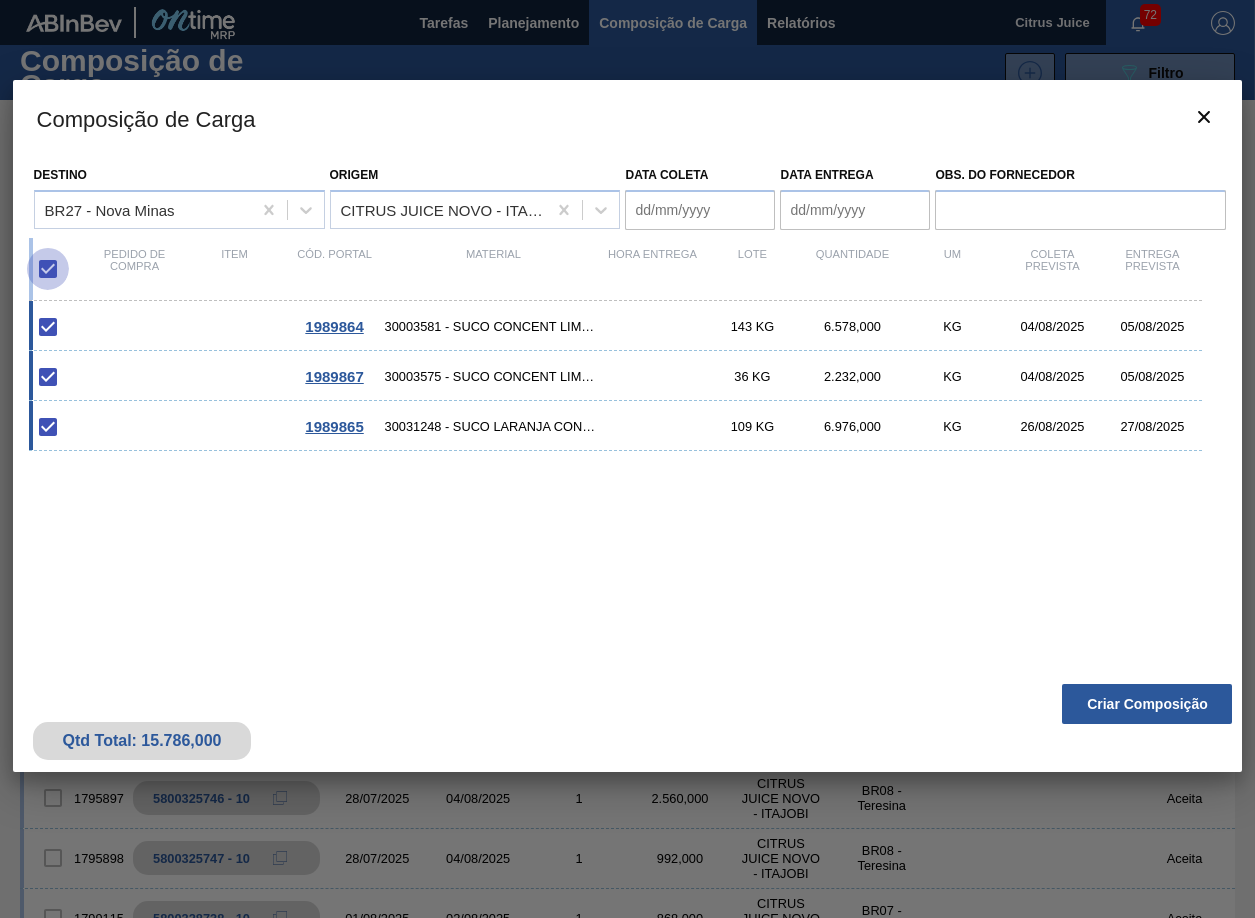 click at bounding box center (48, 269) 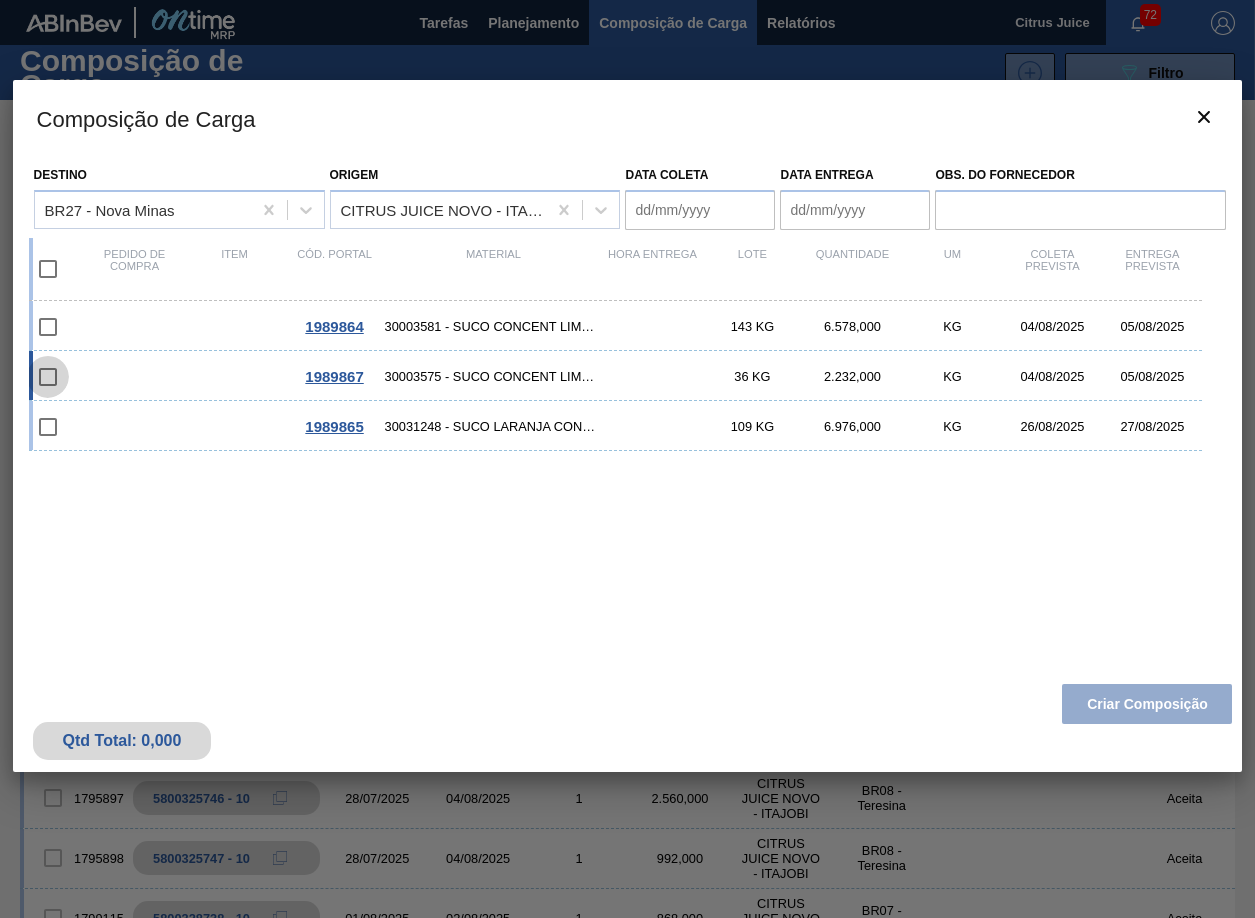 click at bounding box center [48, 377] 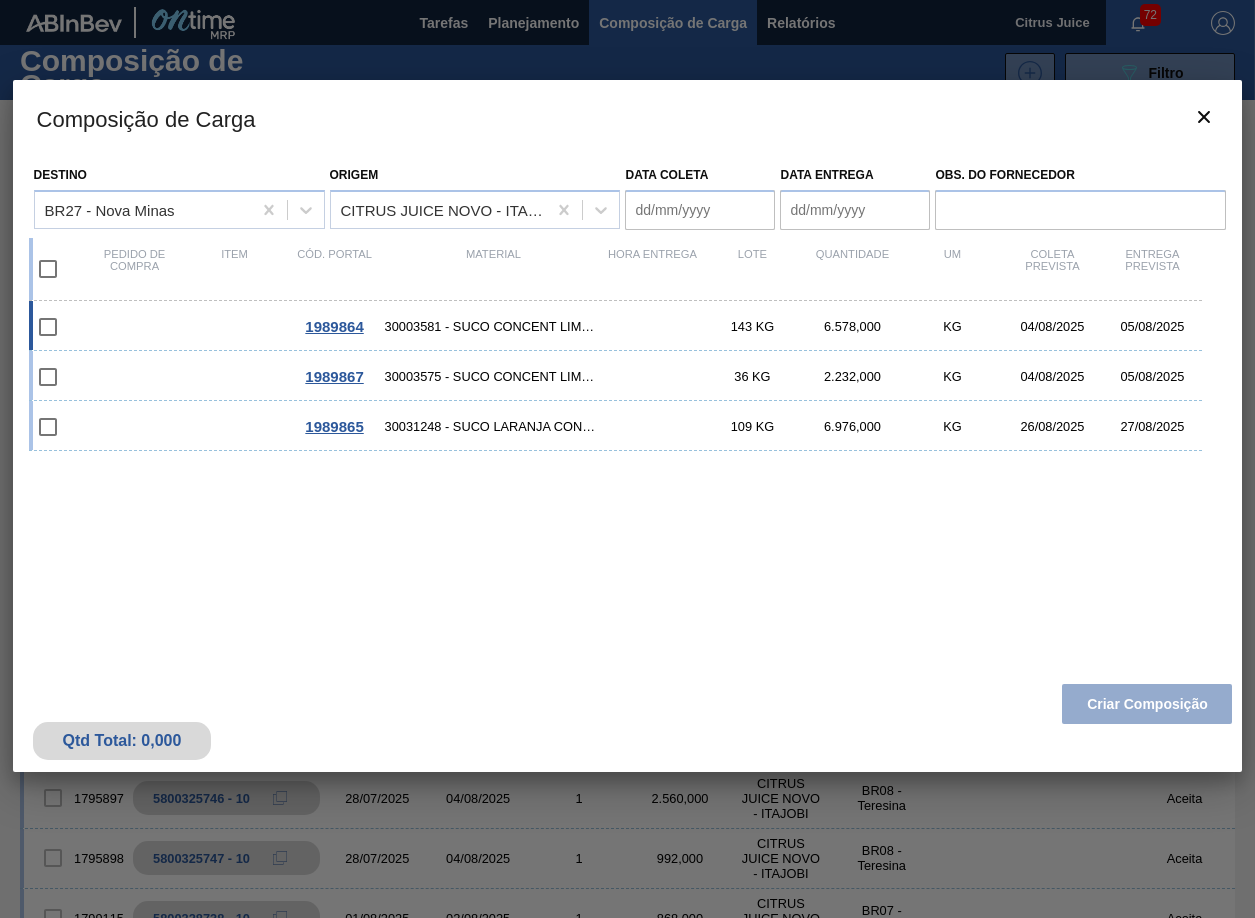 click at bounding box center (48, 327) 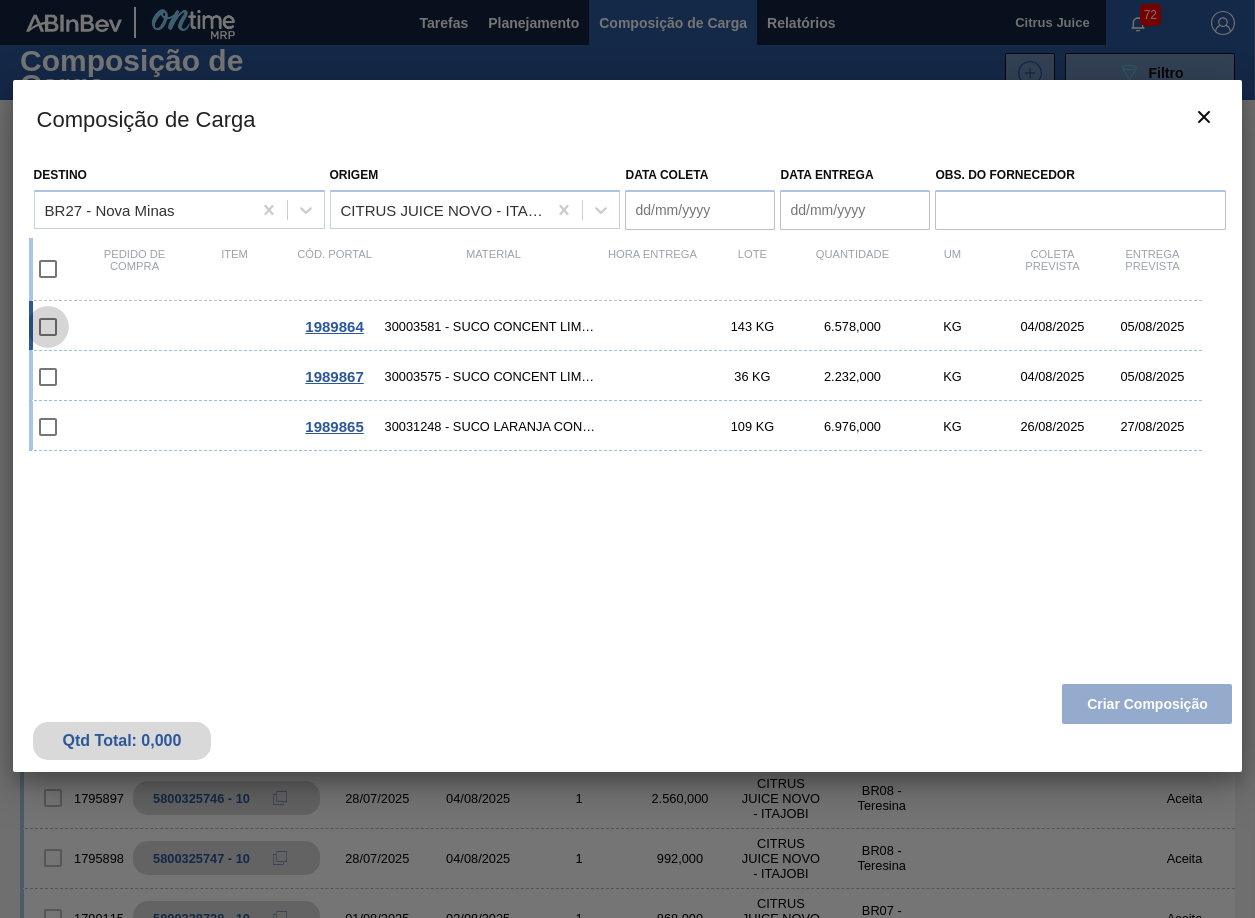 click at bounding box center [48, 327] 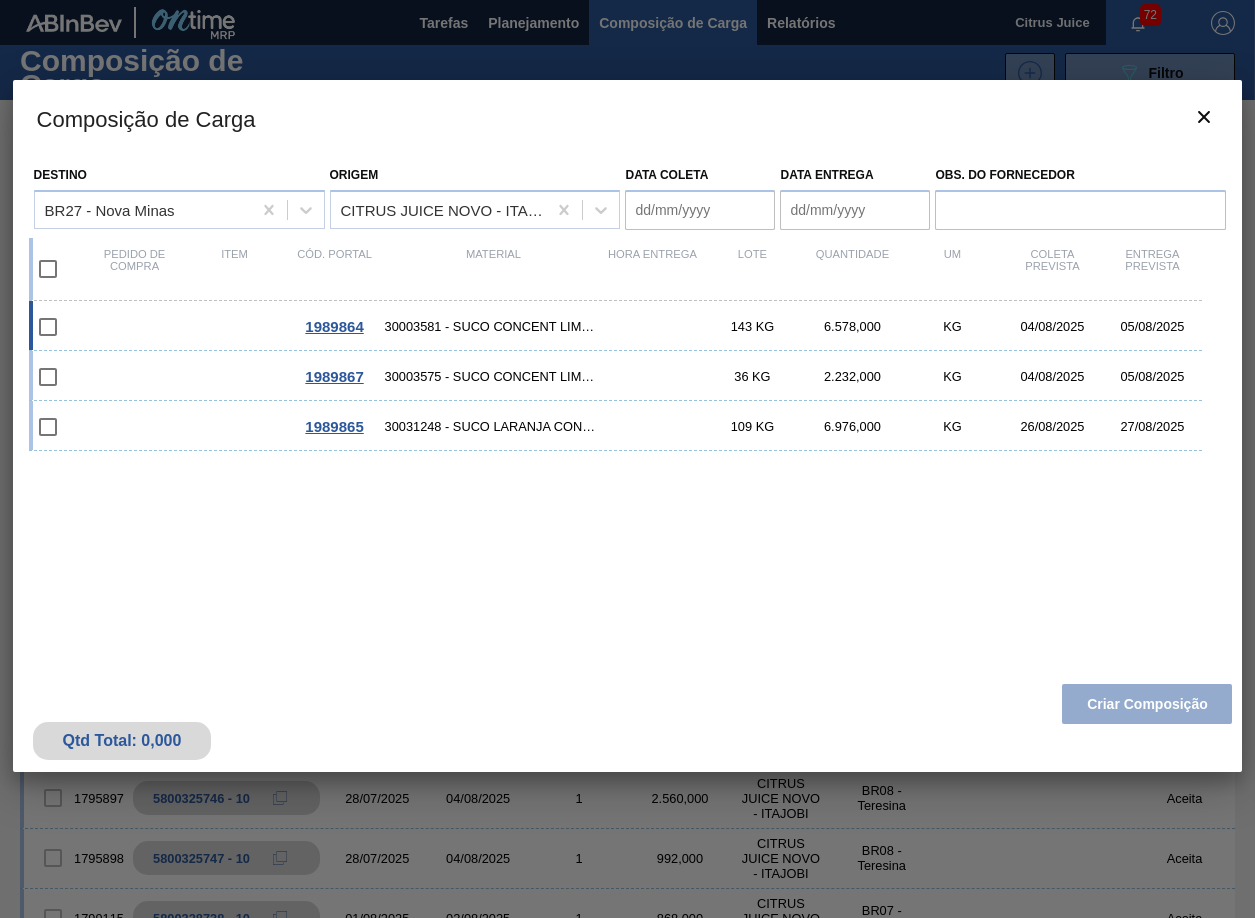 click at bounding box center [48, 327] 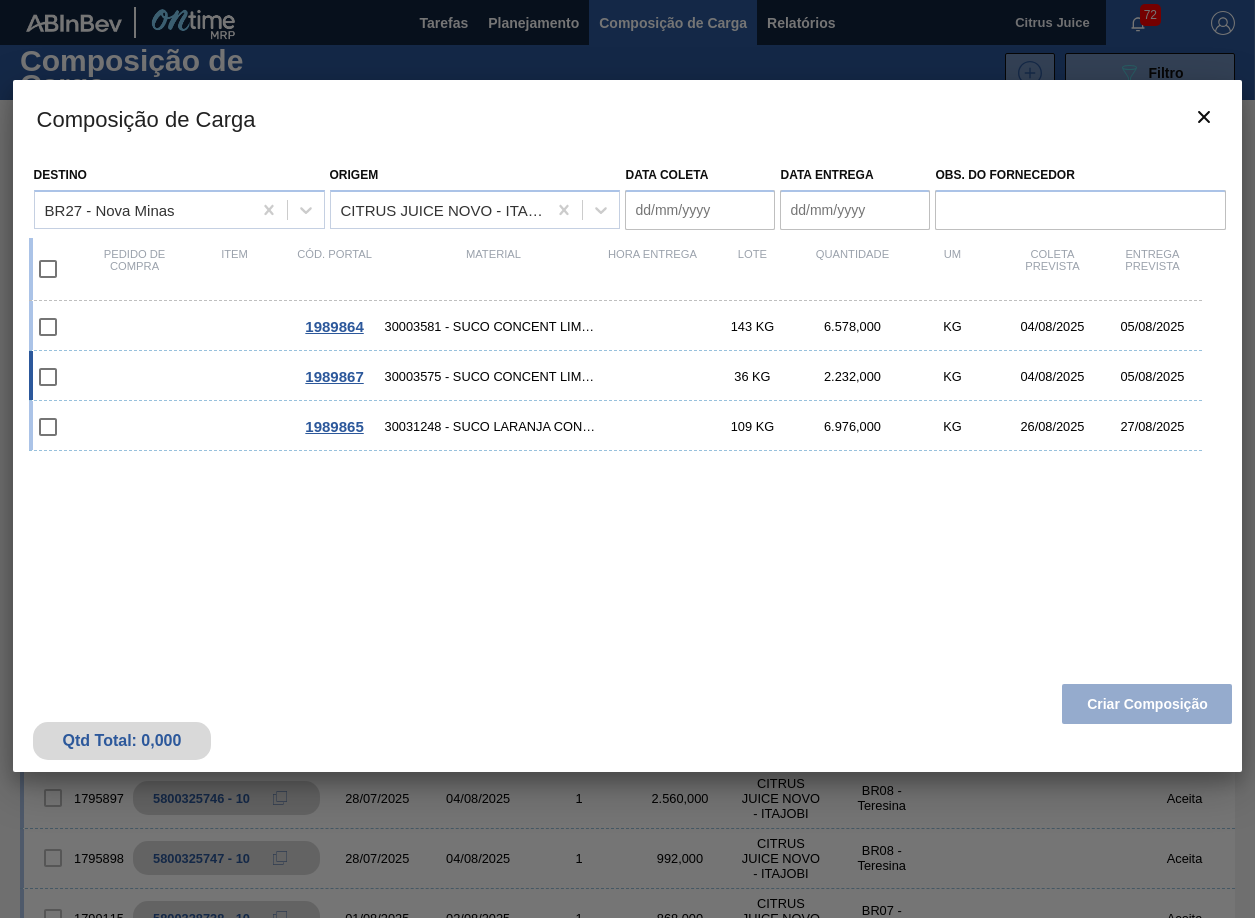 click at bounding box center [48, 377] 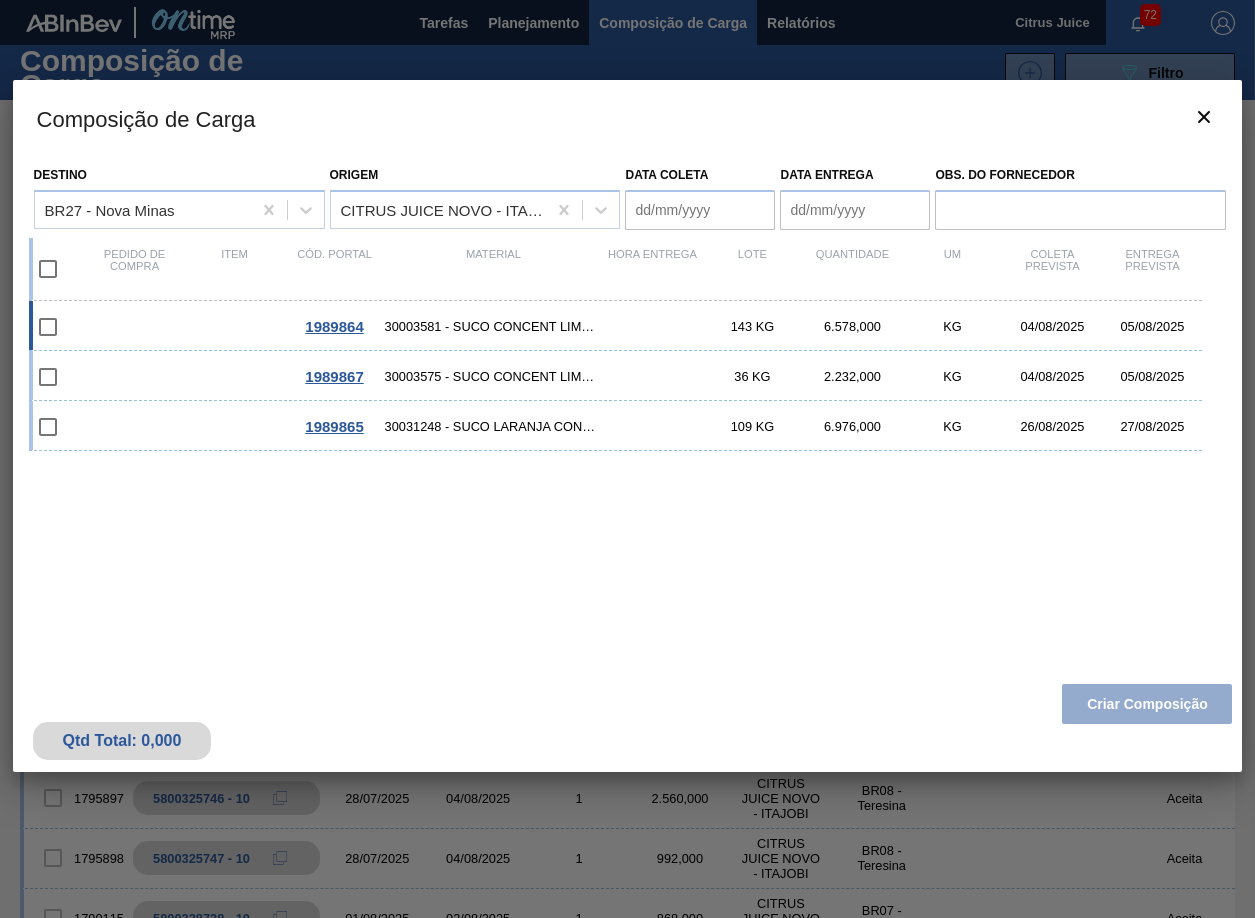 click at bounding box center [48, 327] 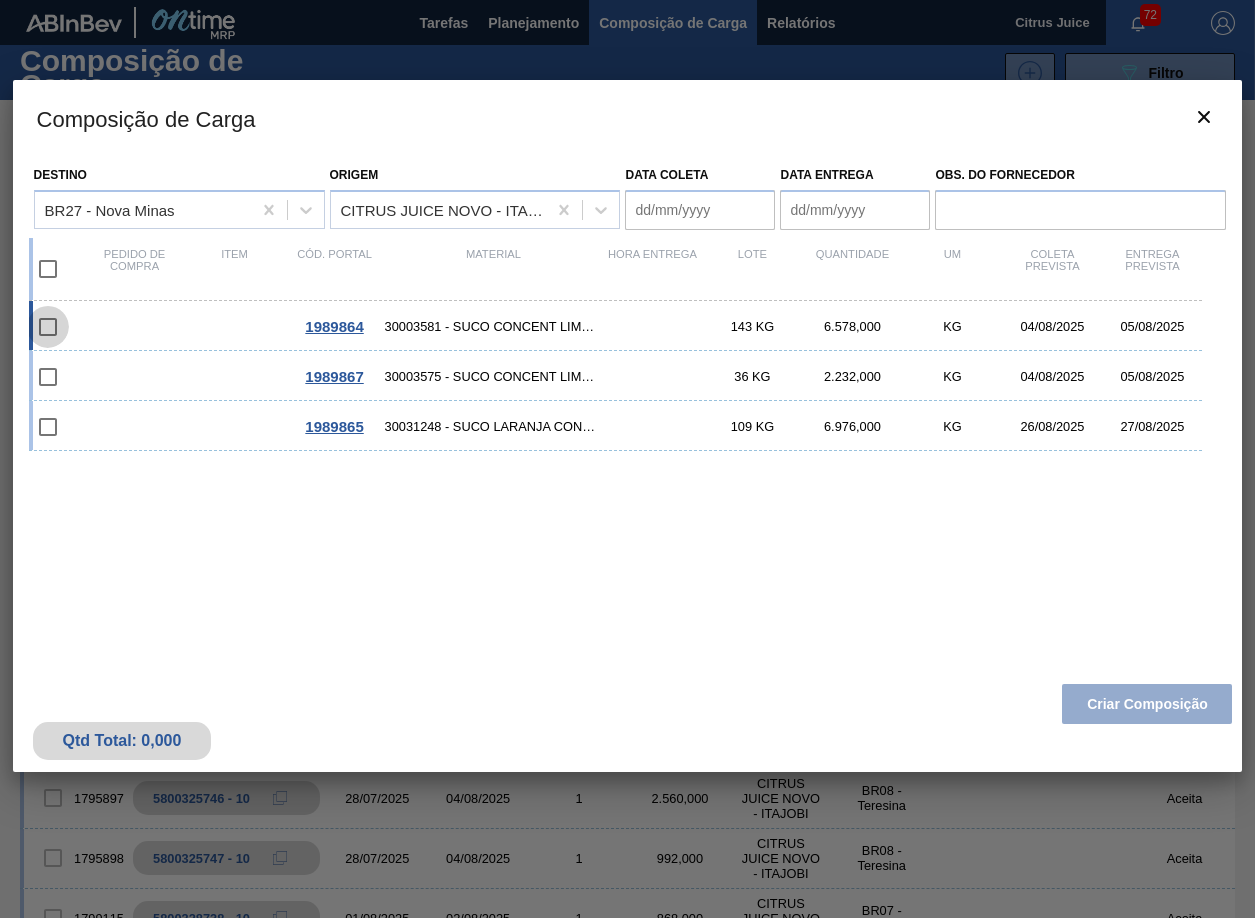 click at bounding box center (48, 327) 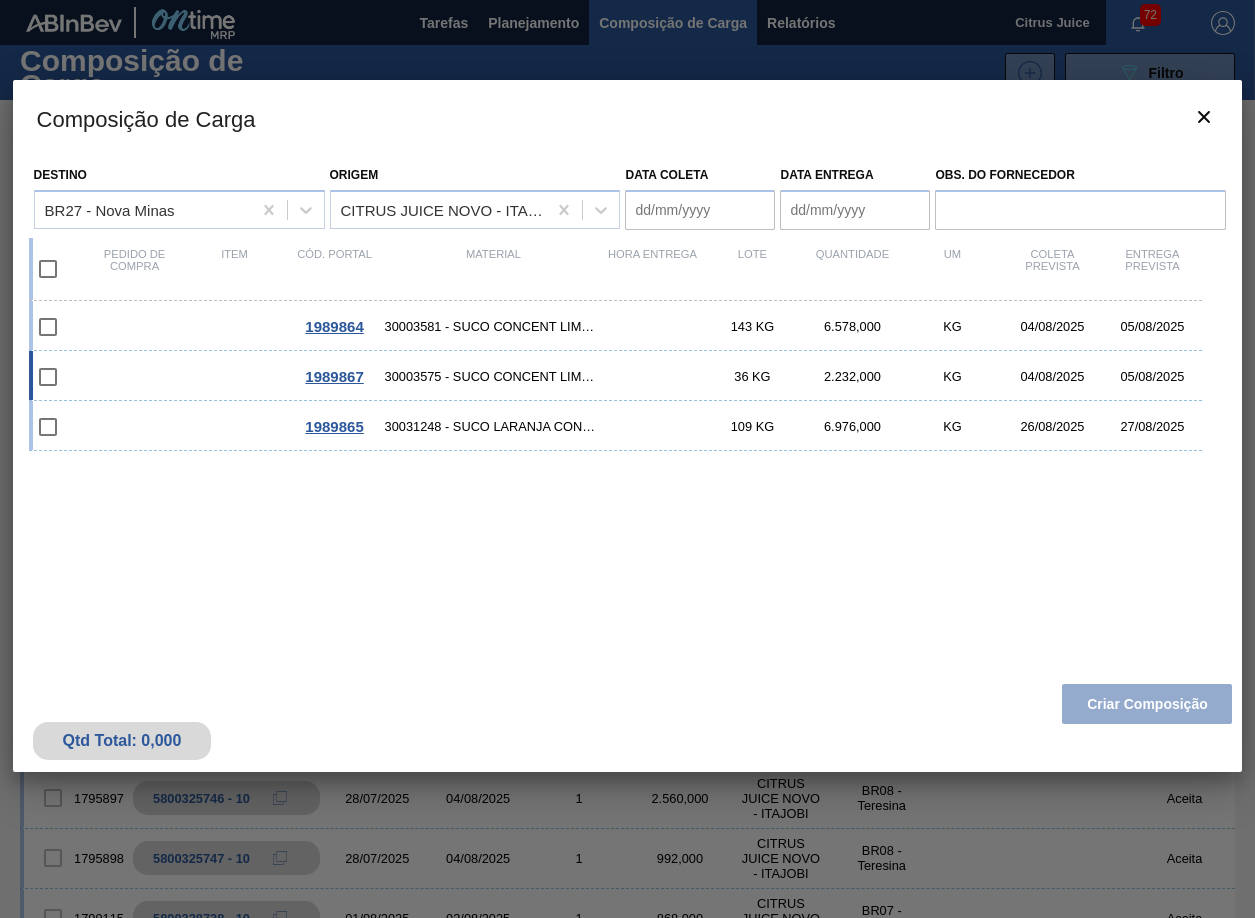 click at bounding box center [48, 377] 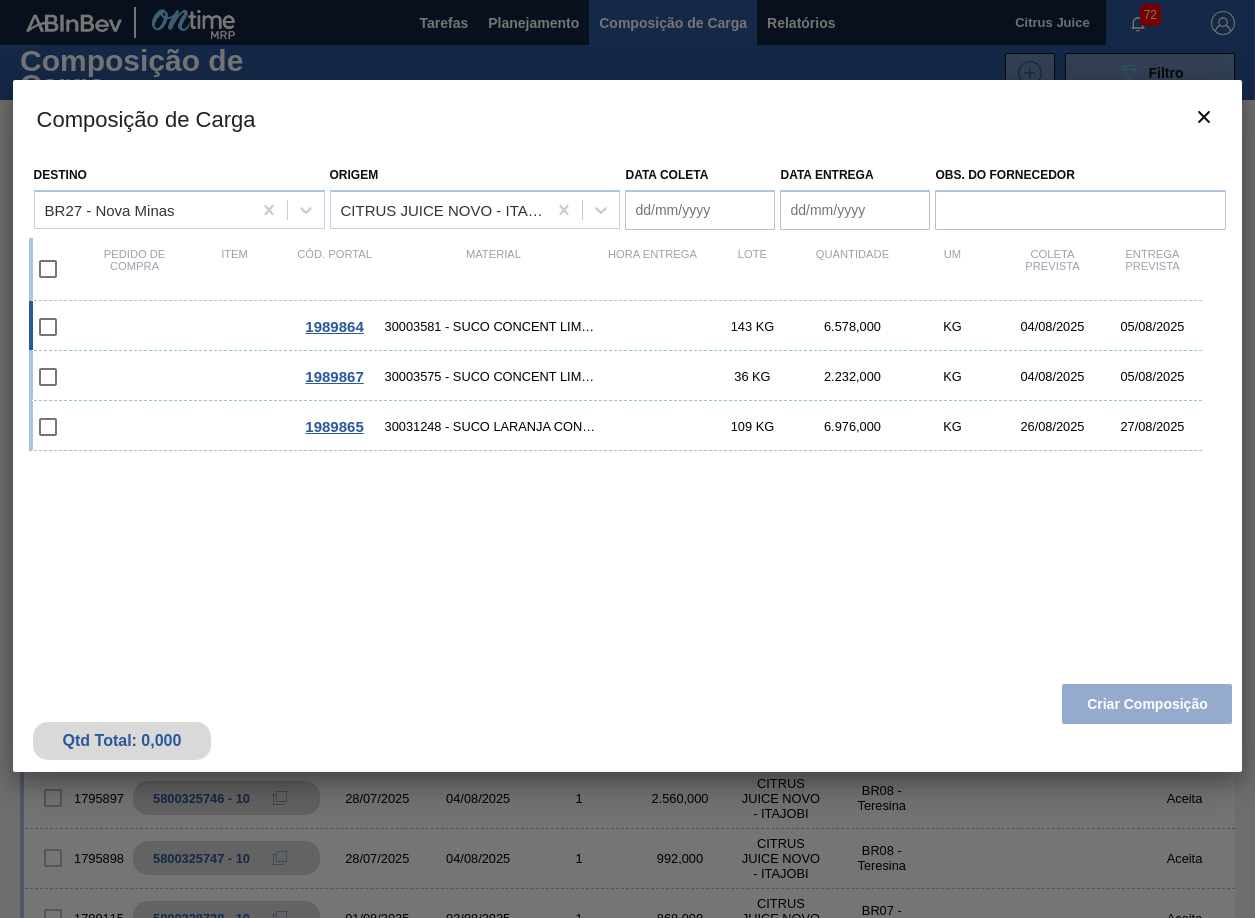 click at bounding box center (48, 327) 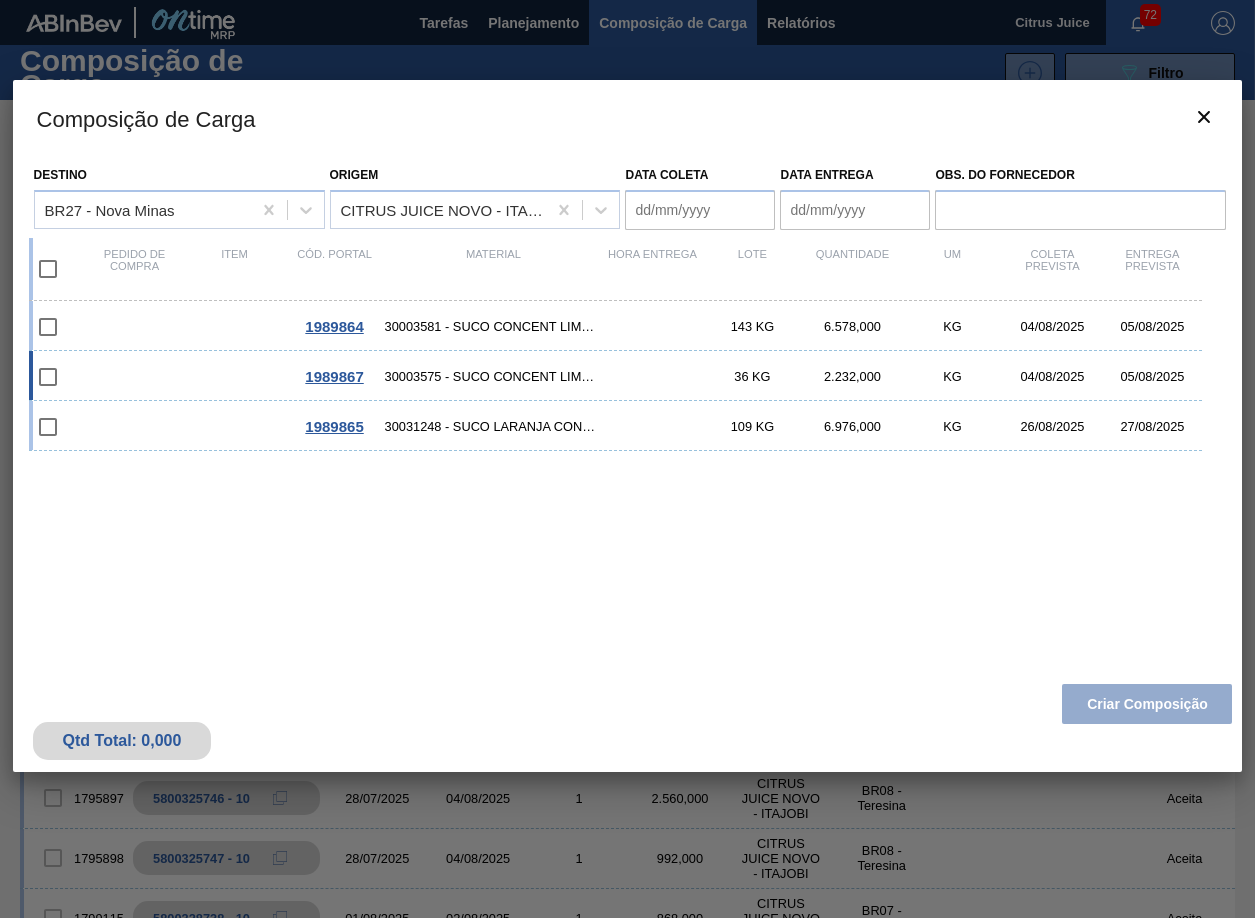 click at bounding box center (48, 377) 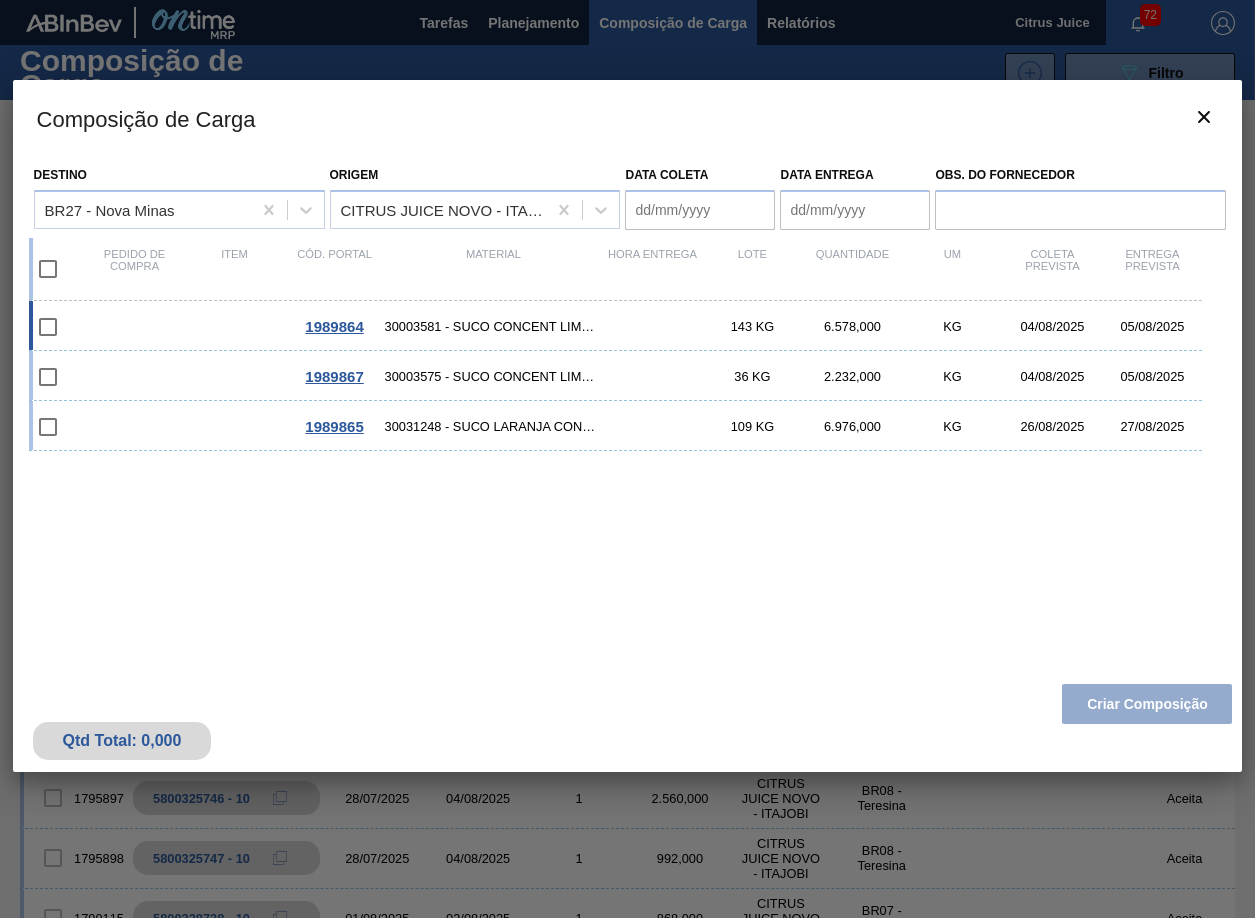 click at bounding box center [48, 327] 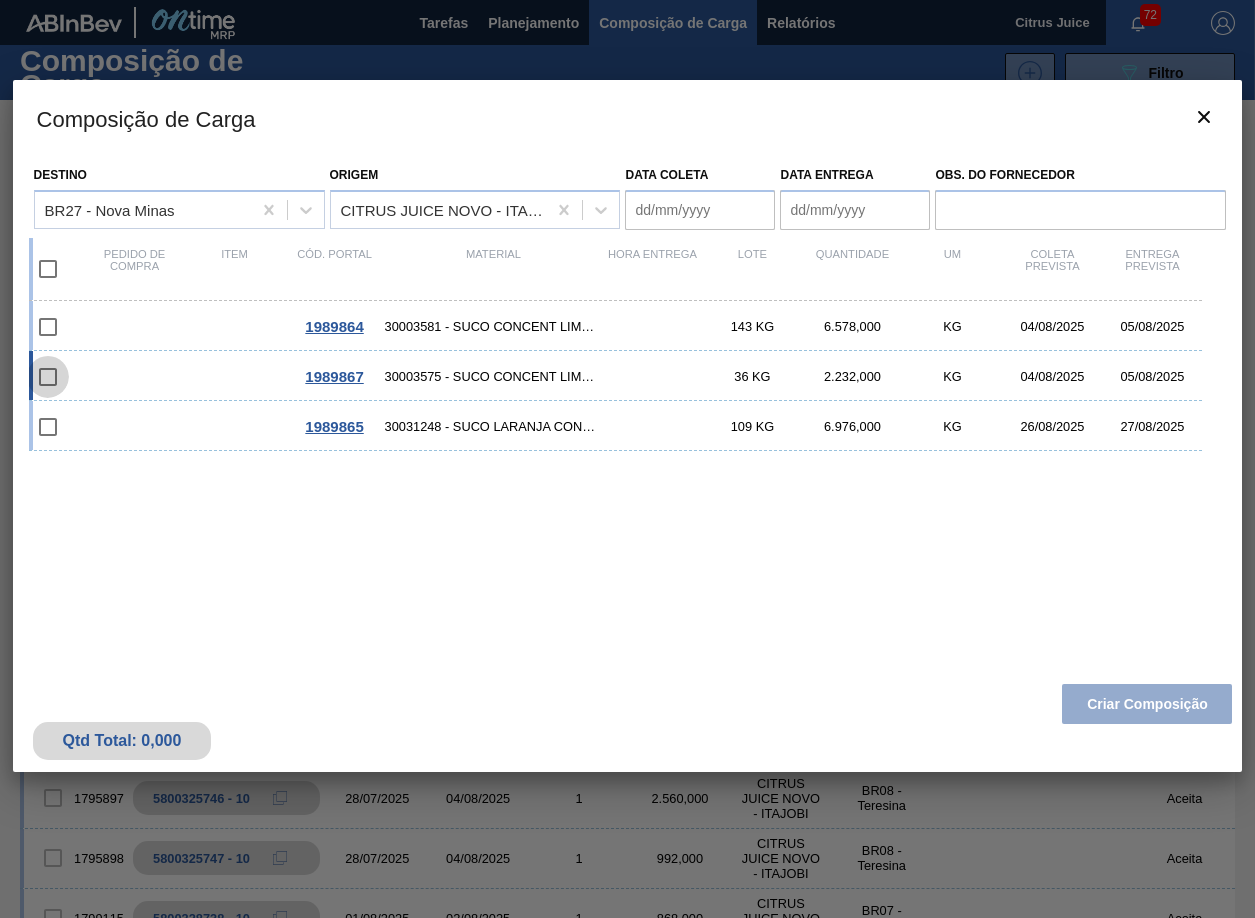 click at bounding box center (48, 377) 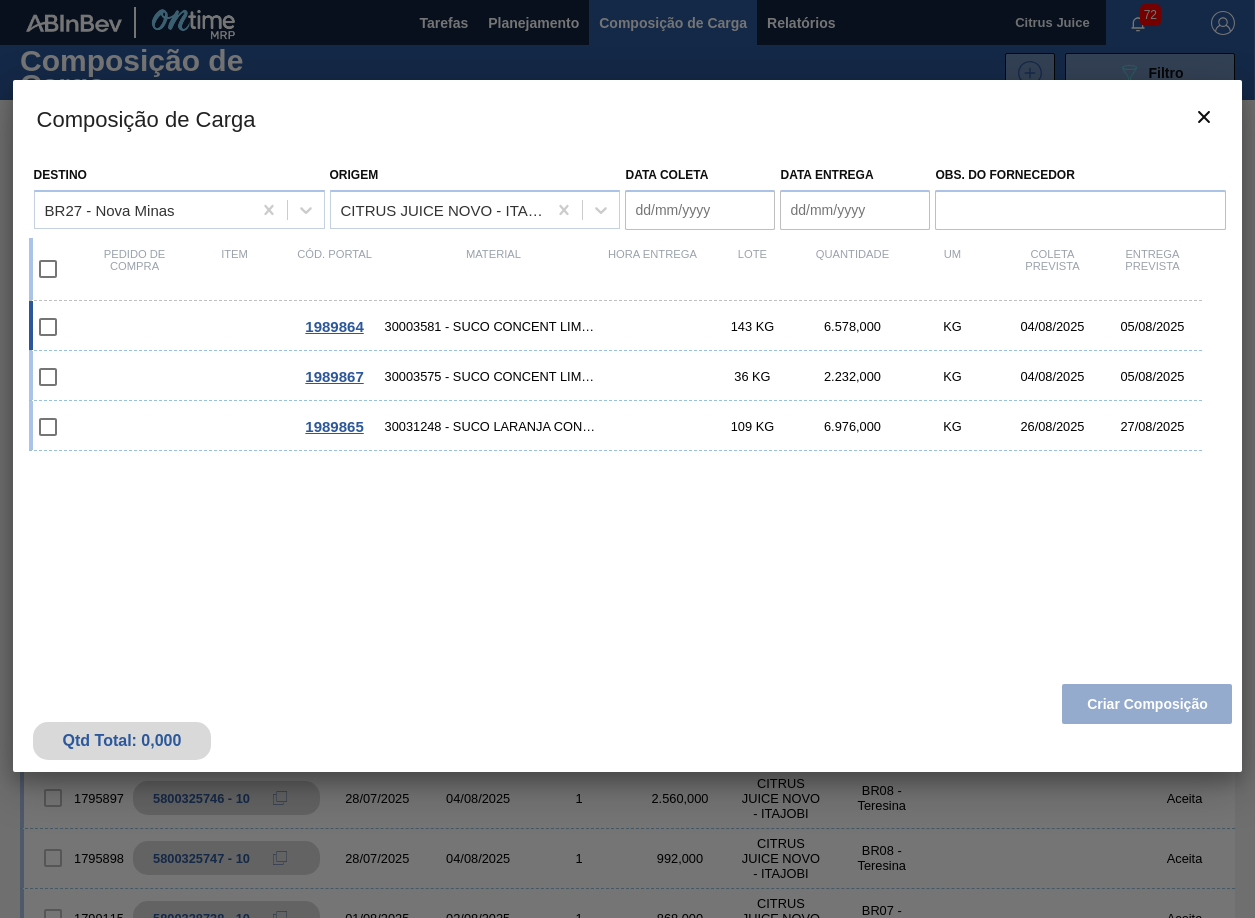click at bounding box center [48, 327] 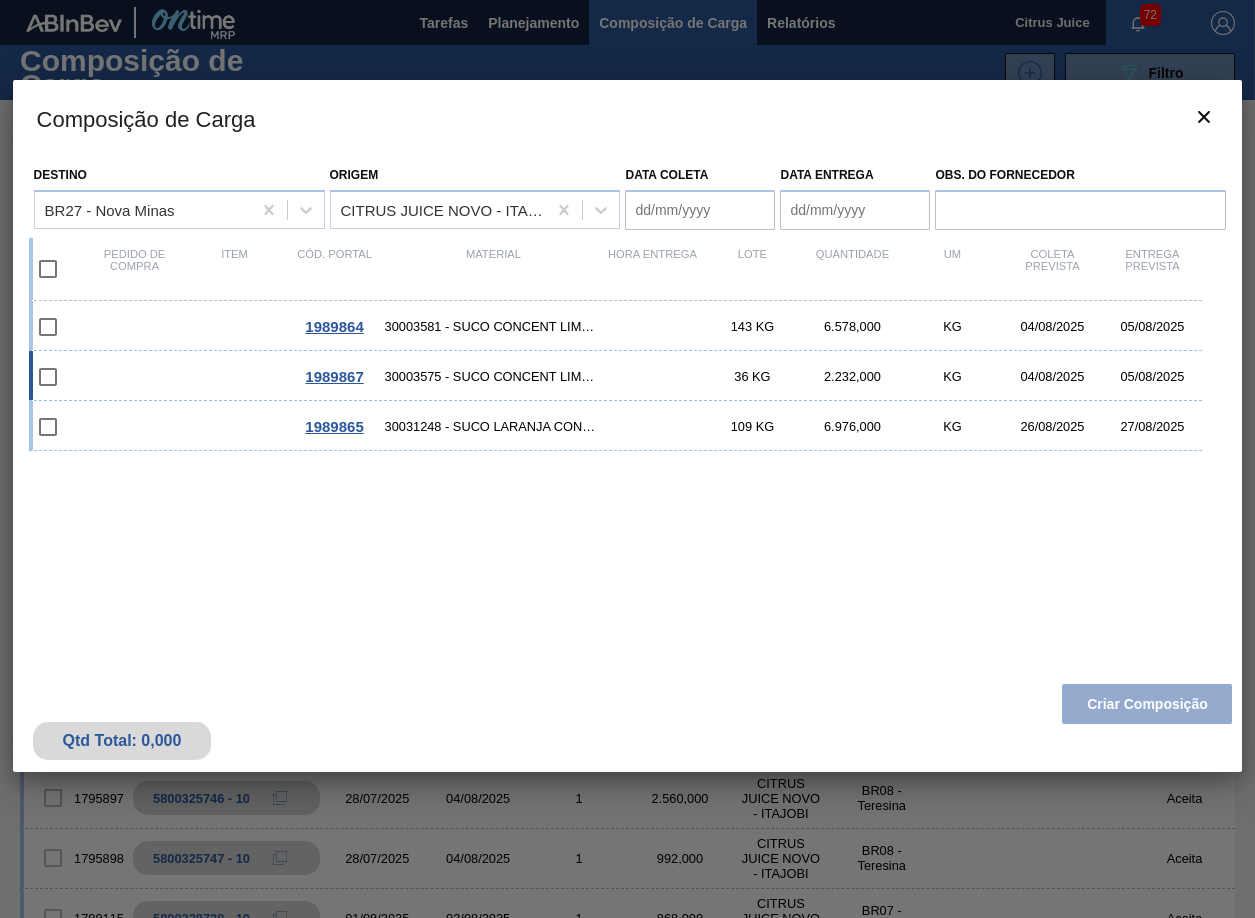 click at bounding box center [48, 377] 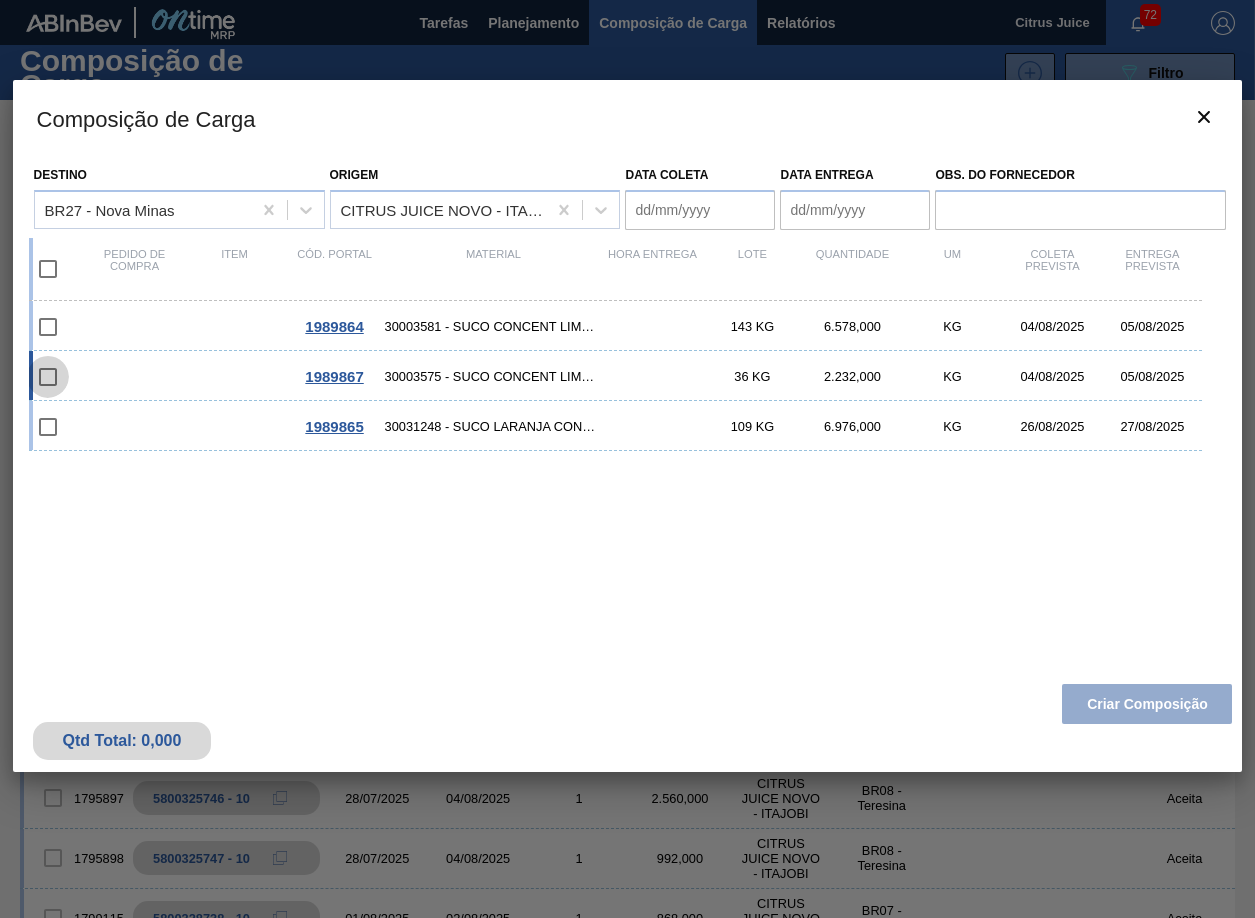 click at bounding box center [48, 377] 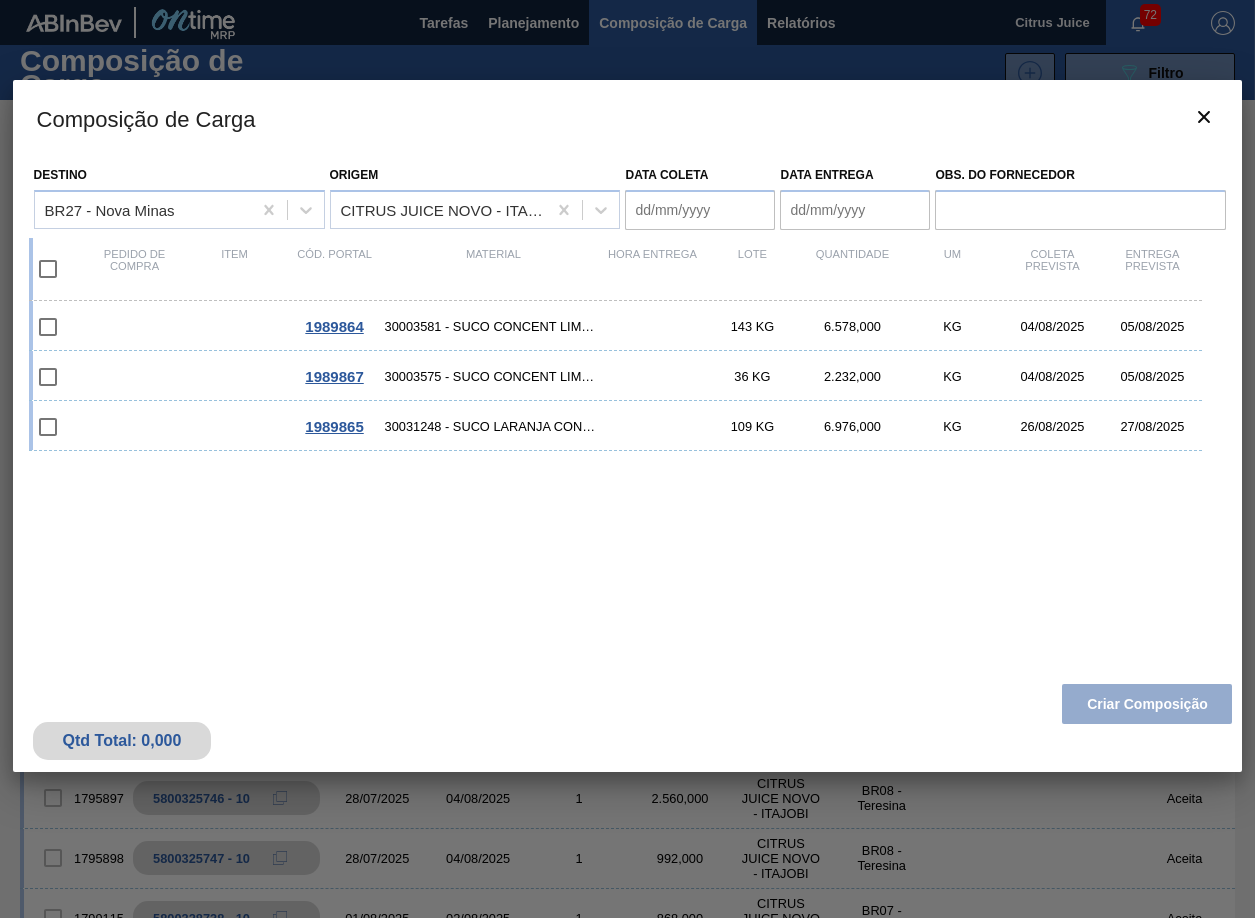 click on "Qtd Total: 0,000" at bounding box center (122, 741) 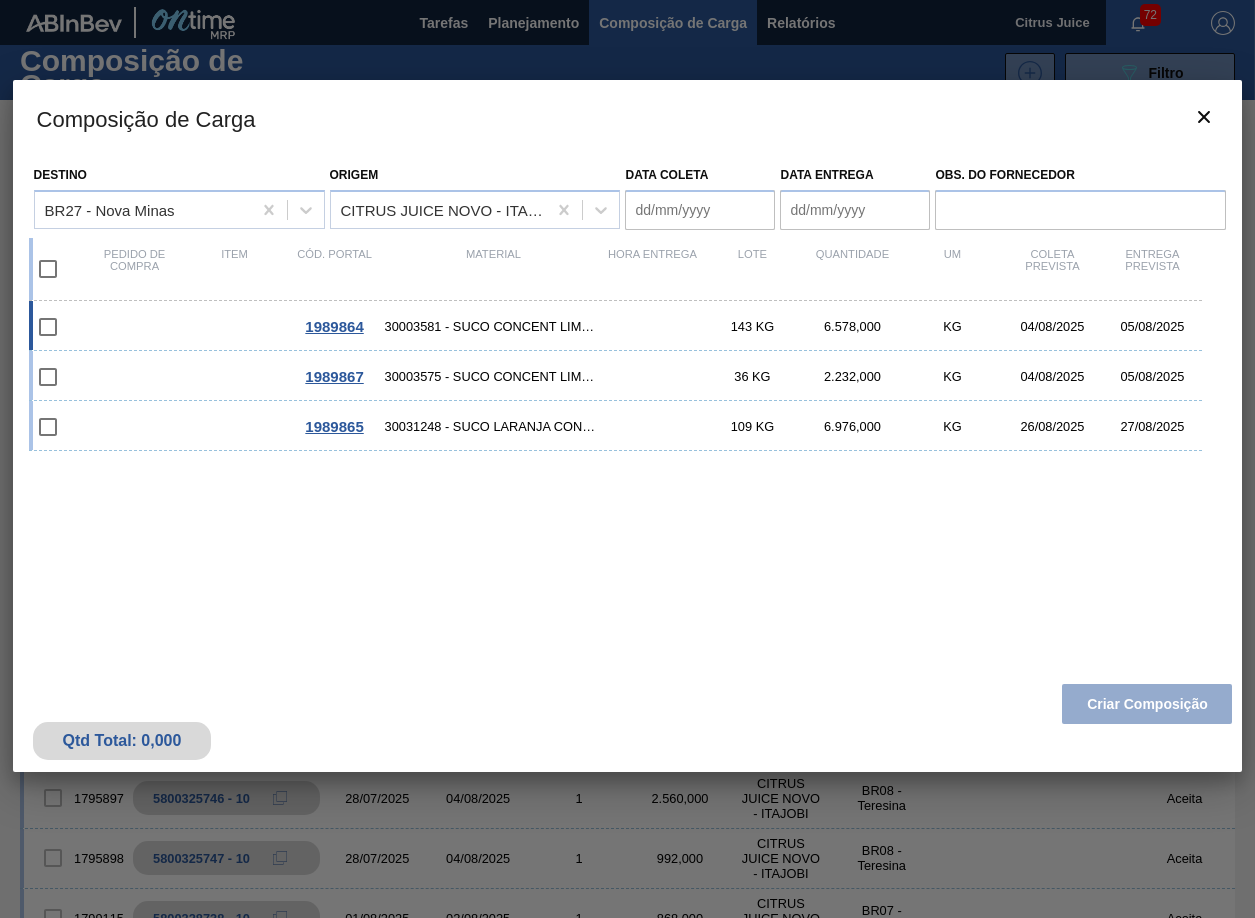 click on "1989864 30003581 - SUCO CONCENT LIMAO;CLARIFIC.C/SO2;PEPSI; 143 KG 6.578,000 KG 04/08/2025 05/08/2025" at bounding box center [616, 326] 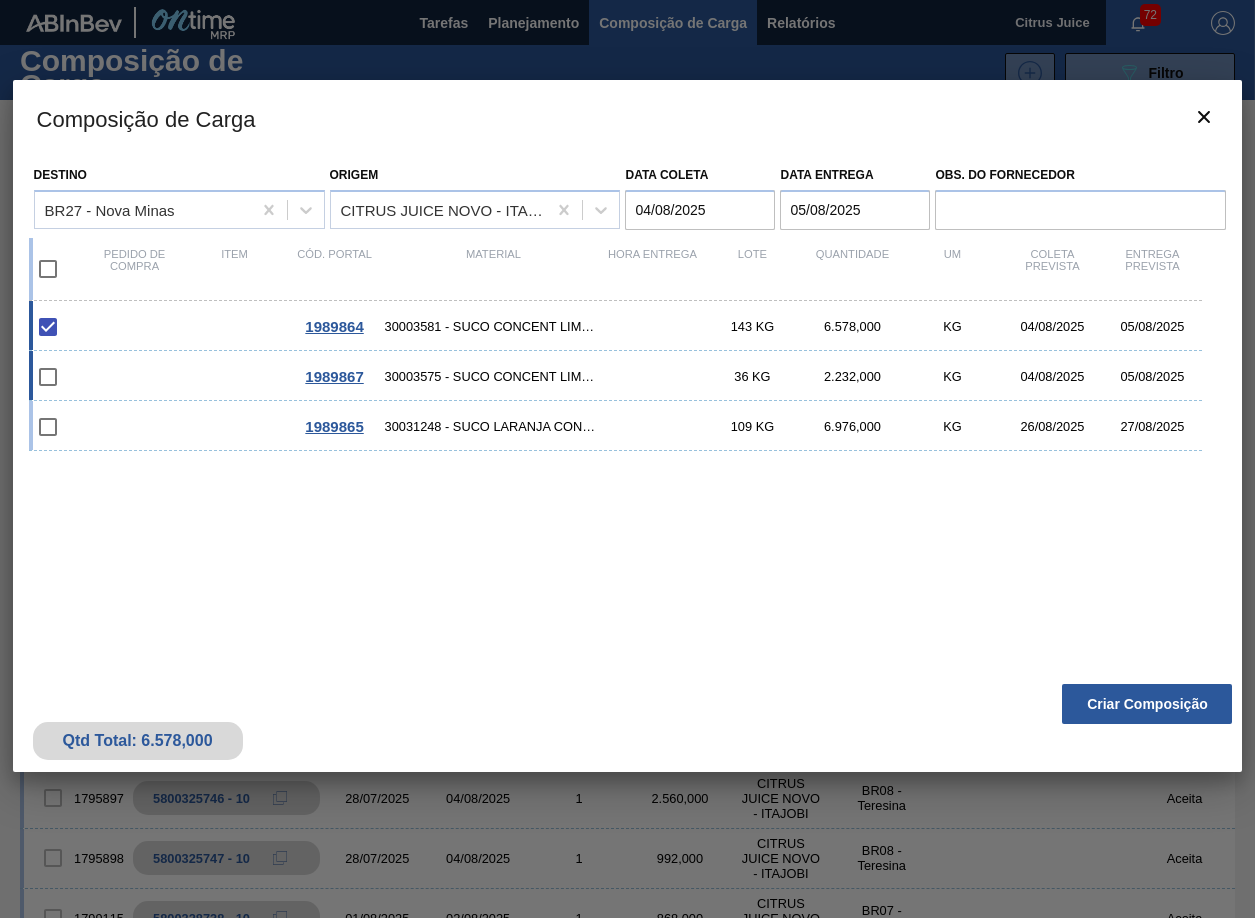 click on "2.232,000" at bounding box center (852, 376) 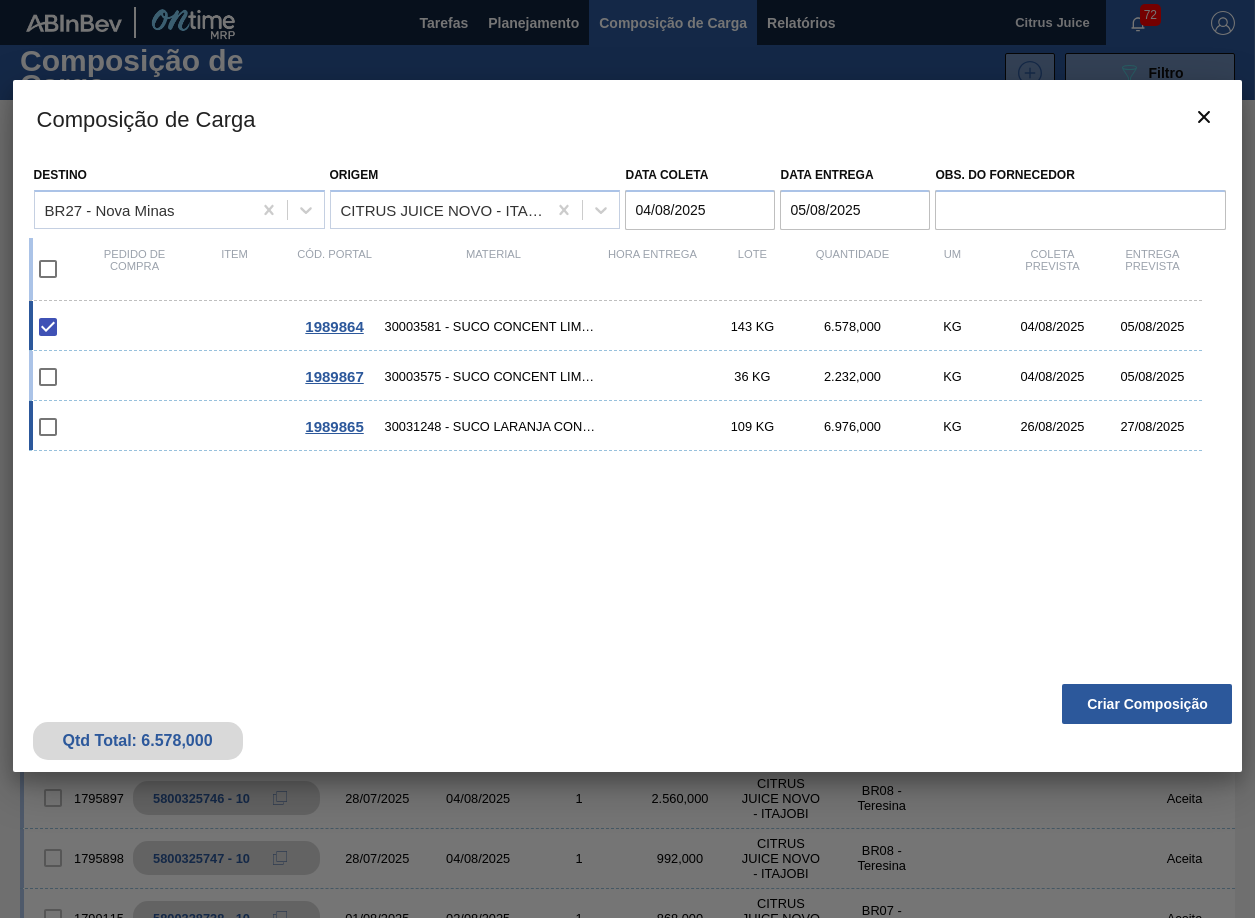 checkbox on "true" 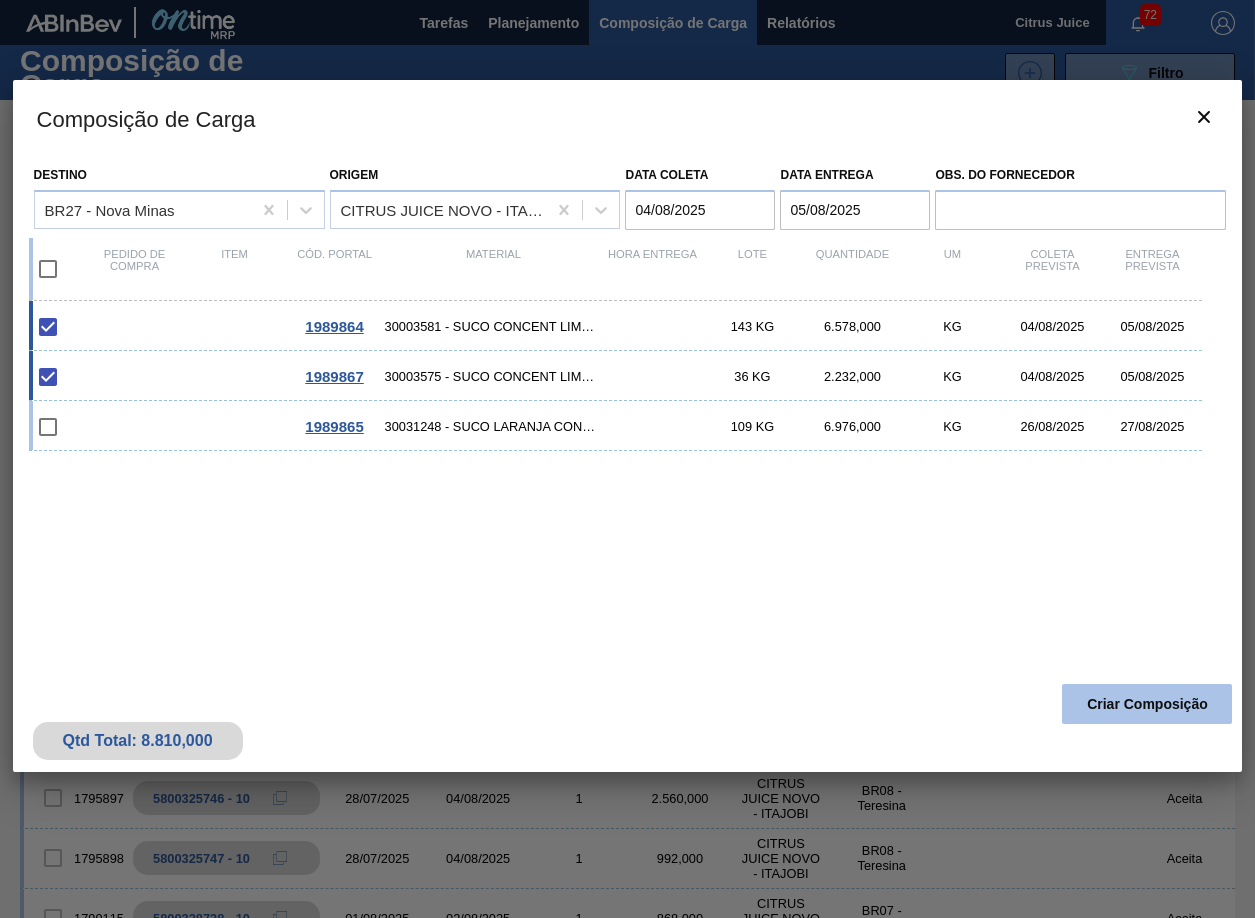 click on "Criar Composição" at bounding box center [1147, 704] 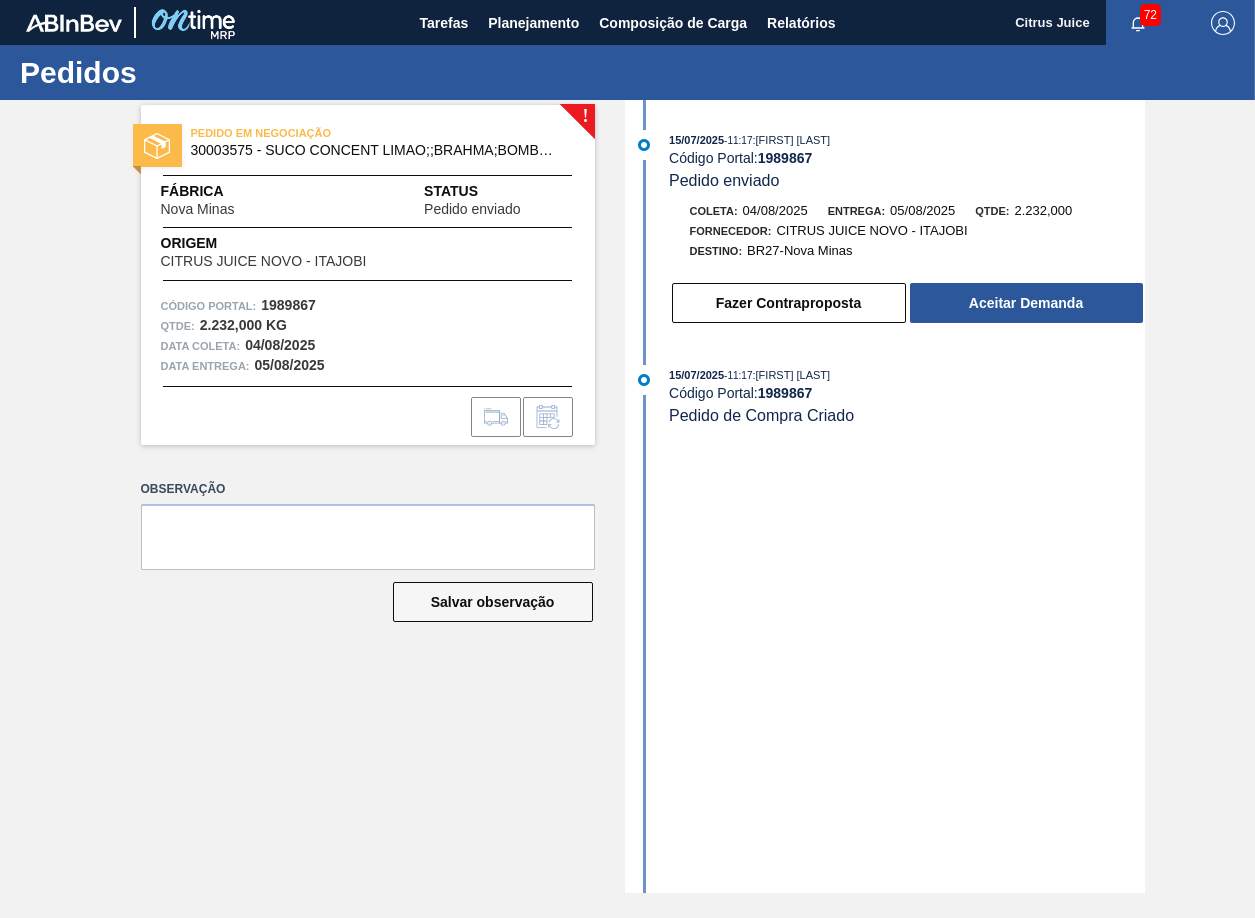 scroll, scrollTop: 0, scrollLeft: 0, axis: both 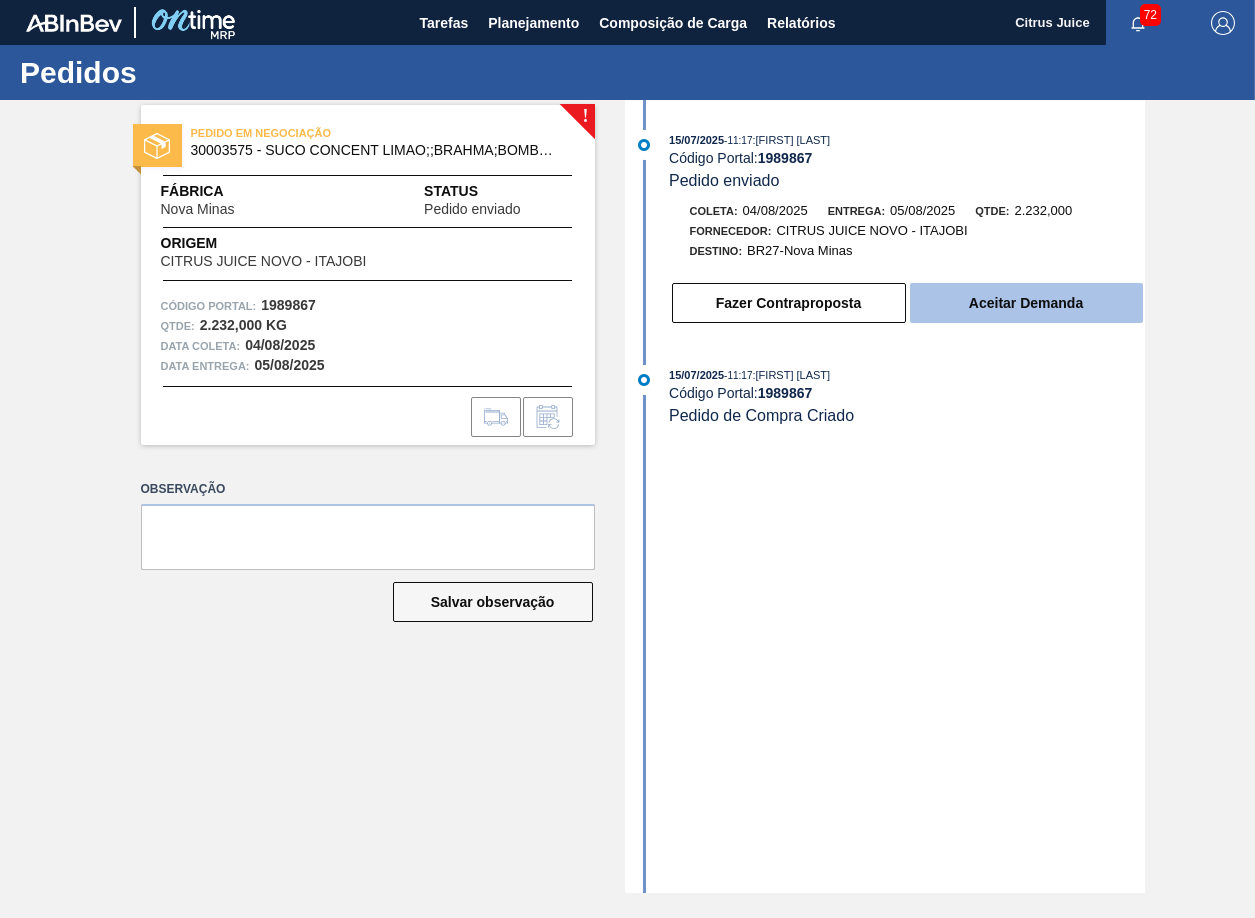 click on "Aceitar Demanda" at bounding box center [1026, 303] 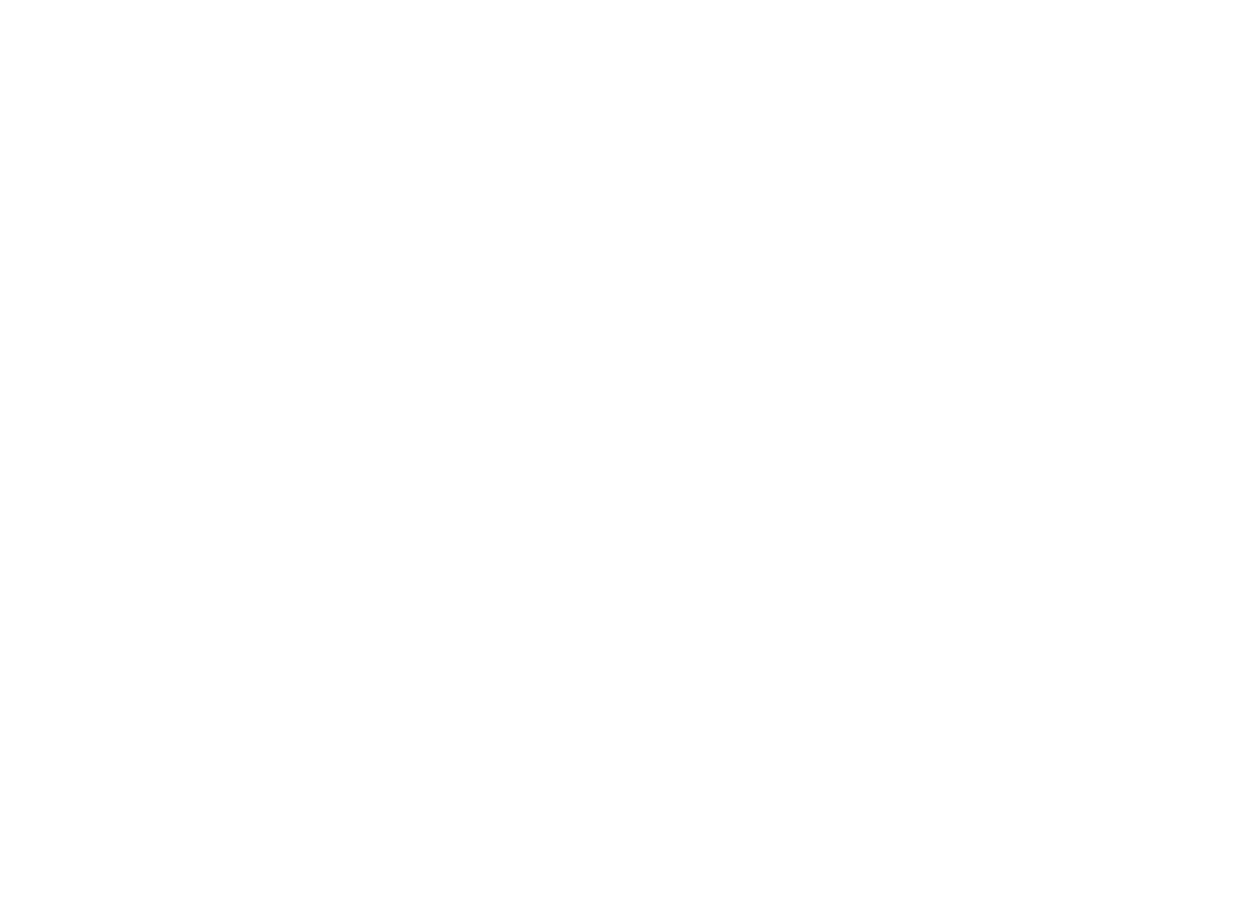 scroll, scrollTop: 0, scrollLeft: 0, axis: both 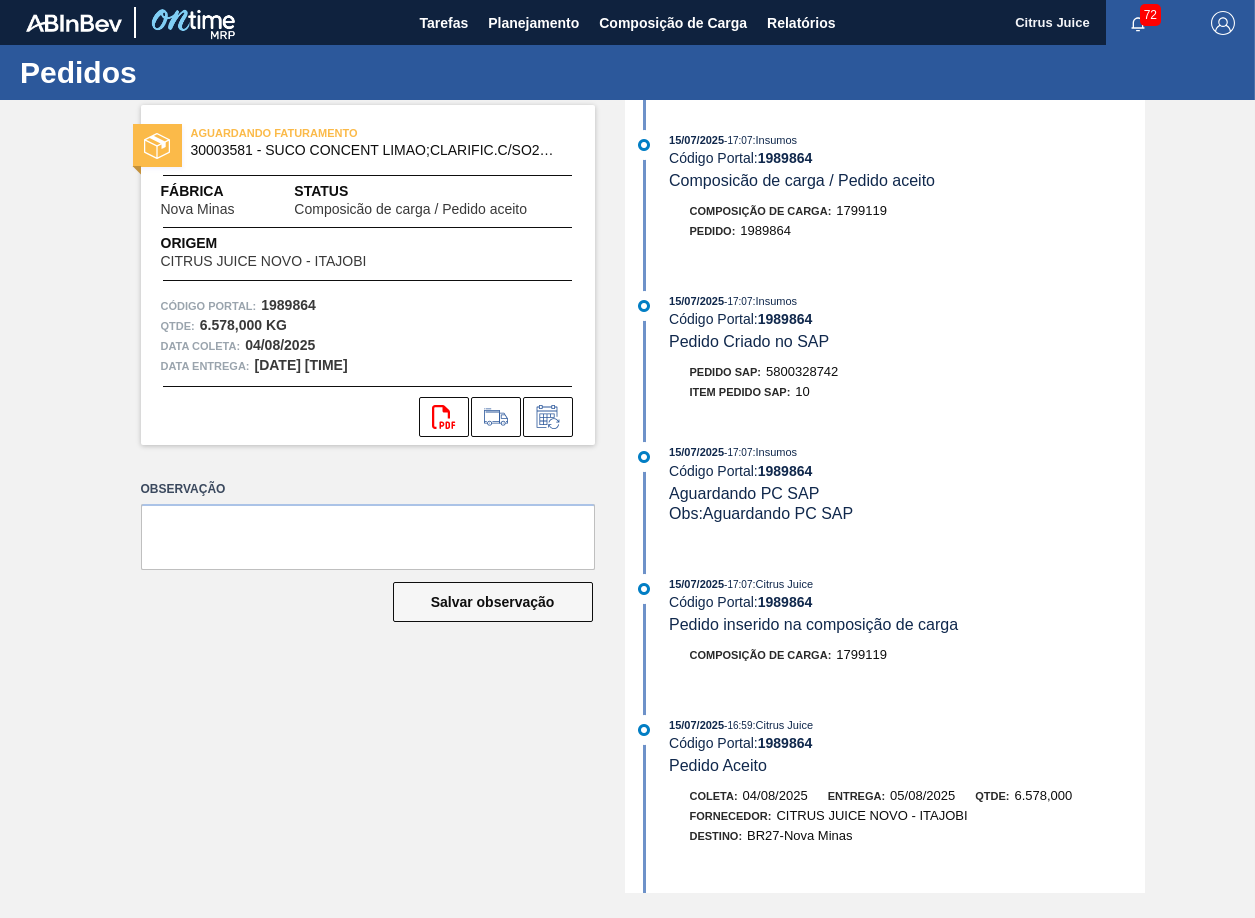 click on "15/07/2025  -  17:07 :  Insumos Código Portal:  1989864 Pedido Criado no SAP Pedido SAP:  5800328742 Item pedido SAP: 10" at bounding box center (887, 351) 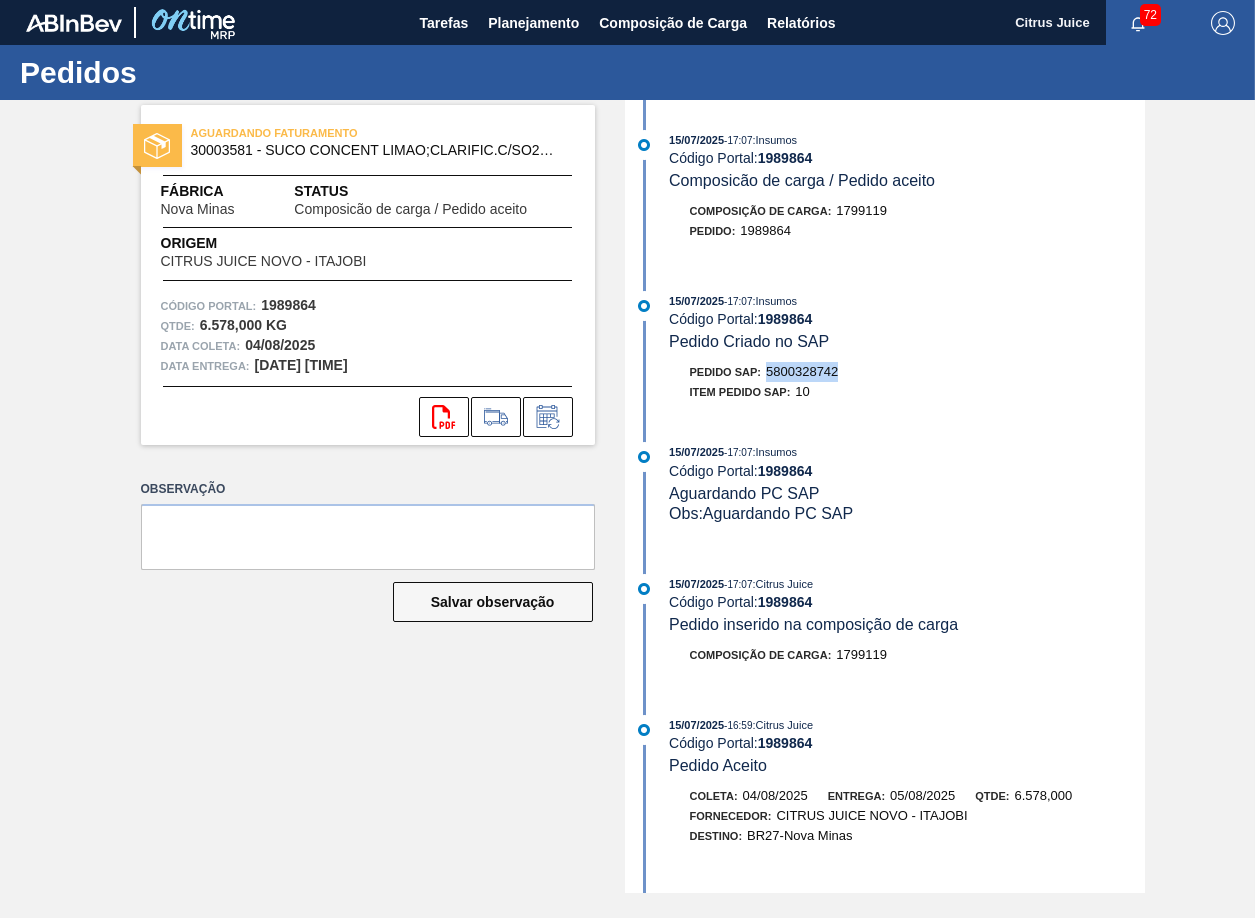 click on "15/07/2025  -  17:07 :  Insumos Código Portal:  1989864 Pedido Criado no SAP Pedido SAP:  5800328742 Item pedido SAP: 10" at bounding box center (887, 351) 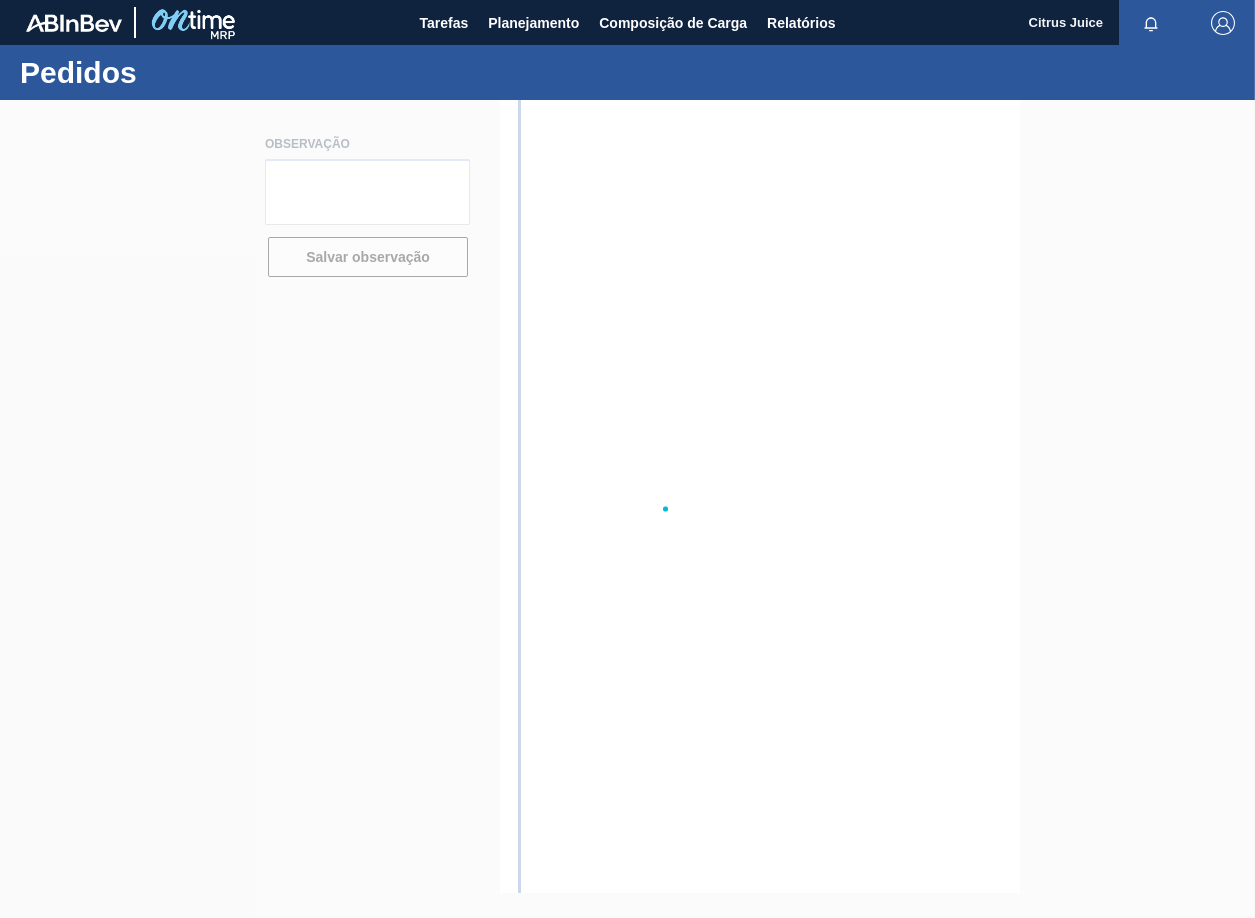scroll, scrollTop: 0, scrollLeft: 0, axis: both 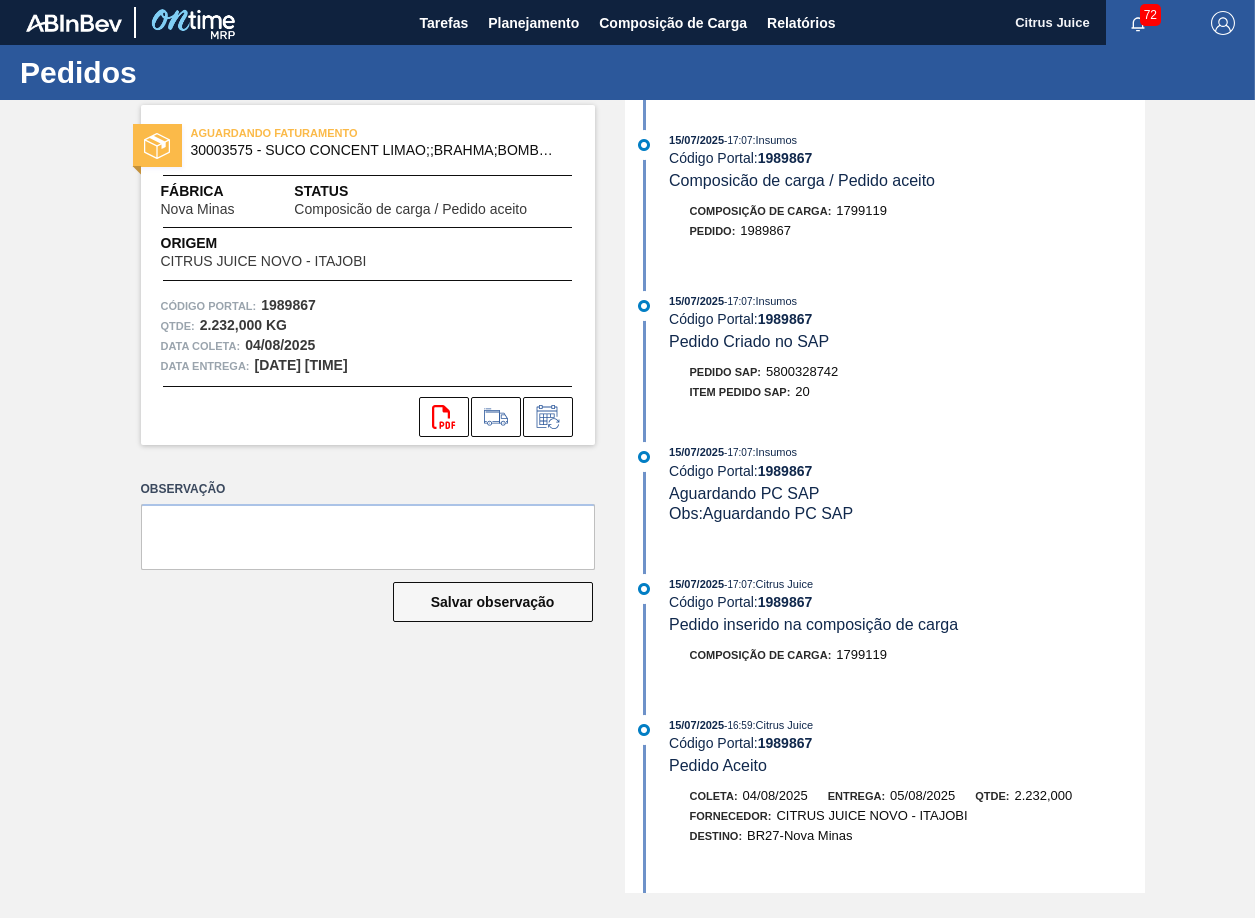 click on "5800328742" at bounding box center (802, 371) 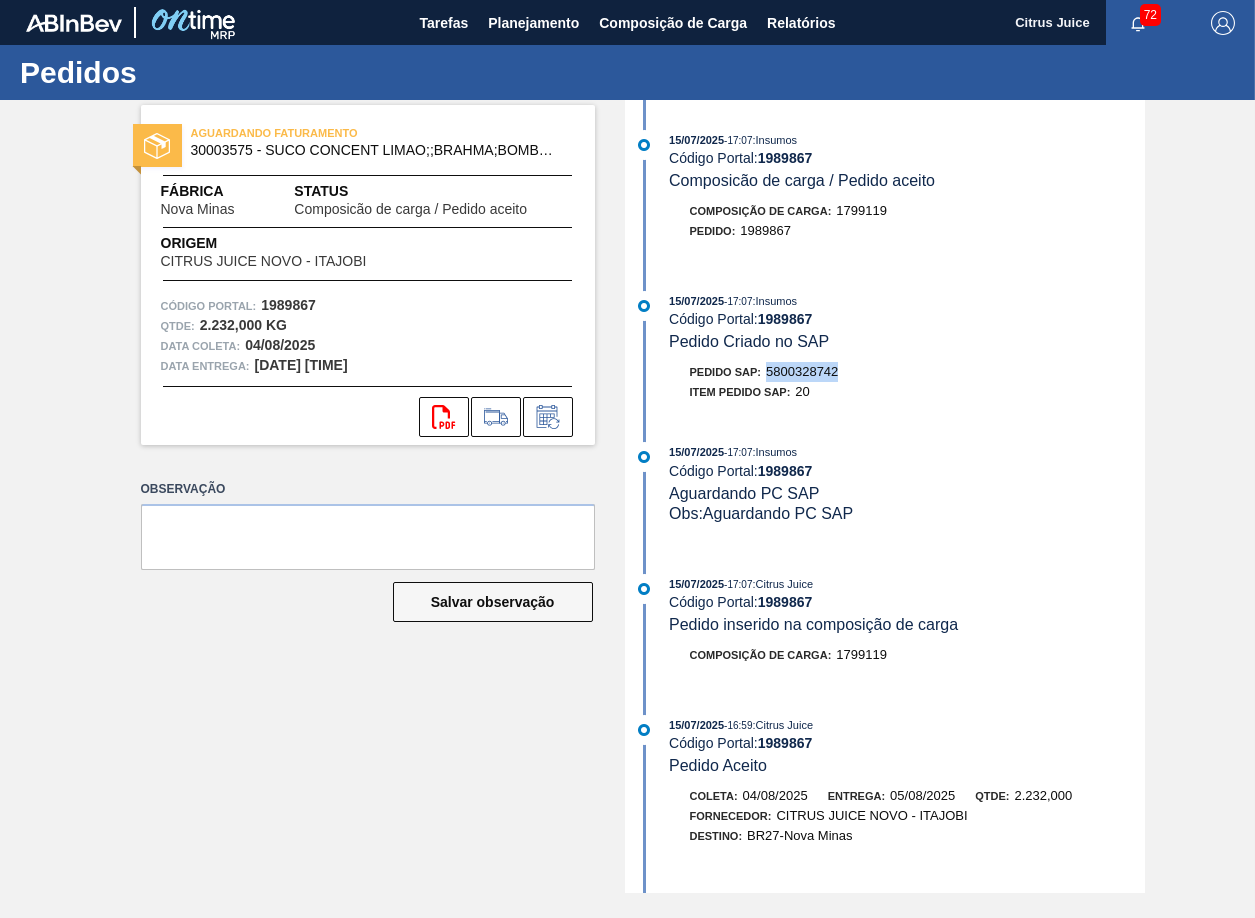 click on "5800328742" at bounding box center (802, 371) 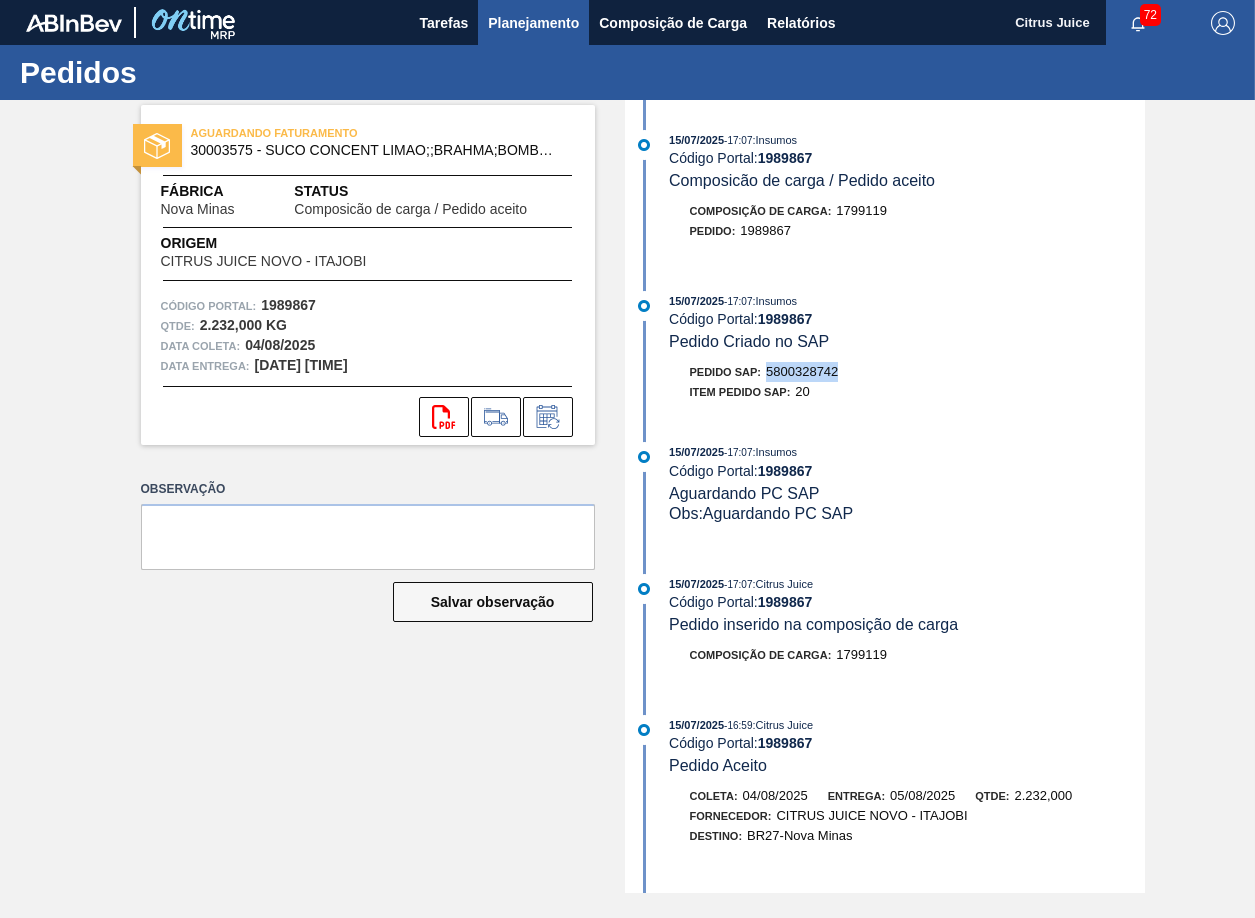 click on "Planejamento" at bounding box center [533, 23] 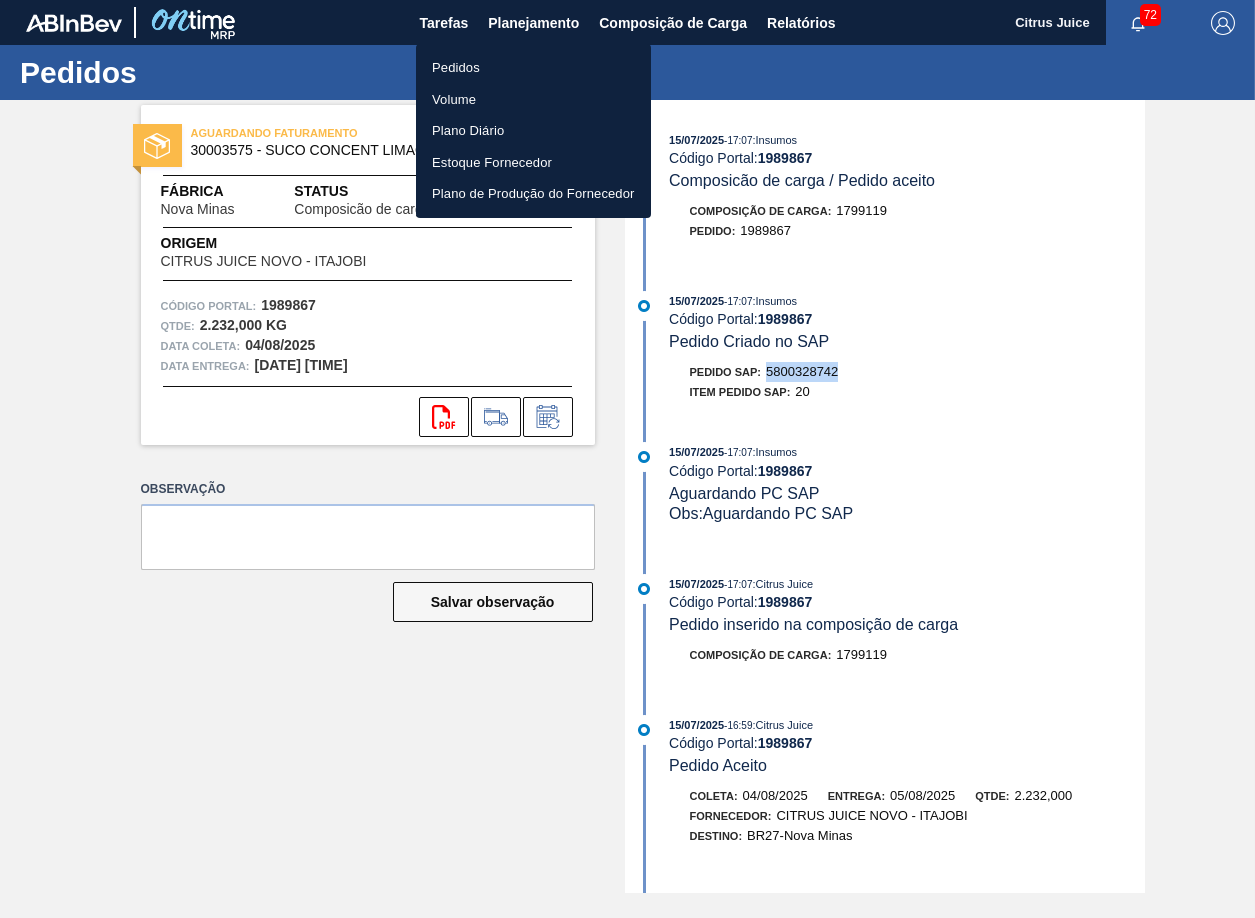 click on "Pedidos" at bounding box center (533, 68) 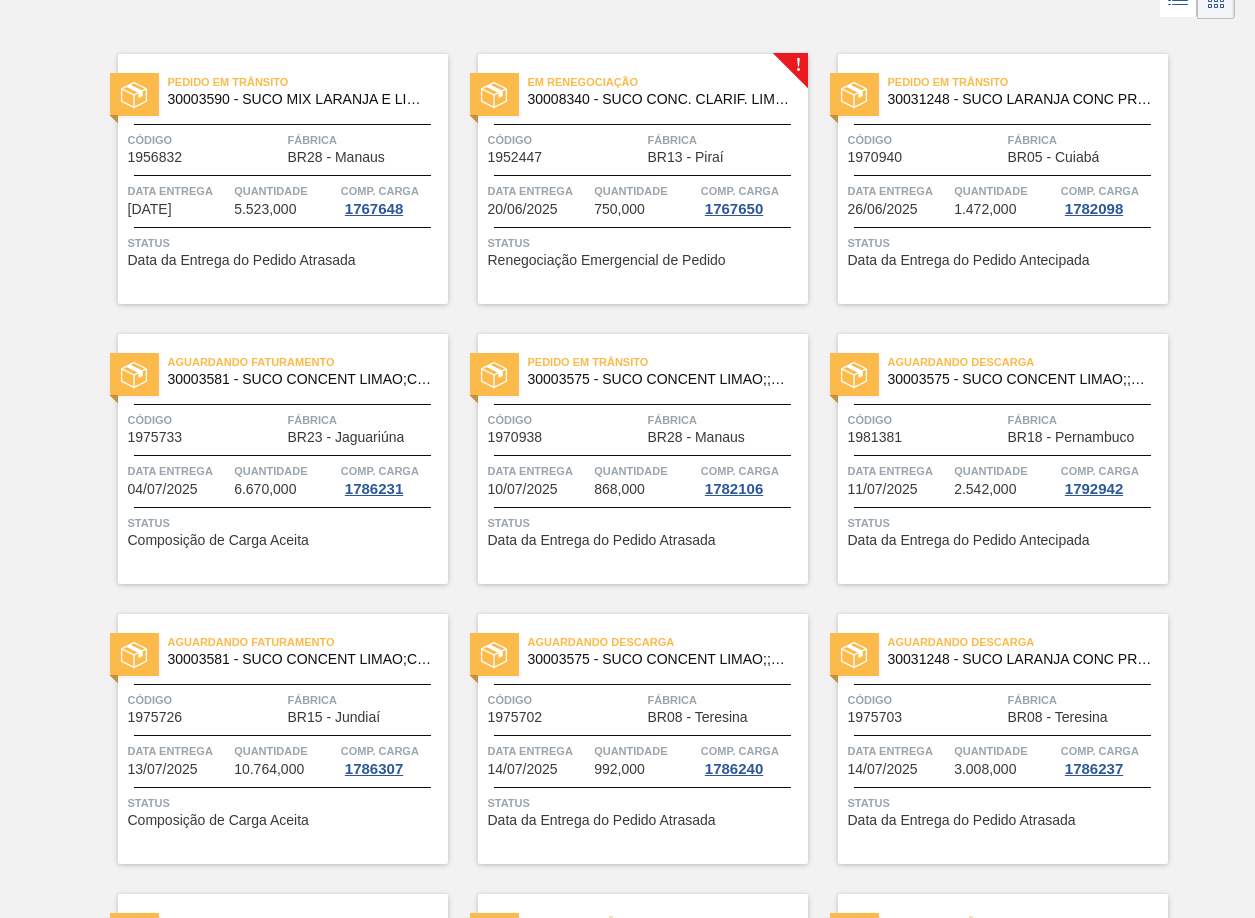 scroll, scrollTop: 0, scrollLeft: 0, axis: both 